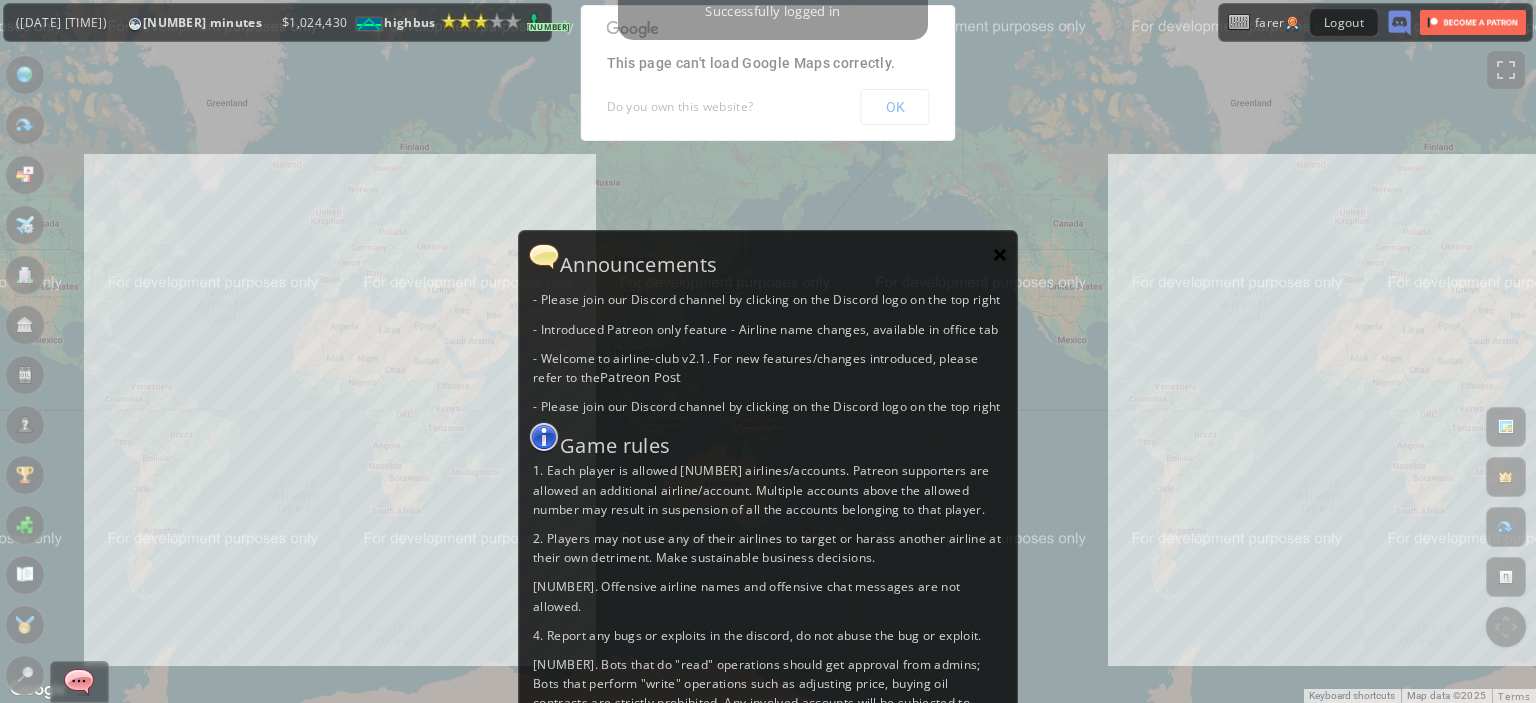 click on "×" at bounding box center [1000, 254] 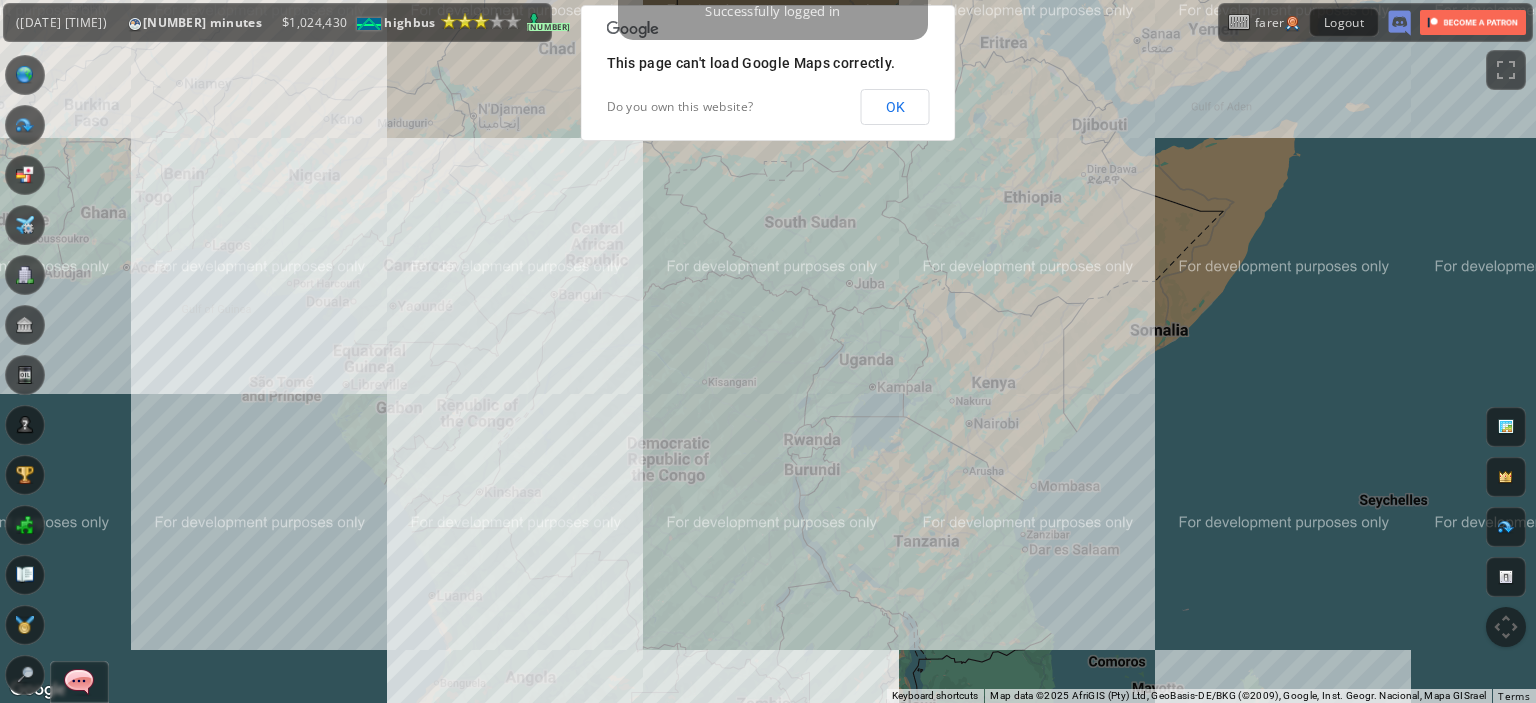 drag, startPoint x: 432, startPoint y: 211, endPoint x: 553, endPoint y: 599, distance: 406.42957 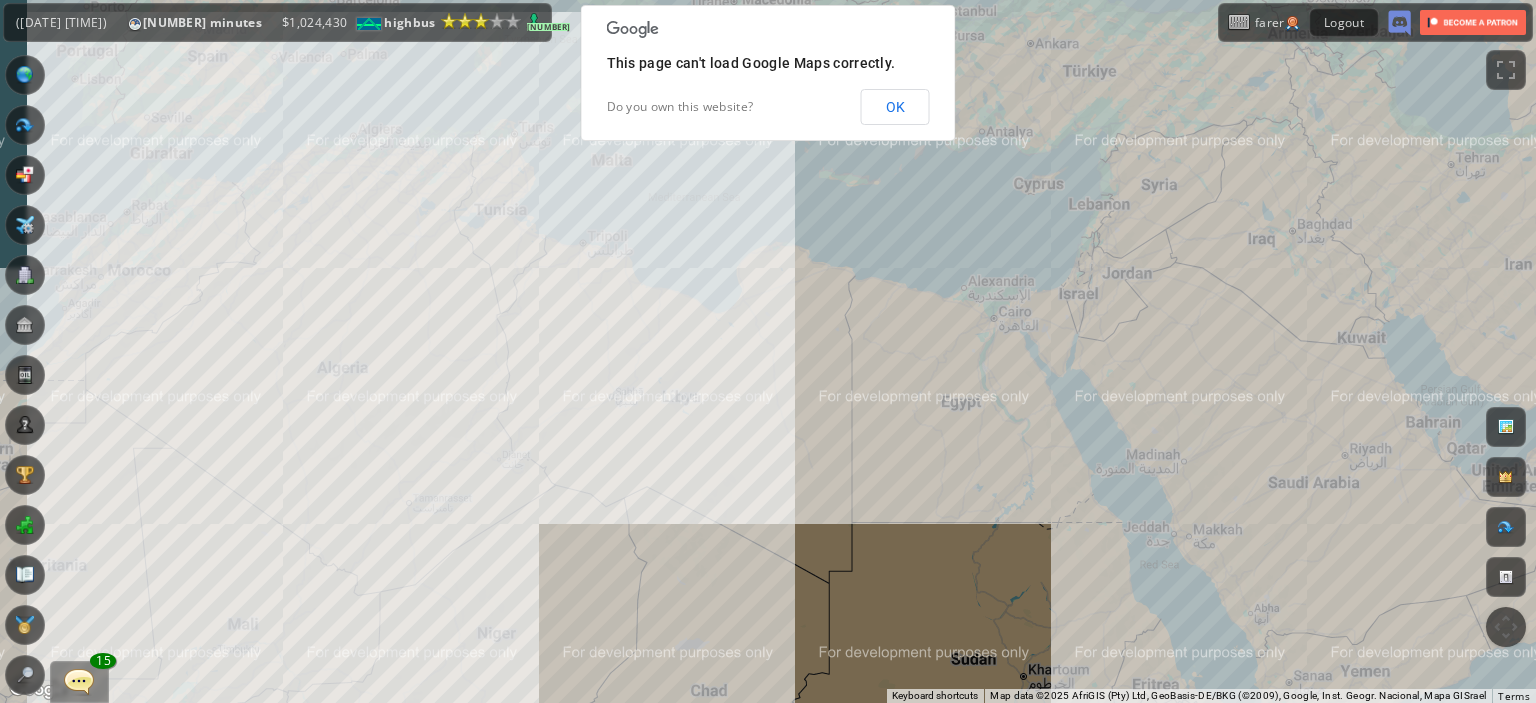 click on "To navigate, press the arrow keys." at bounding box center (768, 351) 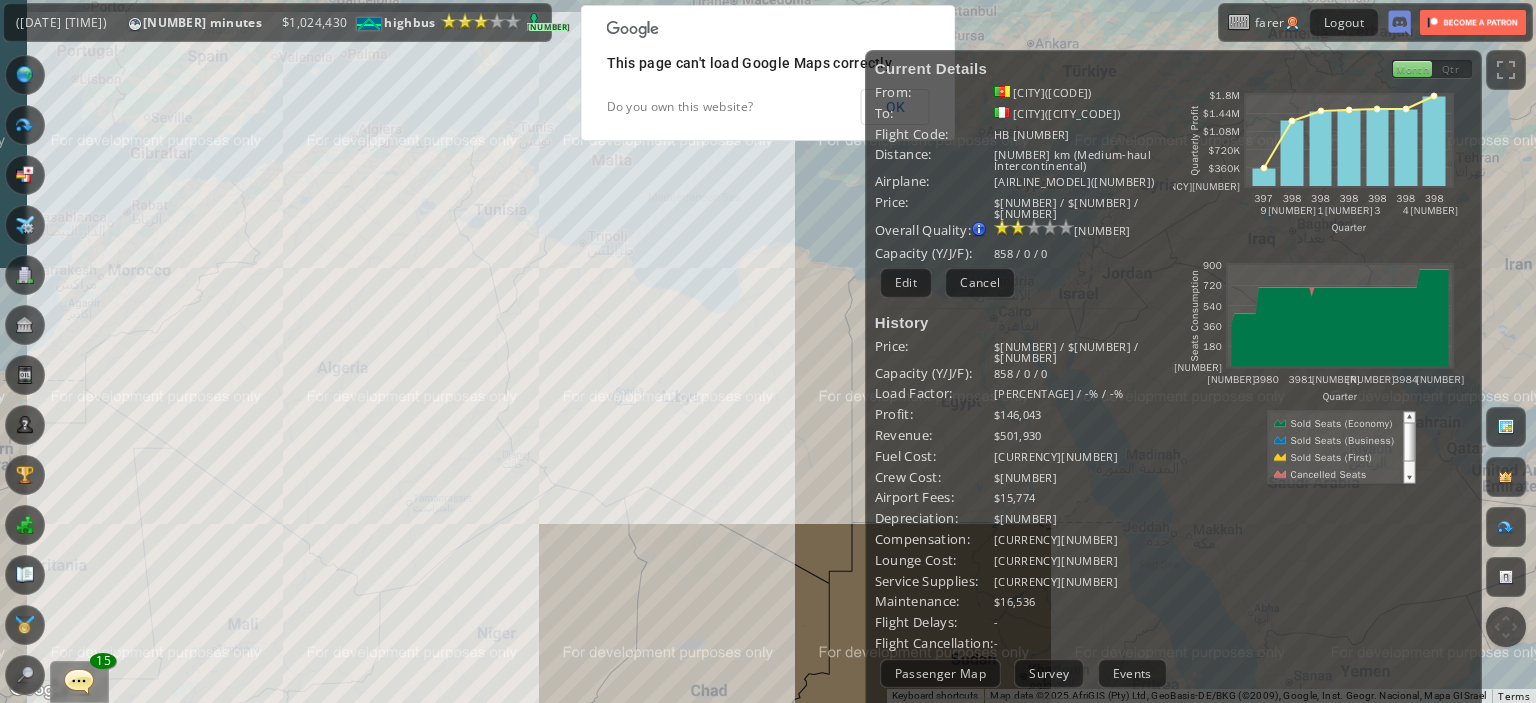 drag, startPoint x: 405, startPoint y: 425, endPoint x: 448, endPoint y: 542, distance: 124.65151 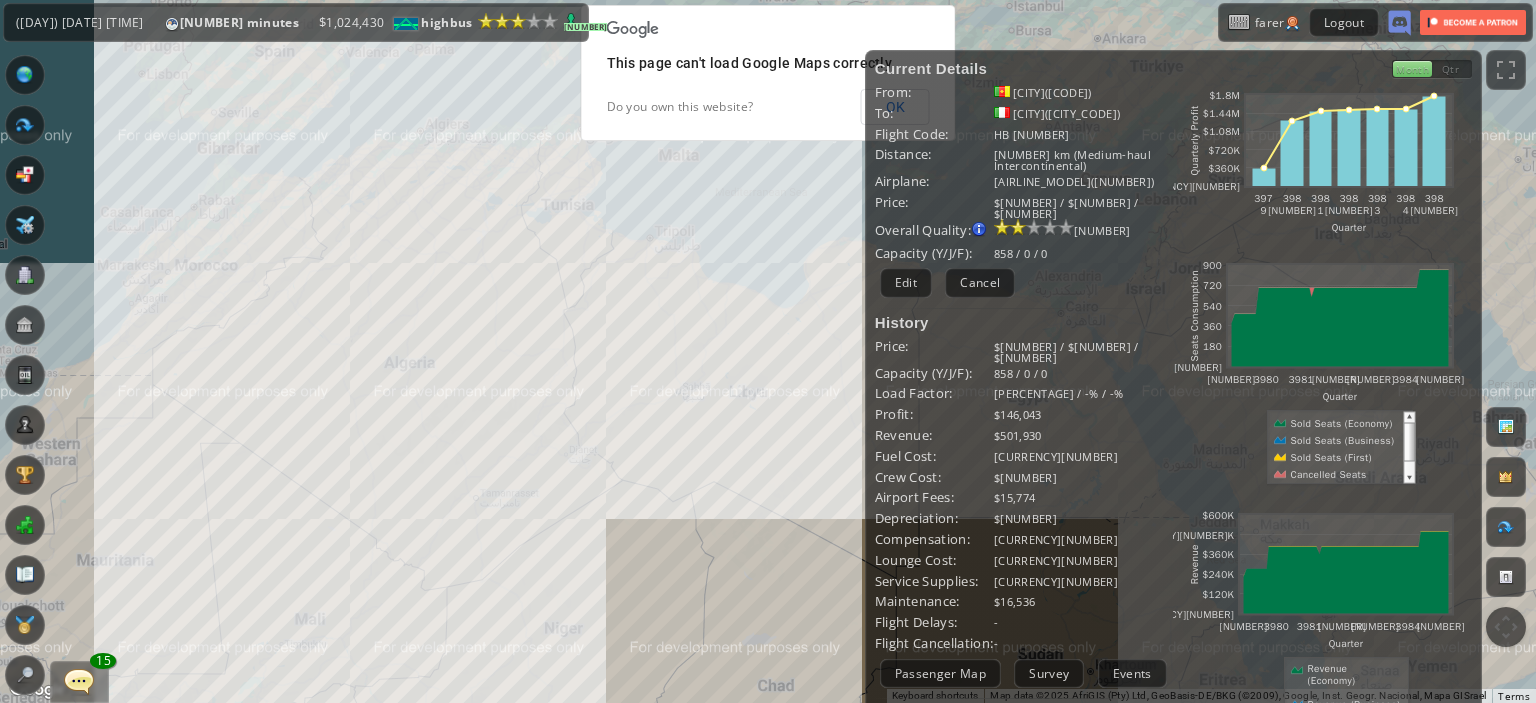 drag, startPoint x: 448, startPoint y: 542, endPoint x: 614, endPoint y: 374, distance: 236.1779 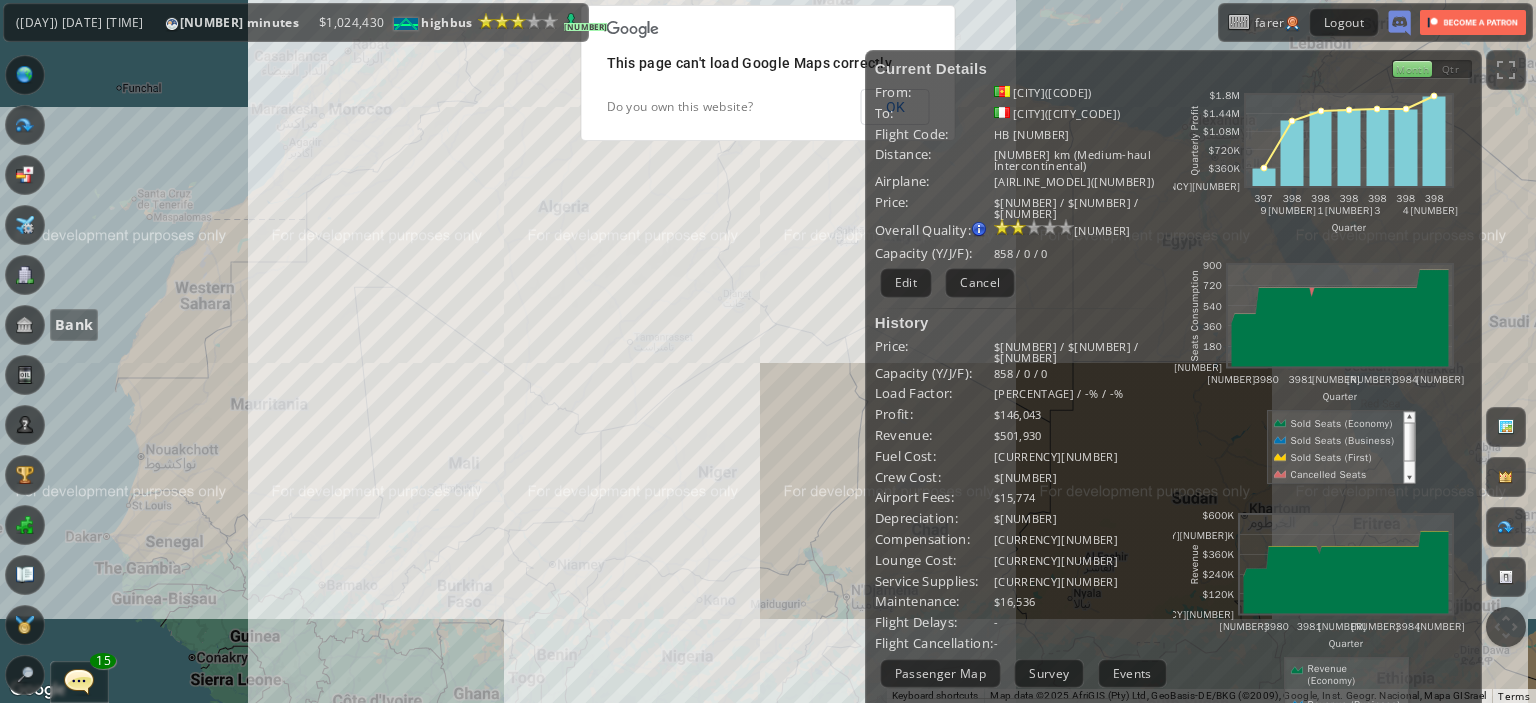 click at bounding box center [25, 325] 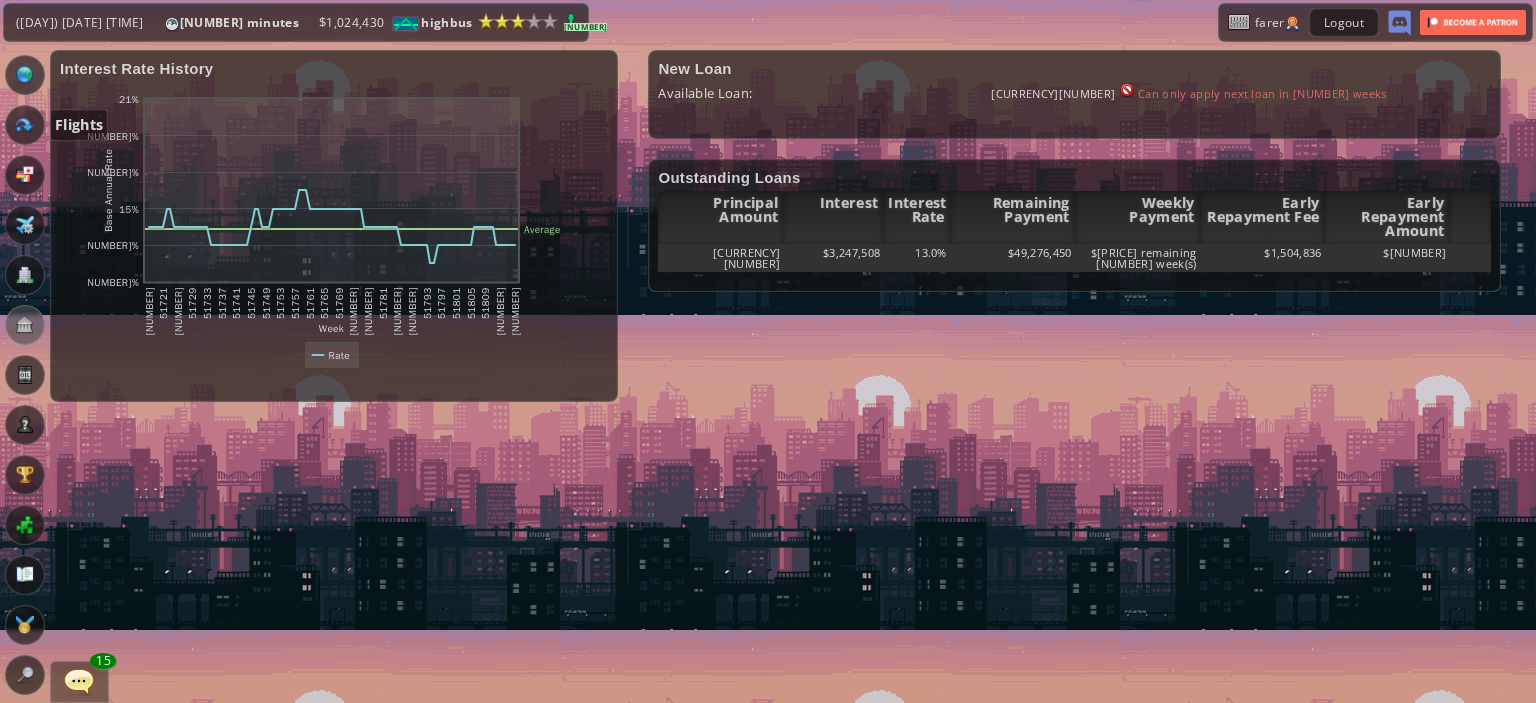 click at bounding box center [25, 125] 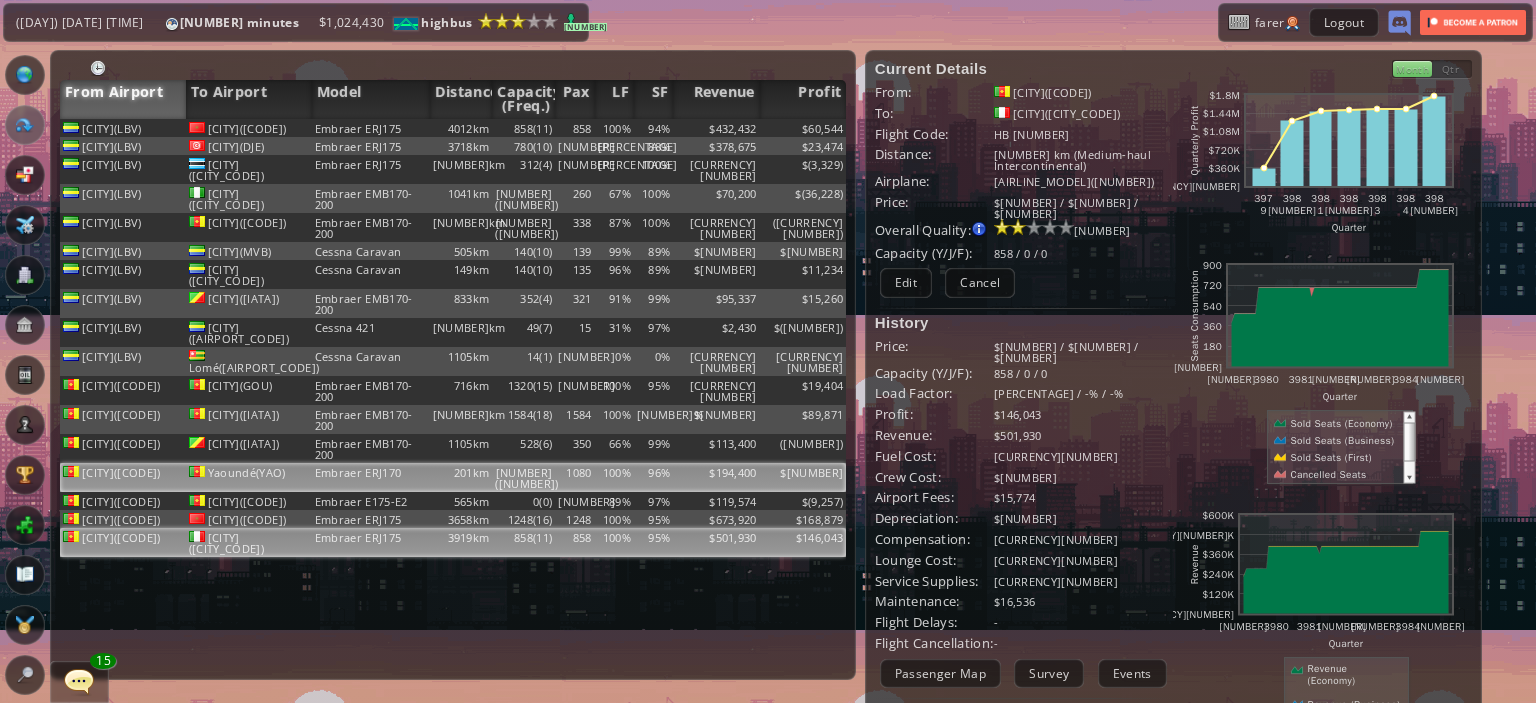 click on "[NUMBER]([NUMBER])" at bounding box center (523, 128) 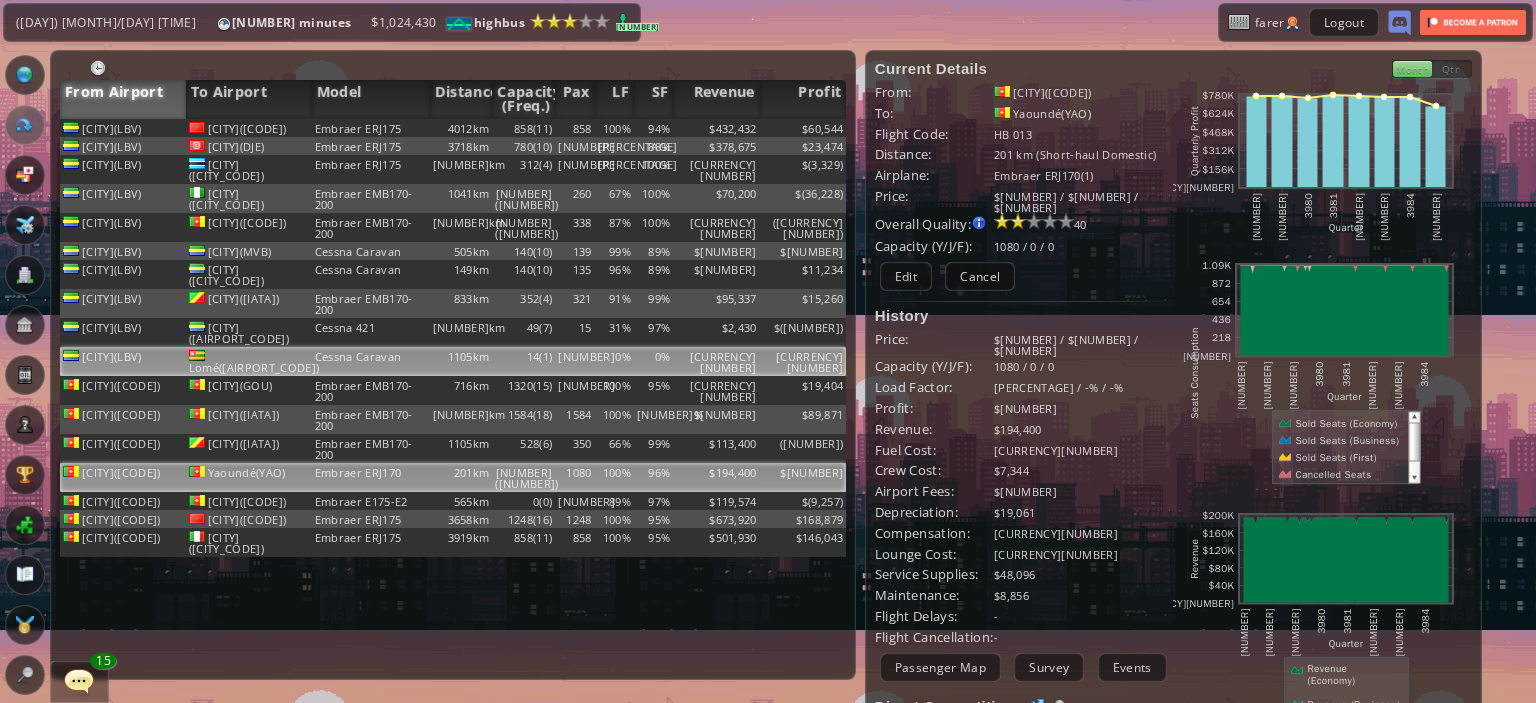 click on "[CURRENCY][NUMBER]" at bounding box center [716, 128] 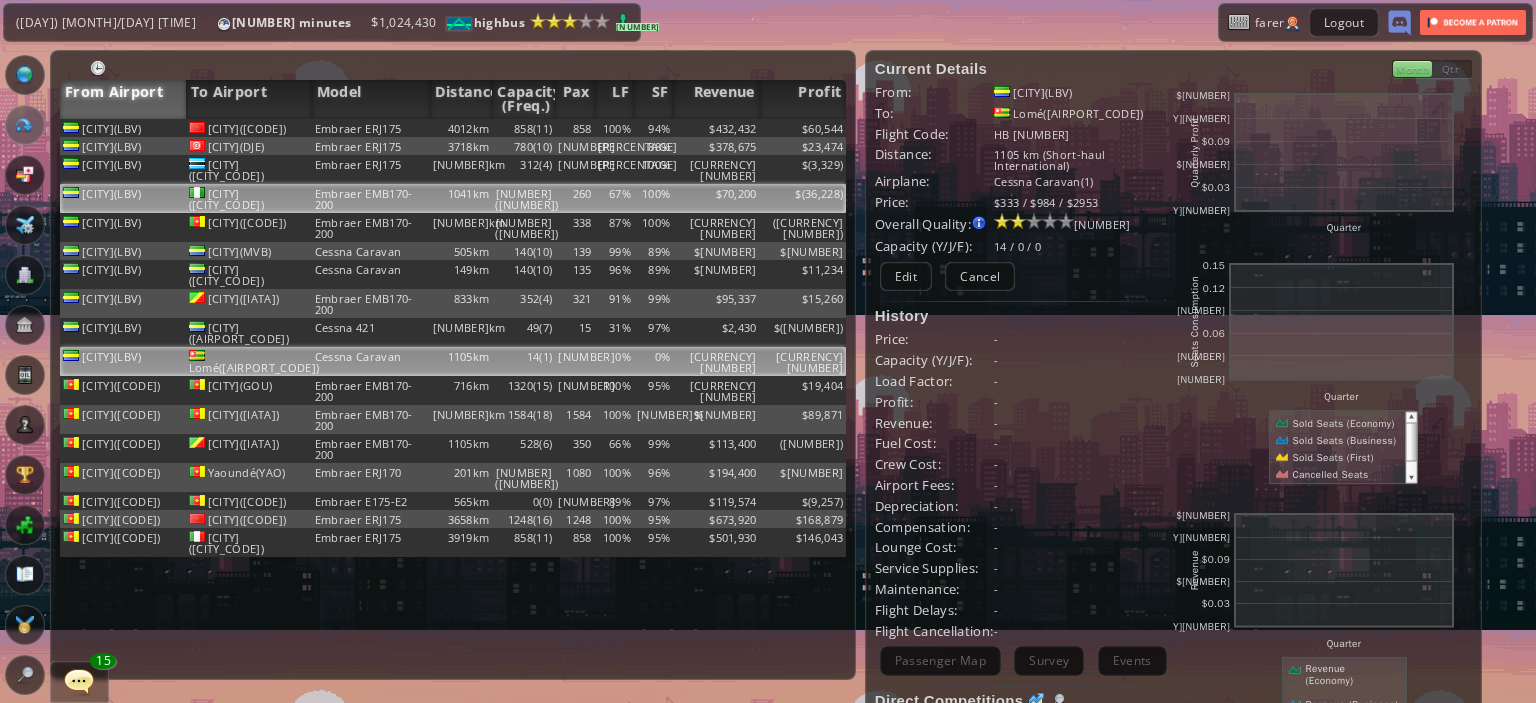 click on "$70,200" at bounding box center [716, 128] 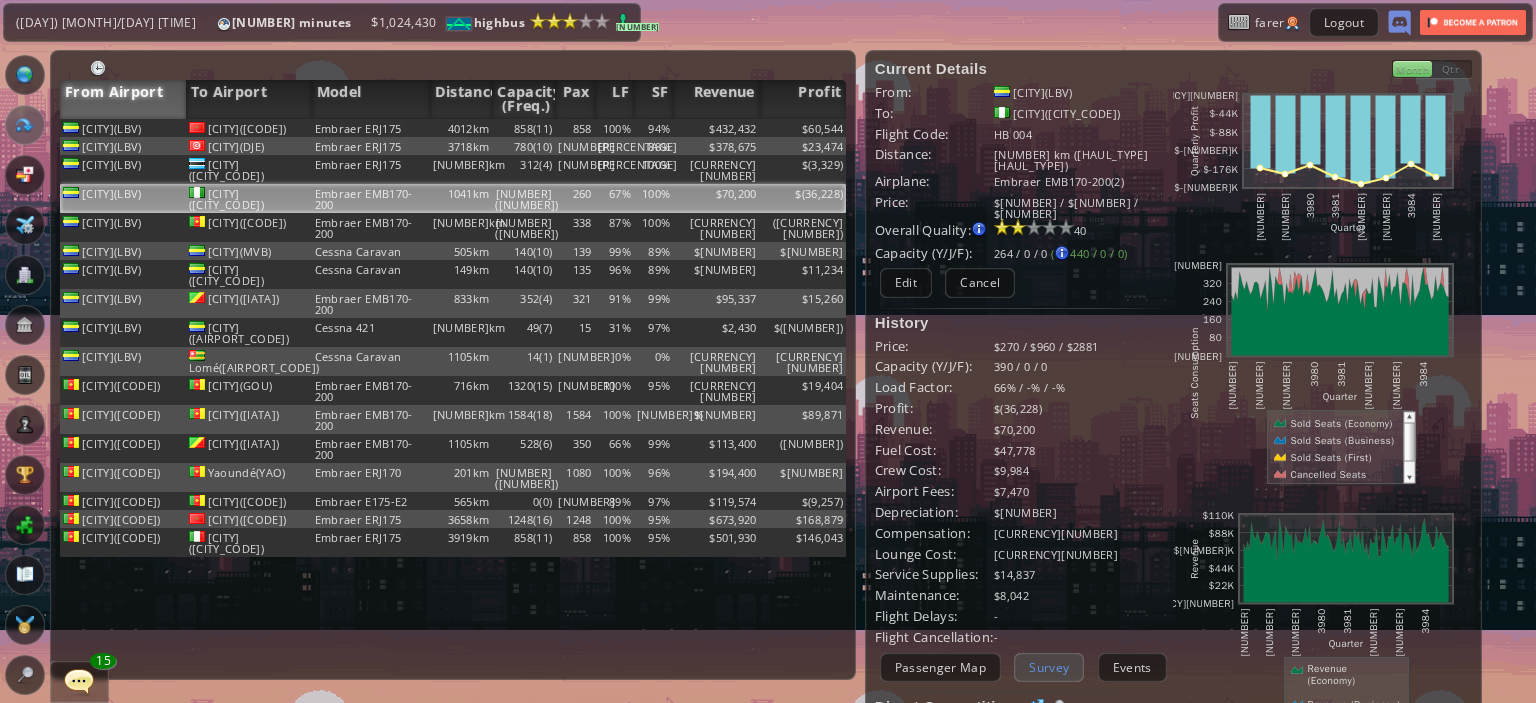 click on "Survey" at bounding box center [1049, 667] 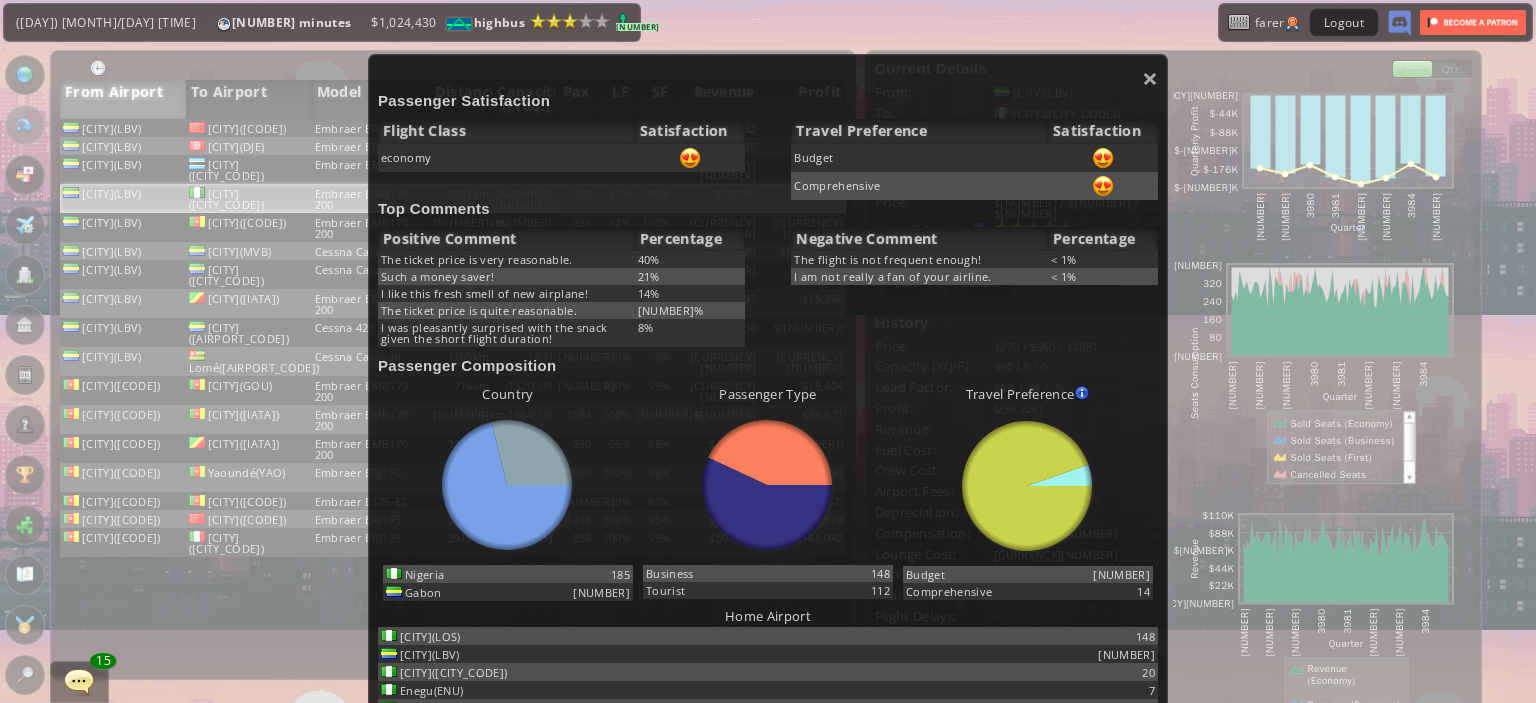 scroll, scrollTop: 176, scrollLeft: 0, axis: vertical 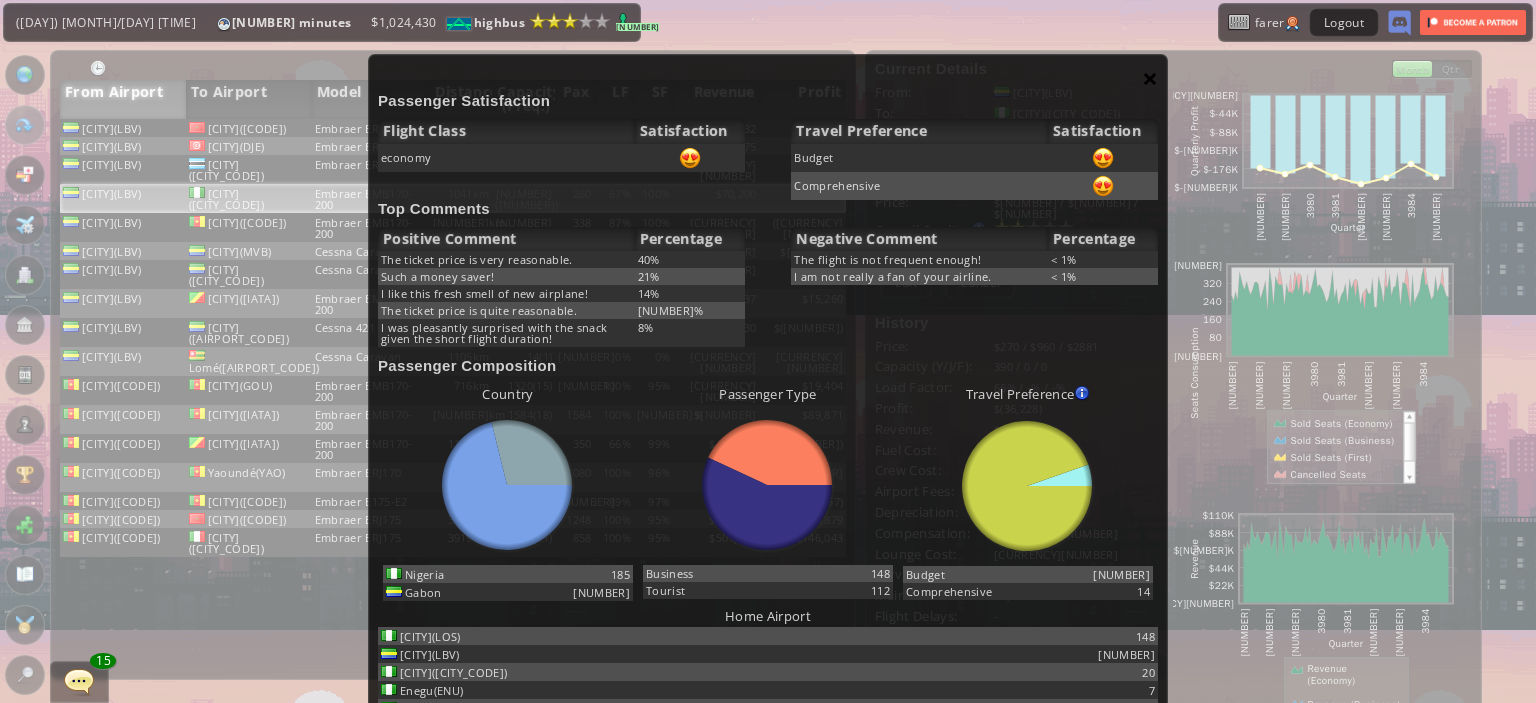 click on "×" at bounding box center (1150, 78) 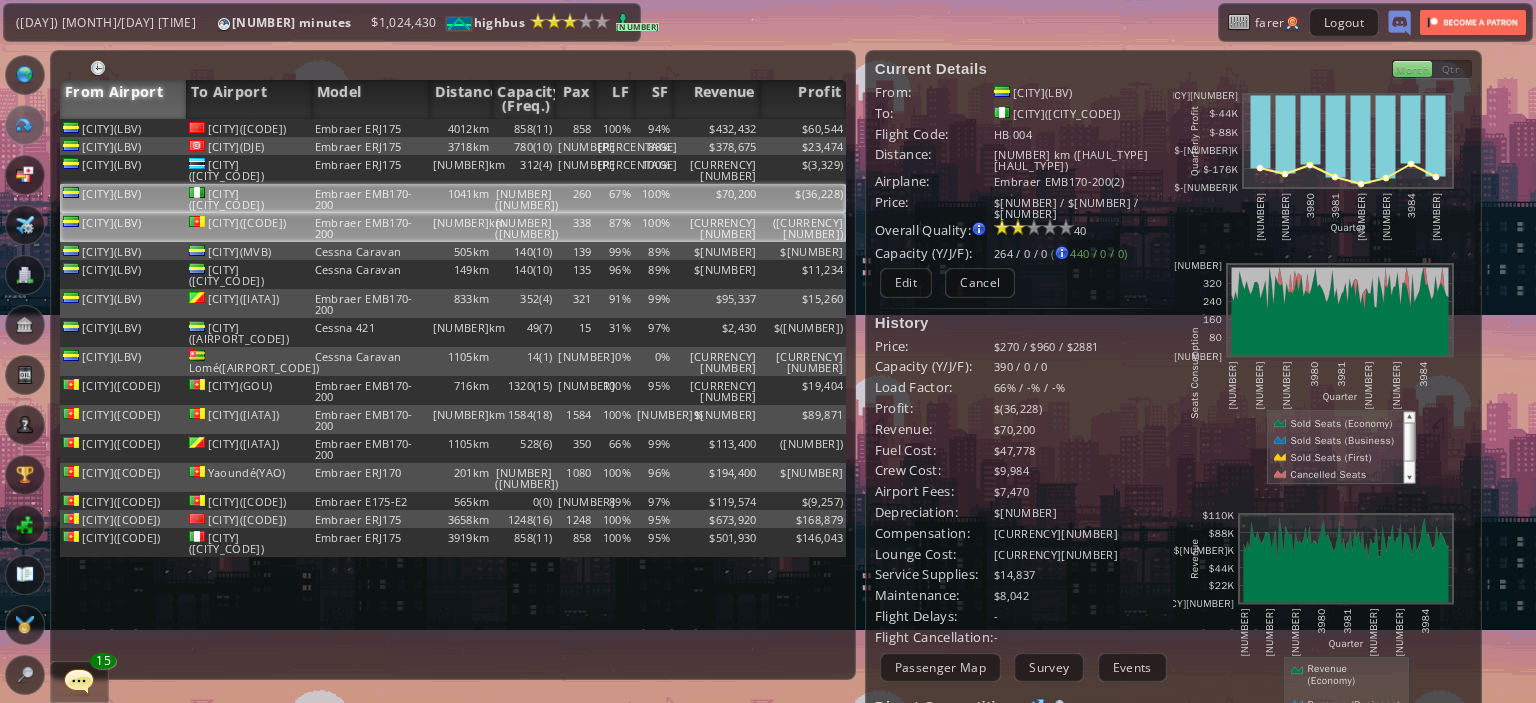 click on "[CURRENCY][NUMBER]" at bounding box center [716, 128] 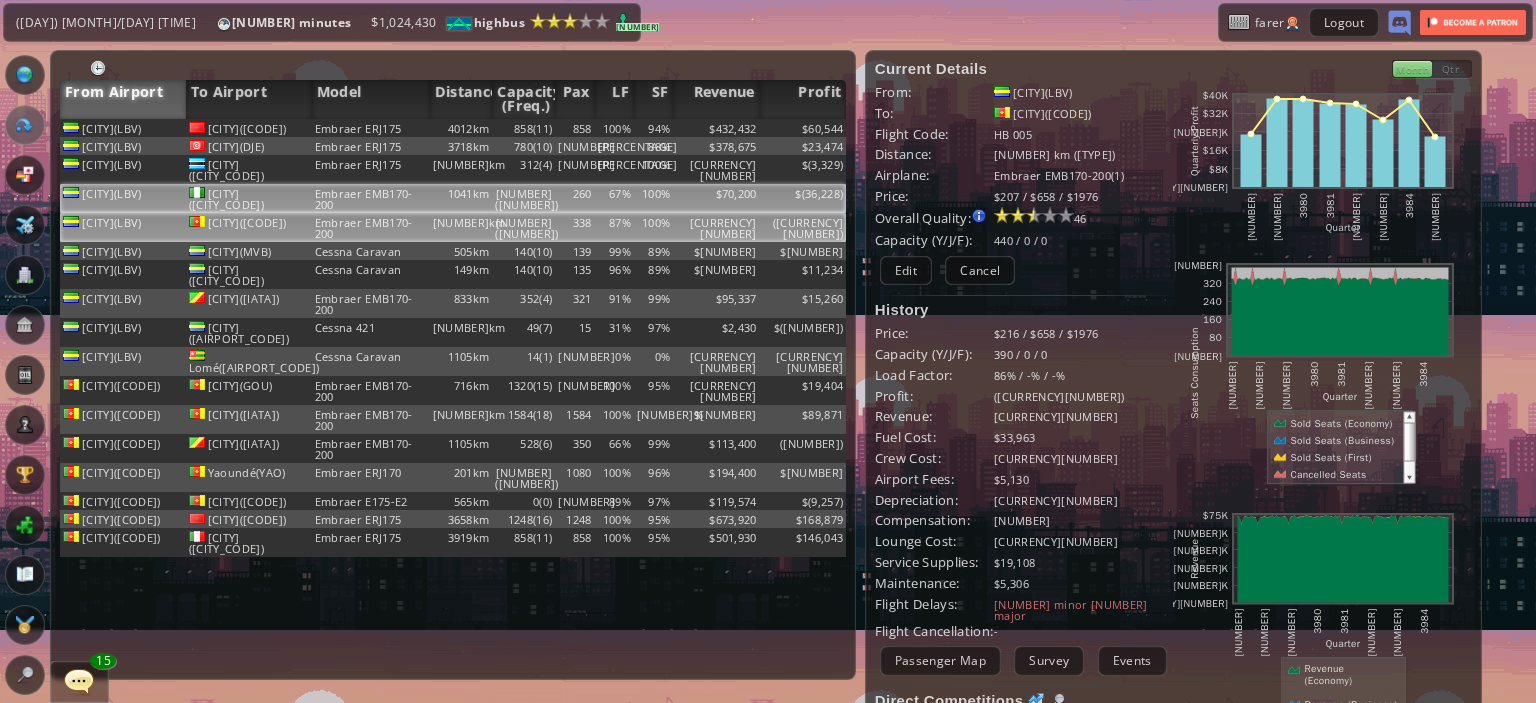 click on "$(36,228)" at bounding box center [803, 128] 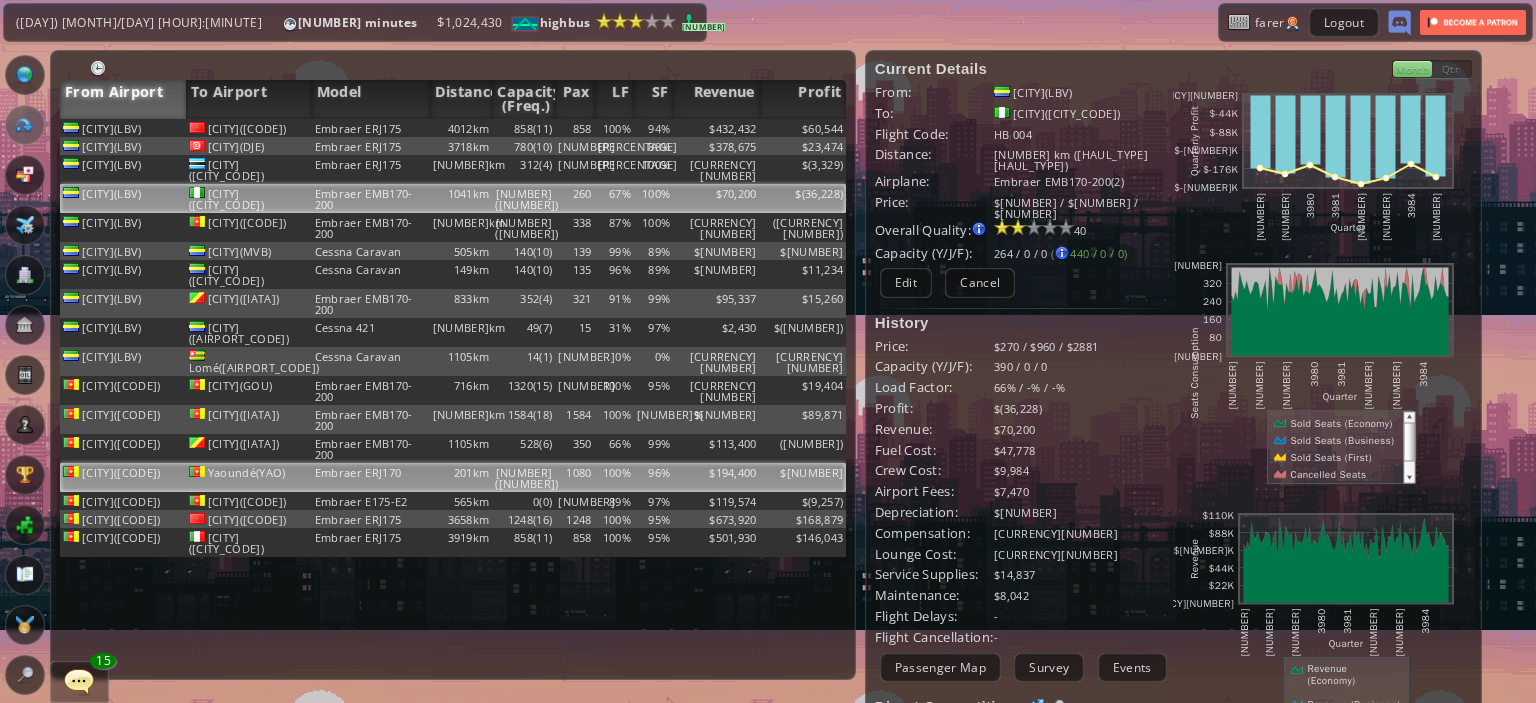 click on "100%" at bounding box center [614, 128] 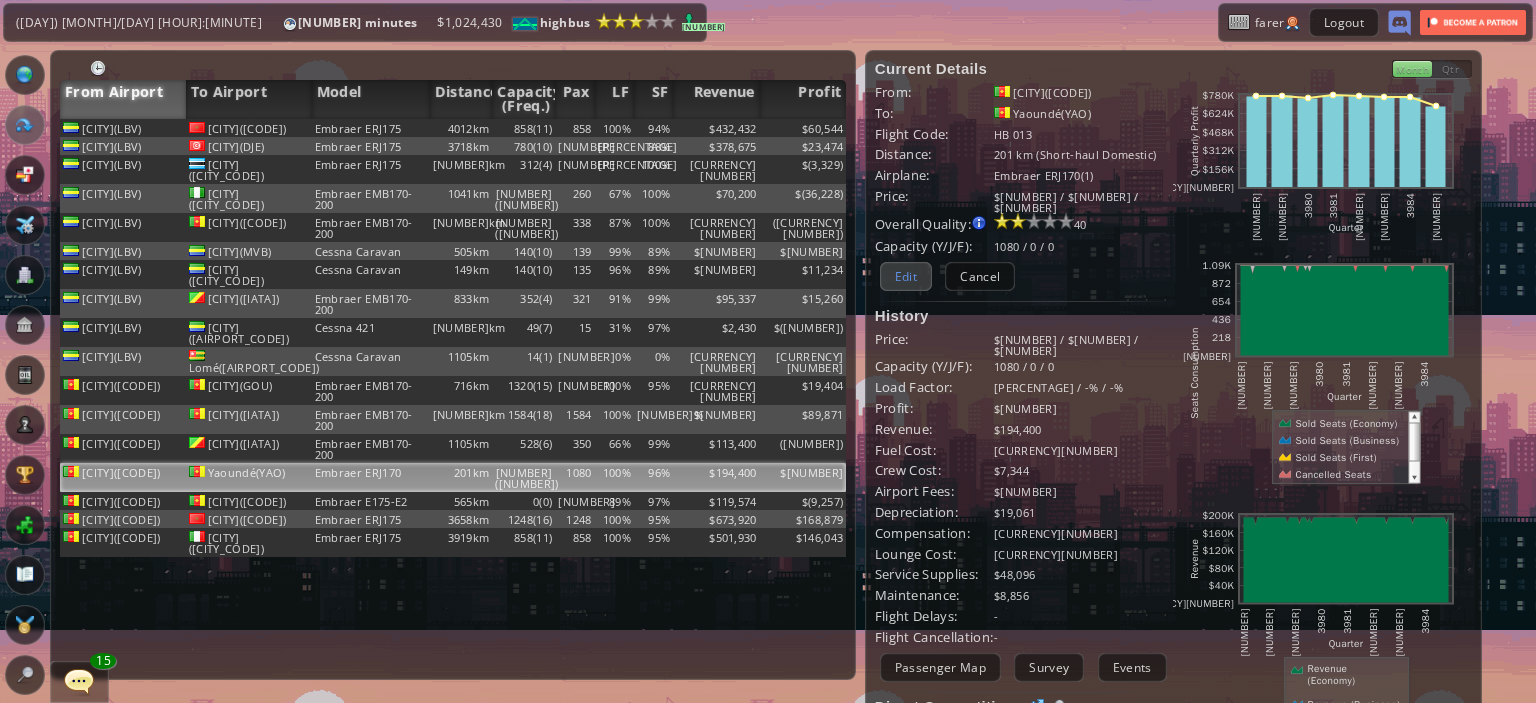 click on "Edit" at bounding box center [906, 276] 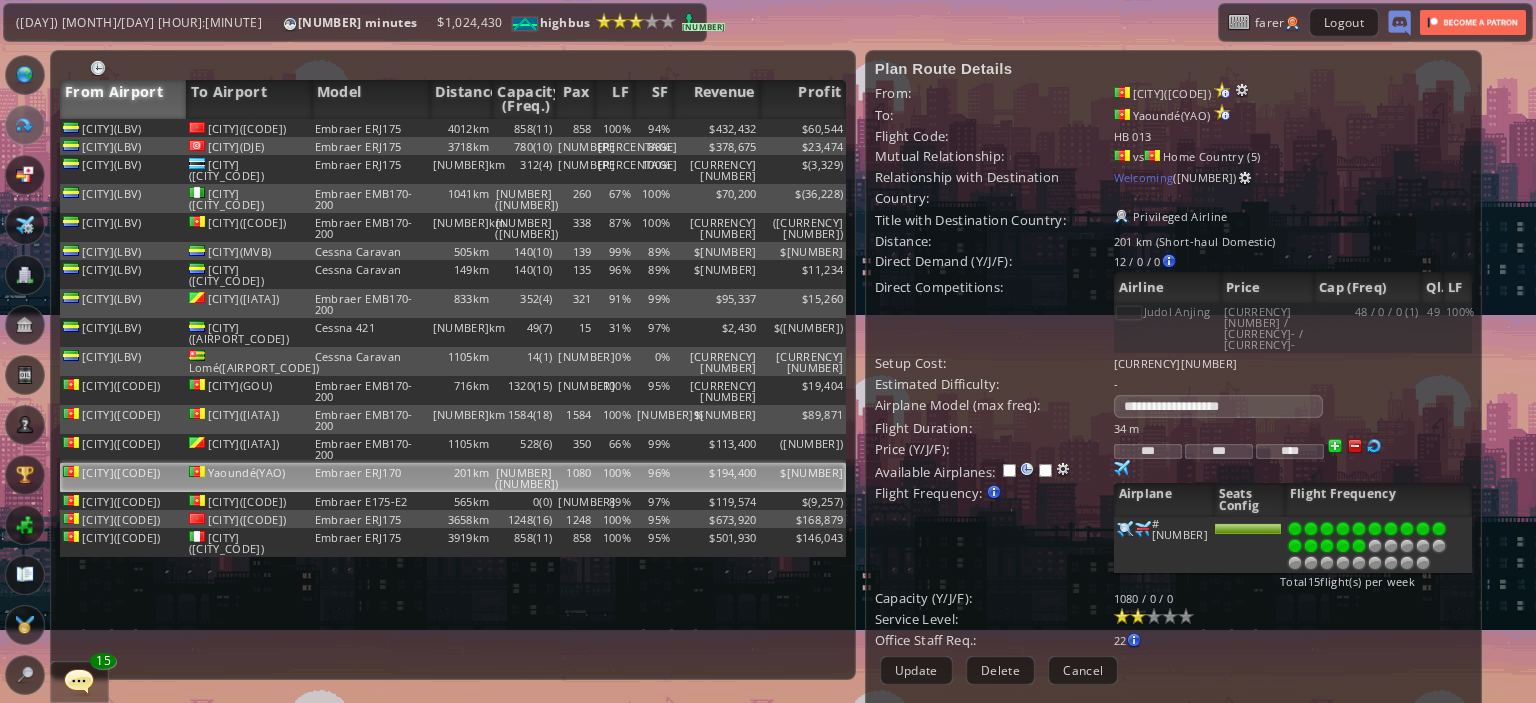 click on "34 m" at bounding box center [1293, 428] 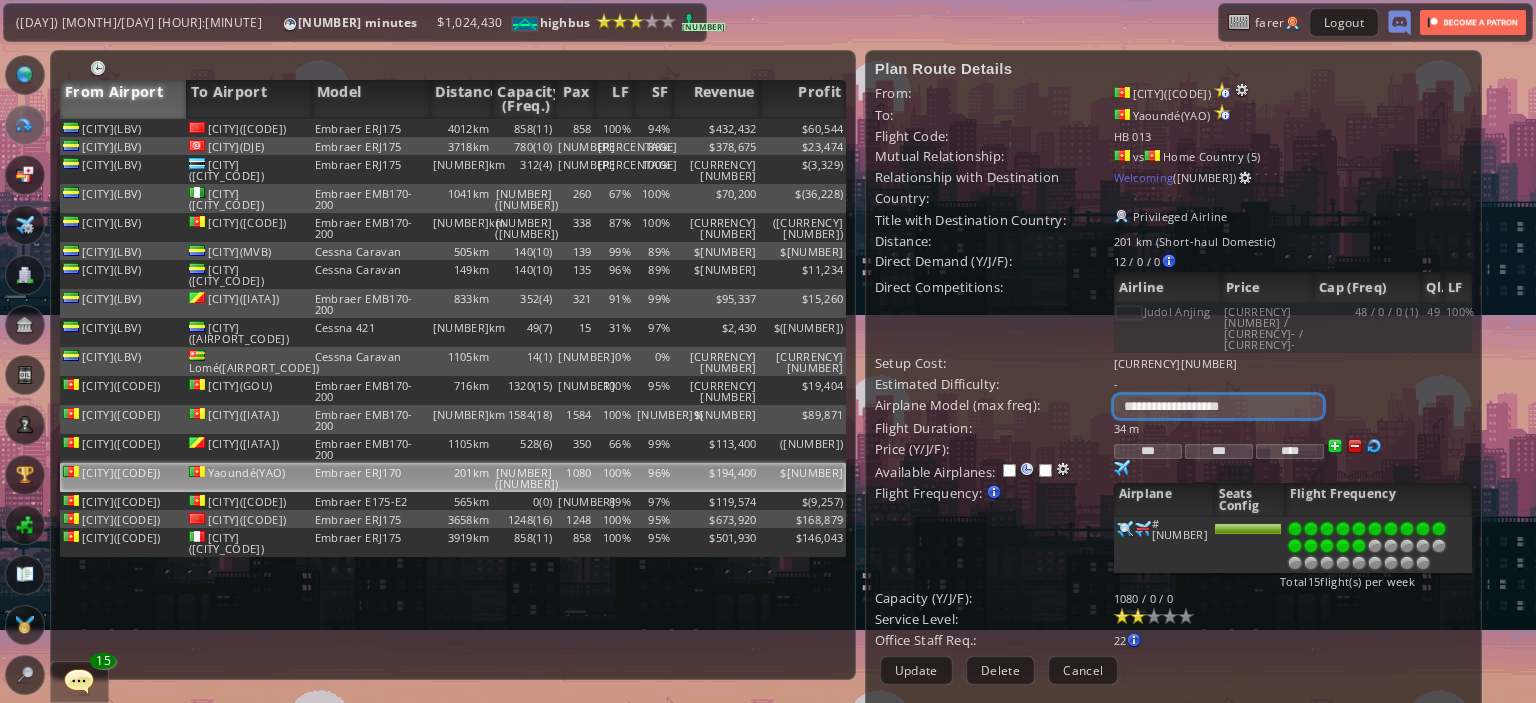click on "**********" at bounding box center [1218, 406] 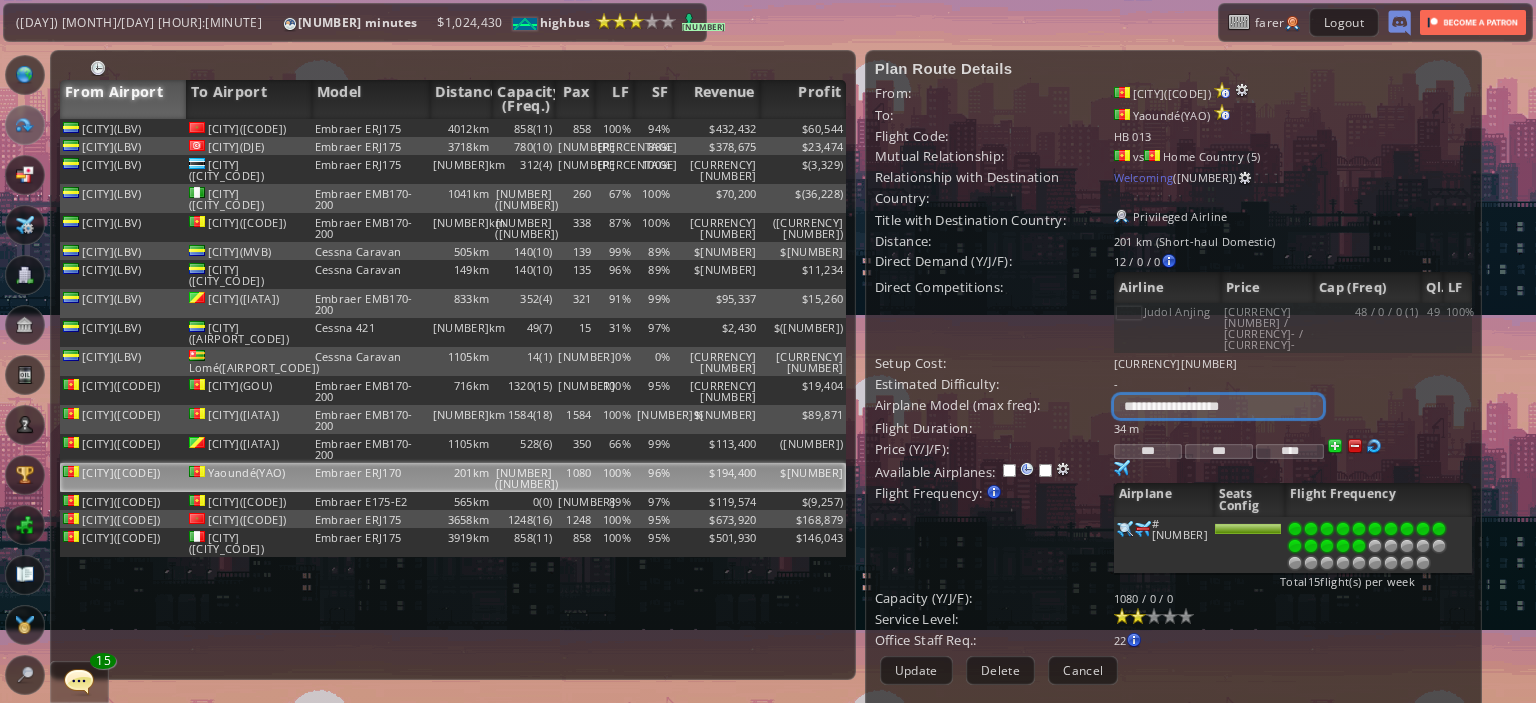 select on "**" 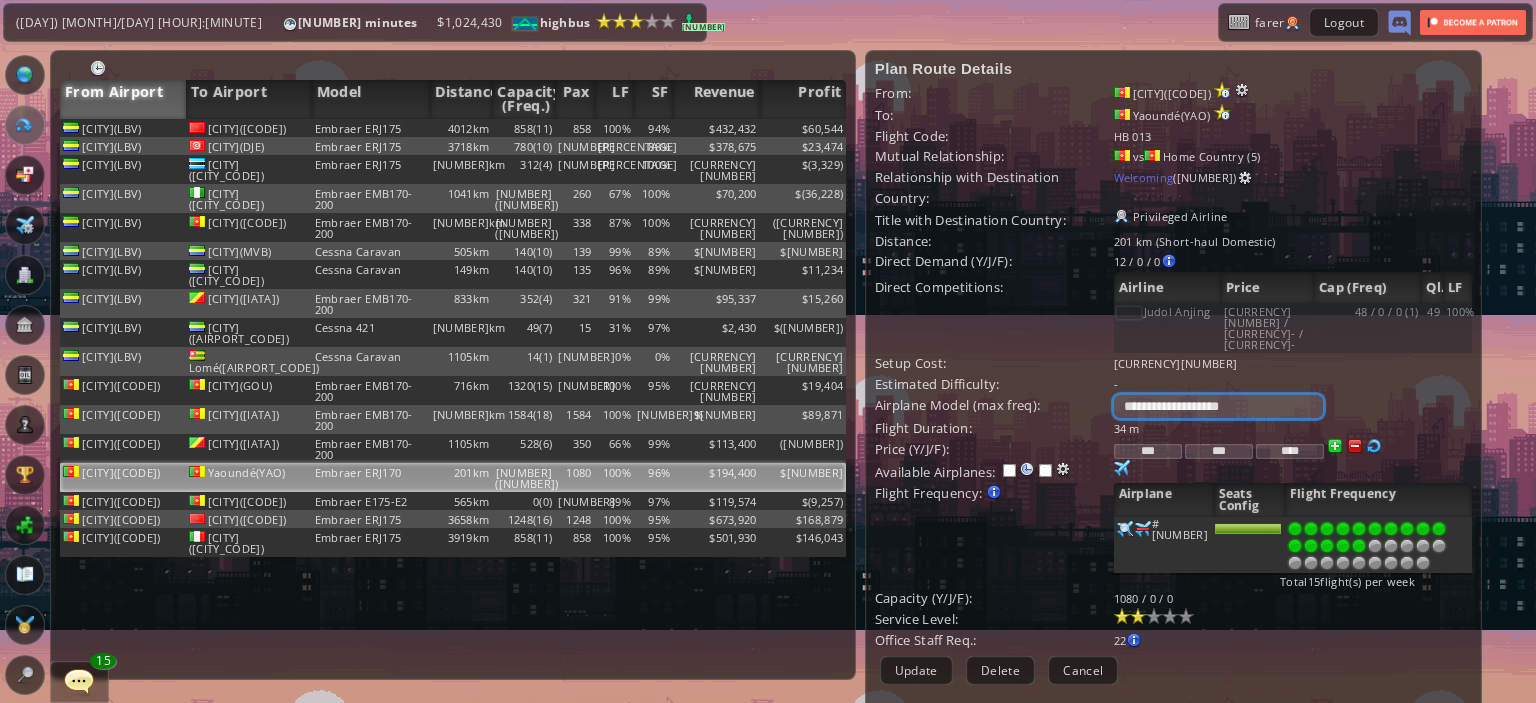 click on "**********" at bounding box center [1218, 406] 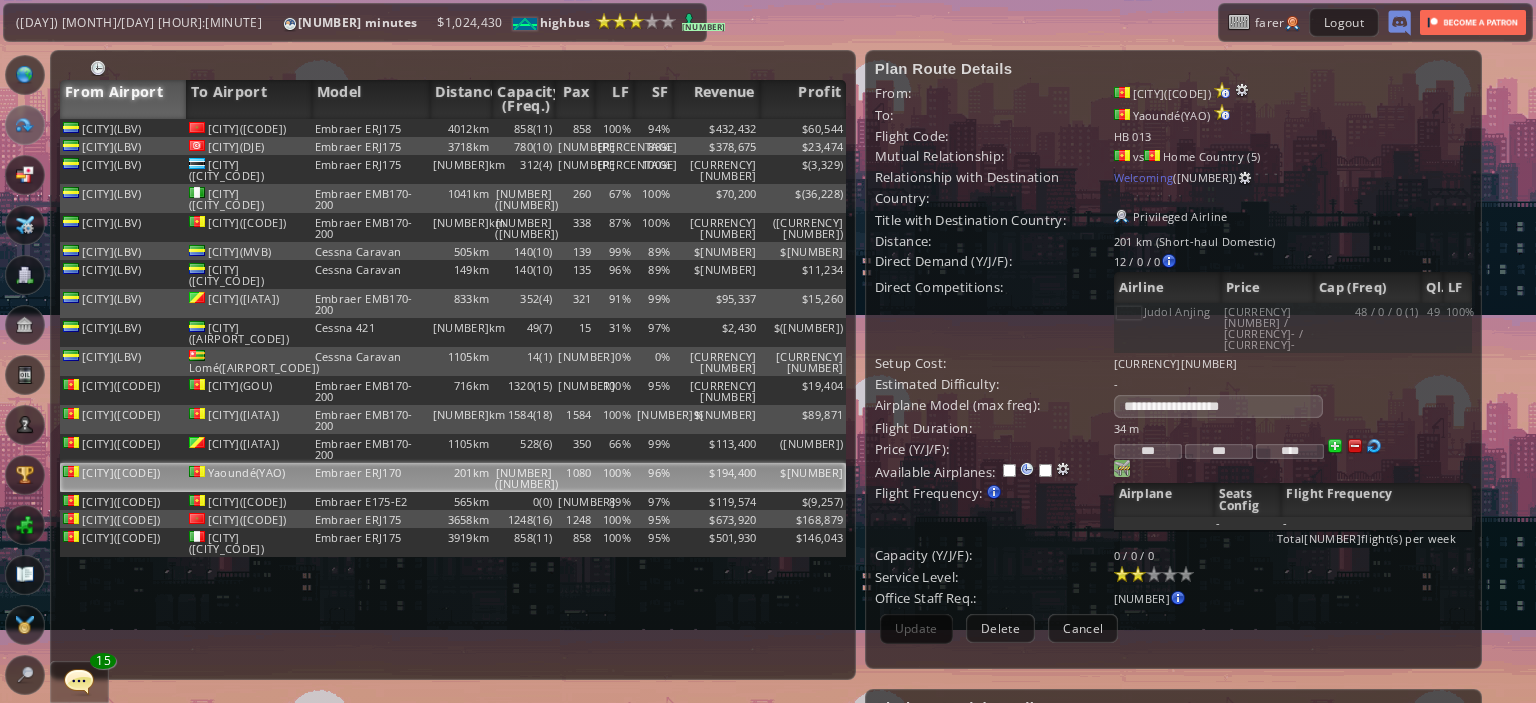 click at bounding box center [1122, 468] 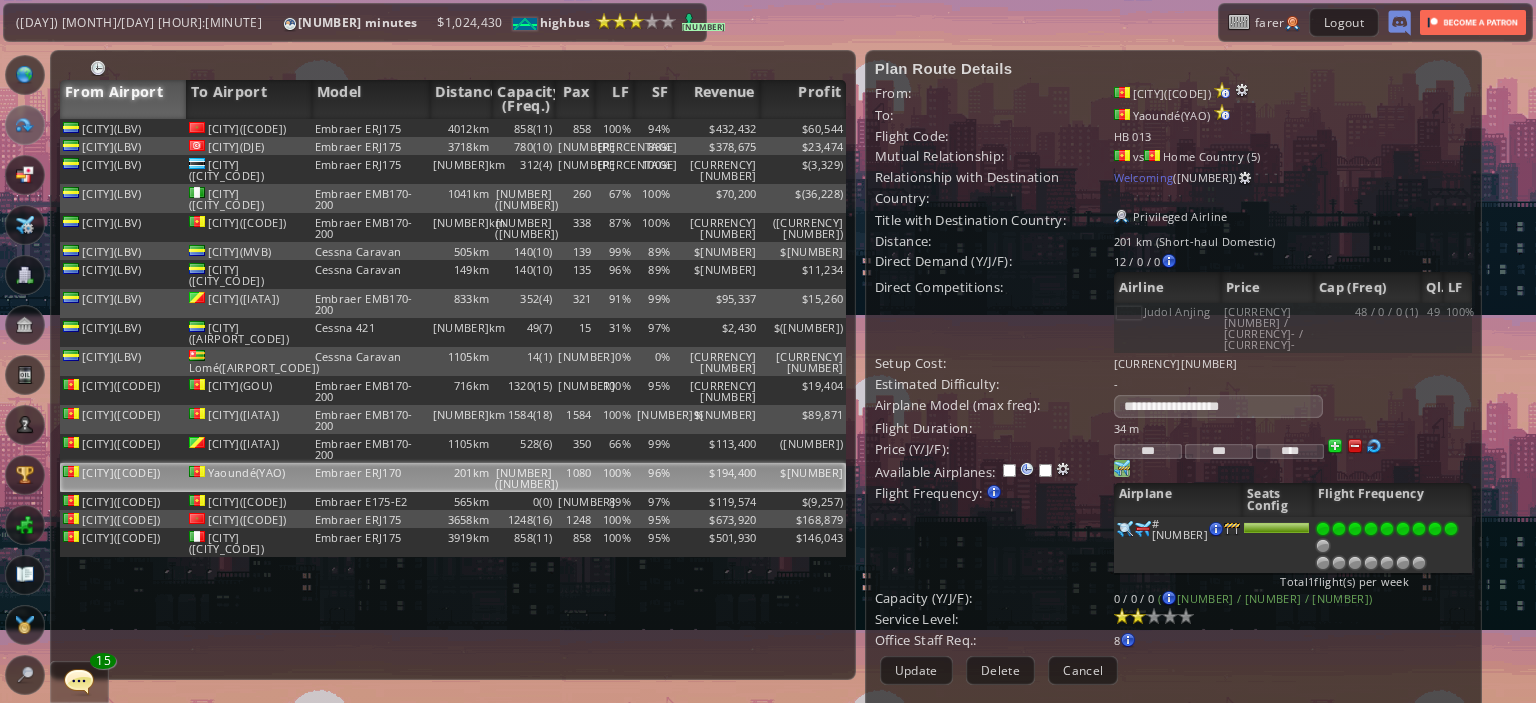 click at bounding box center [1451, 529] 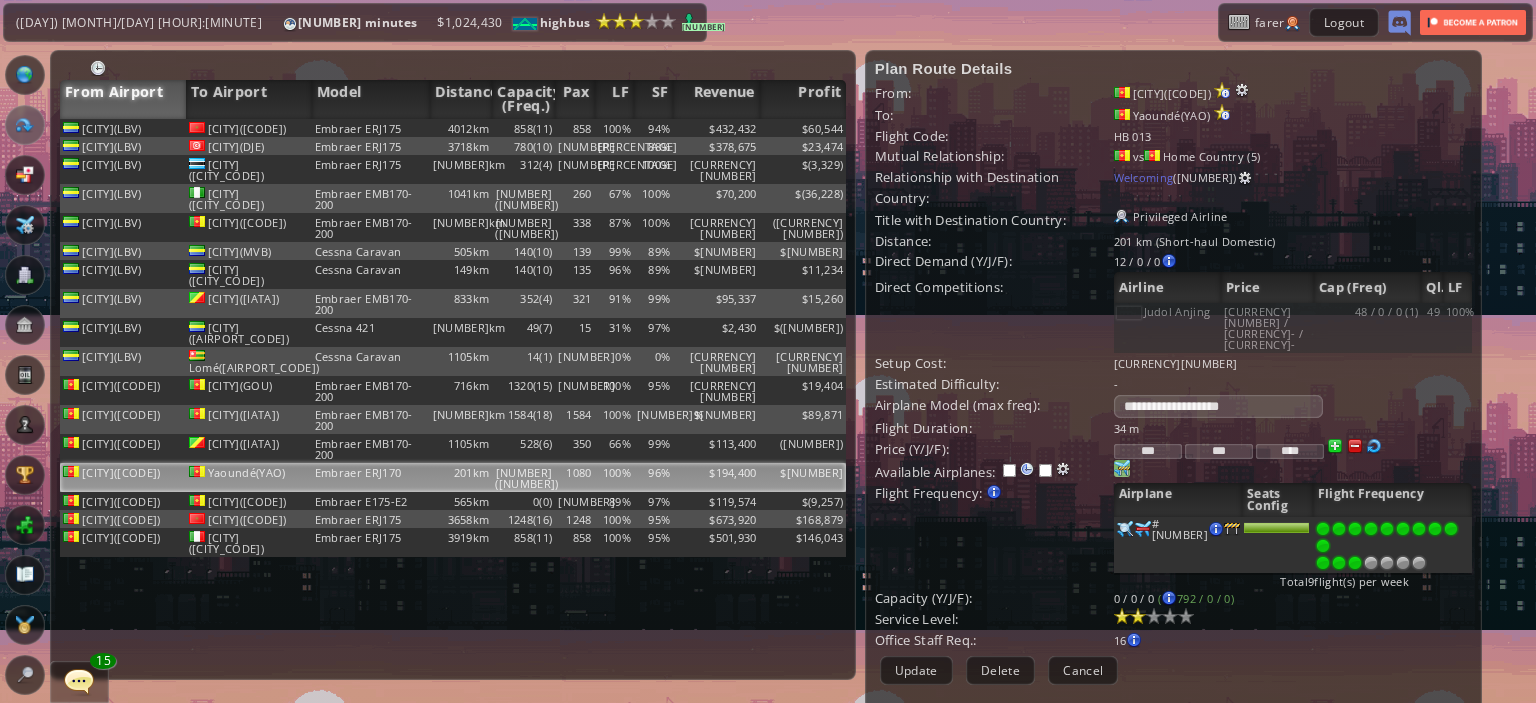 click at bounding box center [1355, 563] 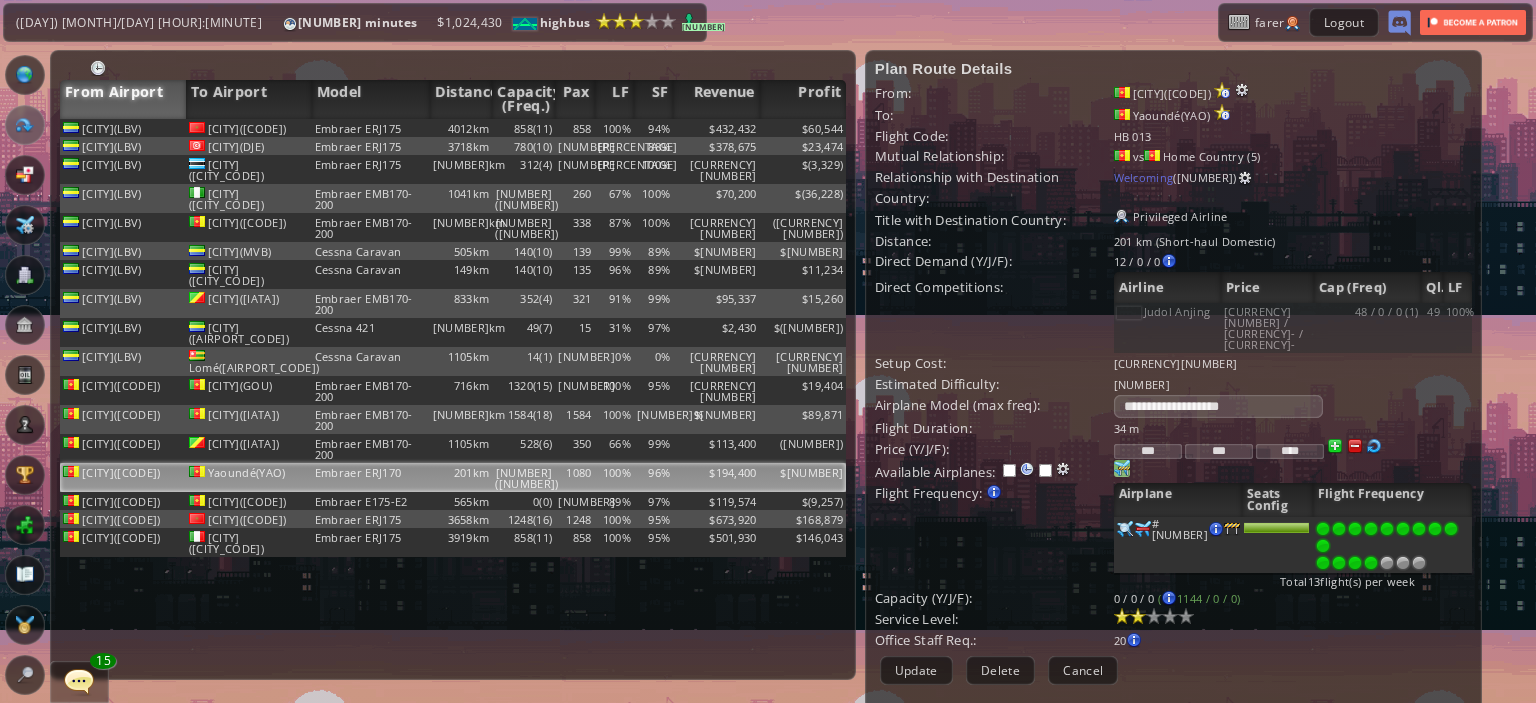 click at bounding box center (1371, 563) 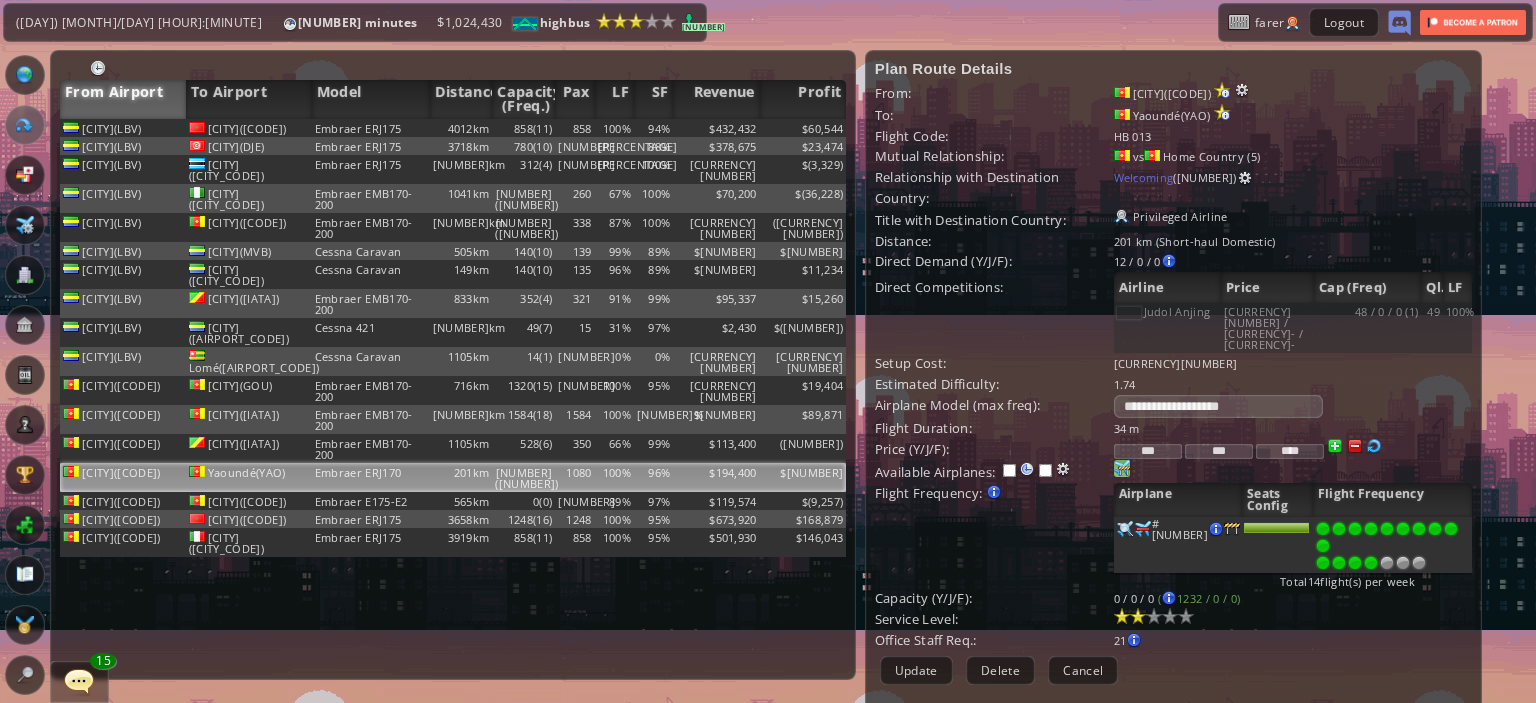 click at bounding box center (1371, 563) 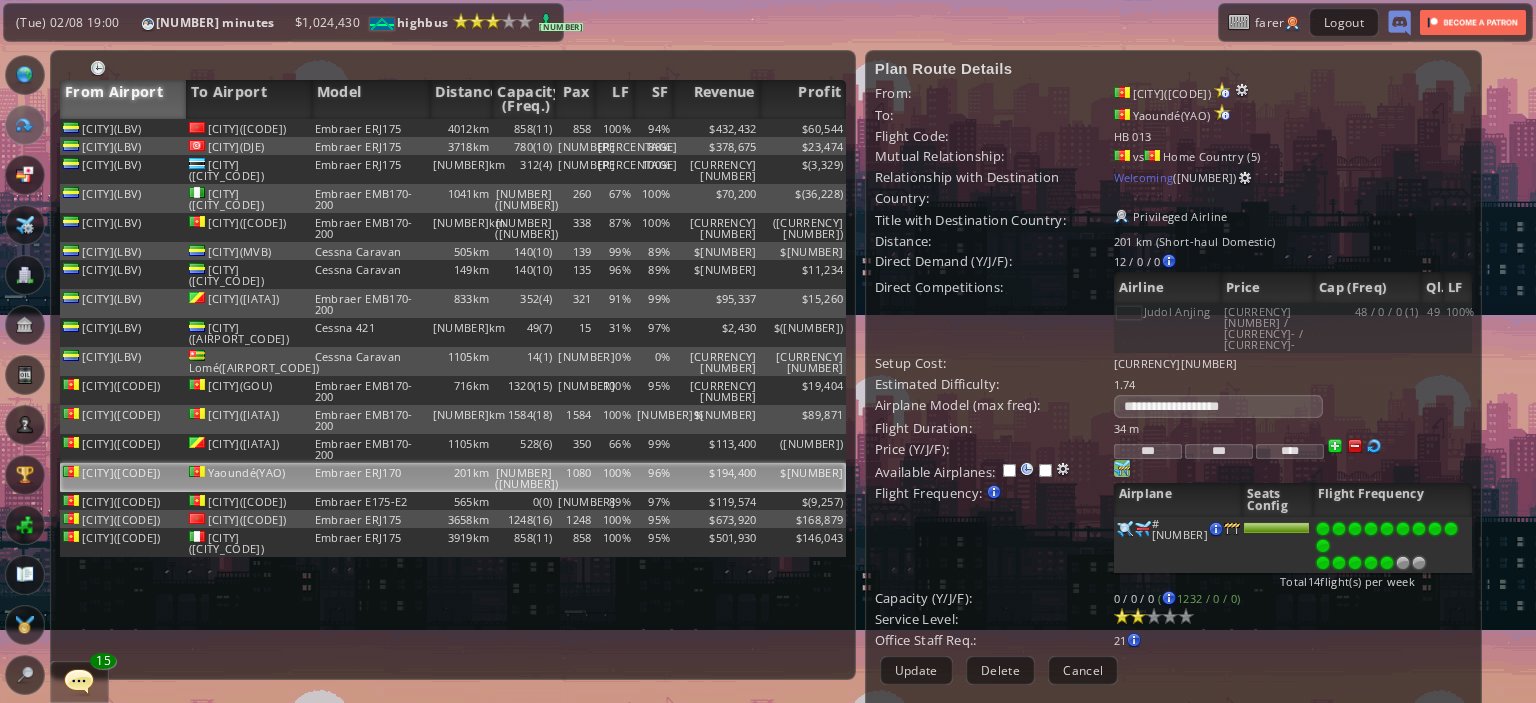 click at bounding box center (1387, 563) 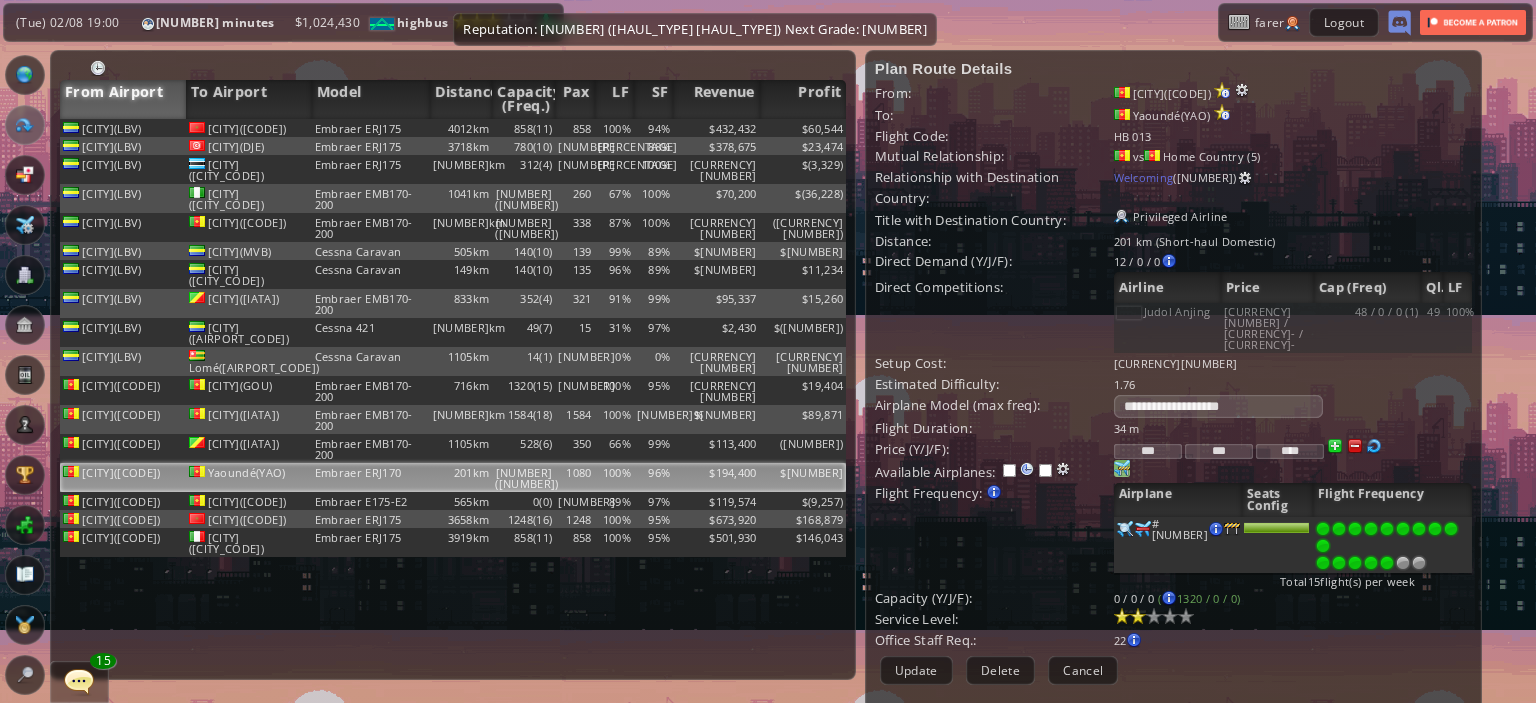 click on "Reputation: [NUMBER] ([HAUL_TYPE] [HAUL_TYPE]) Next Grade: [NUMBER]" at bounding box center [695, 29] 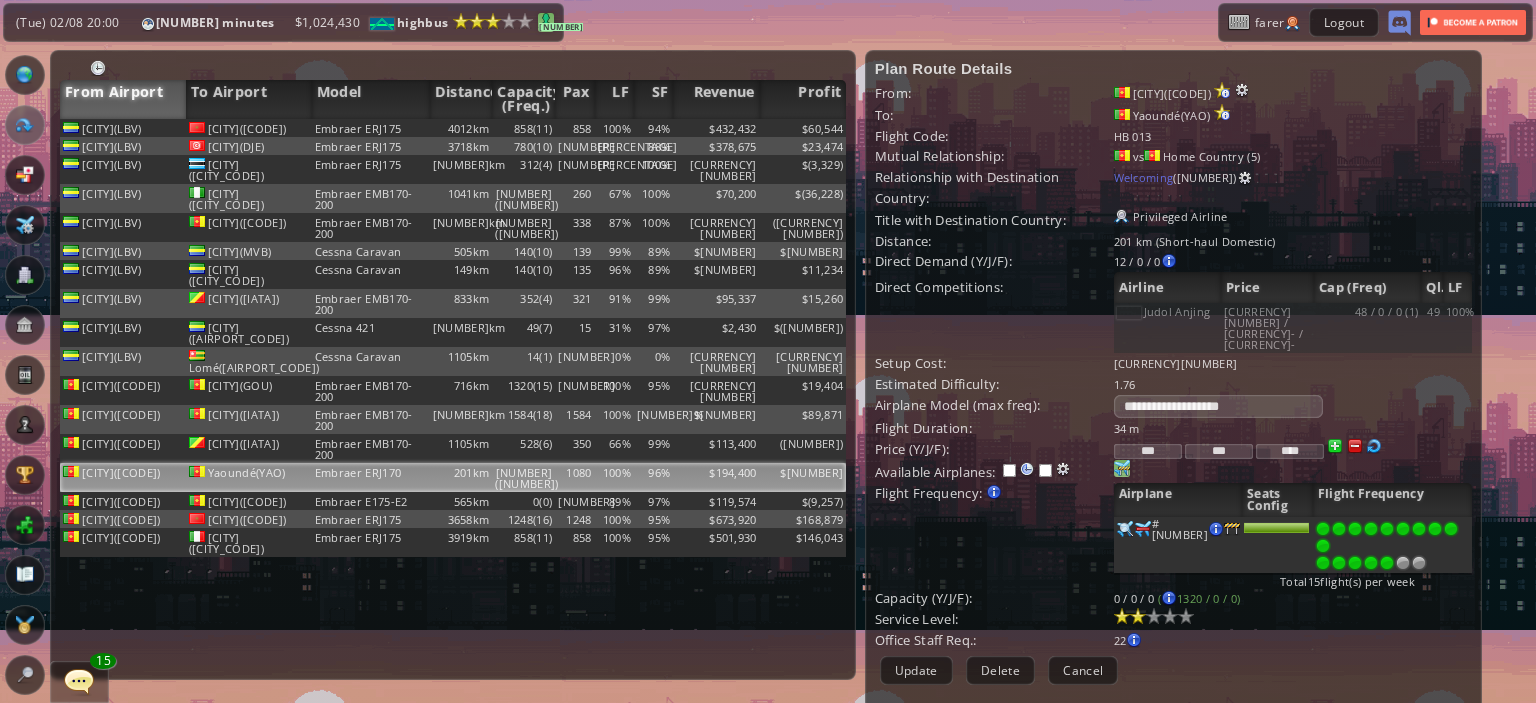 click on "[NUMBER]" at bounding box center (561, 27) 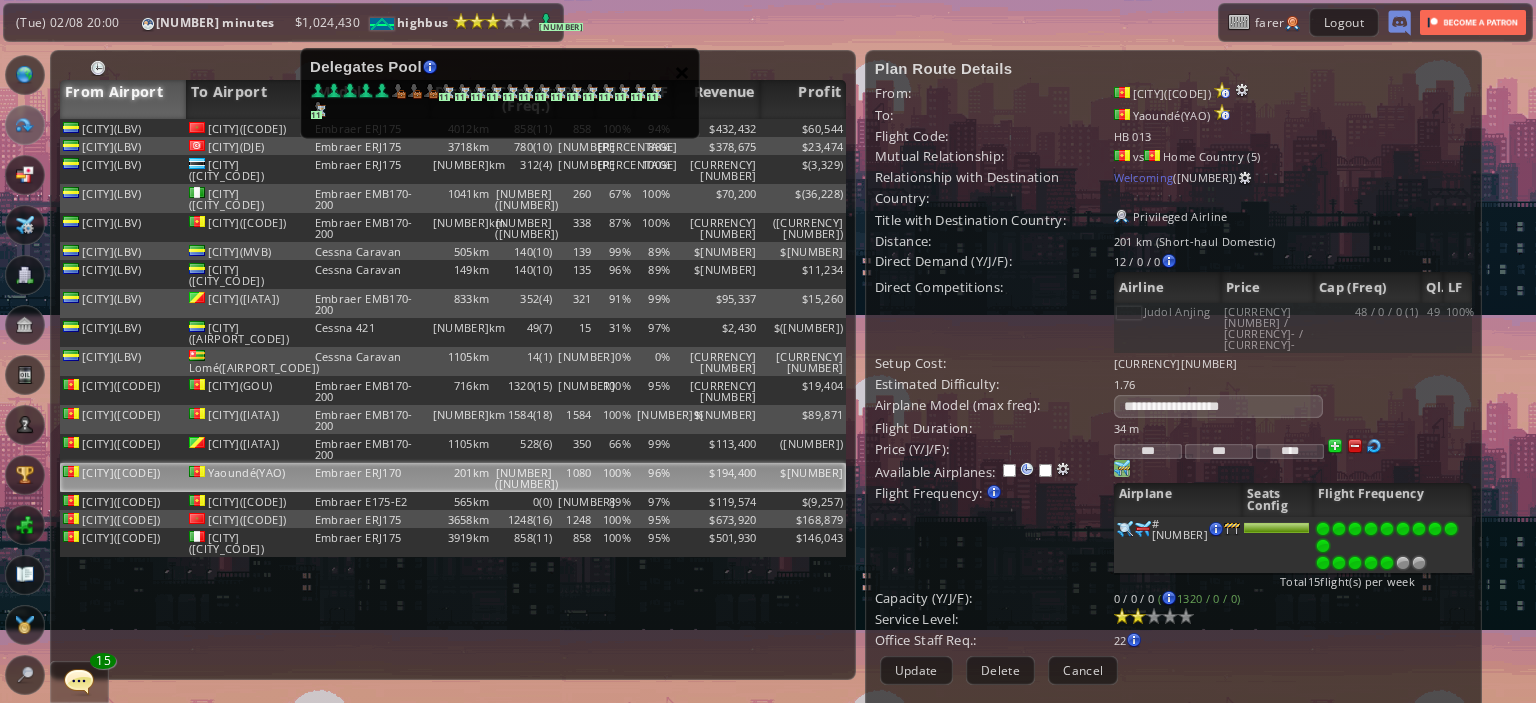 click on "×" at bounding box center (682, 72) 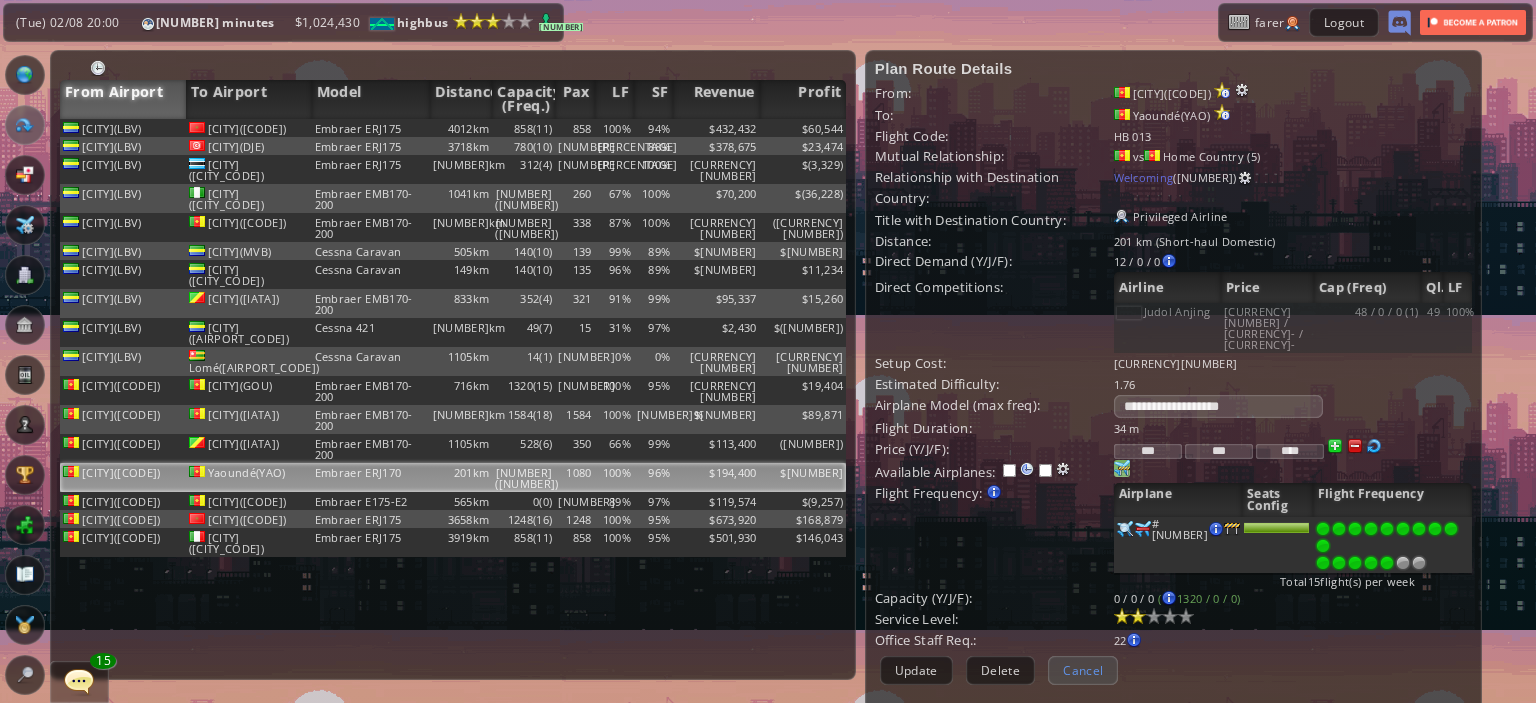 click on "Cancel" at bounding box center (1083, 670) 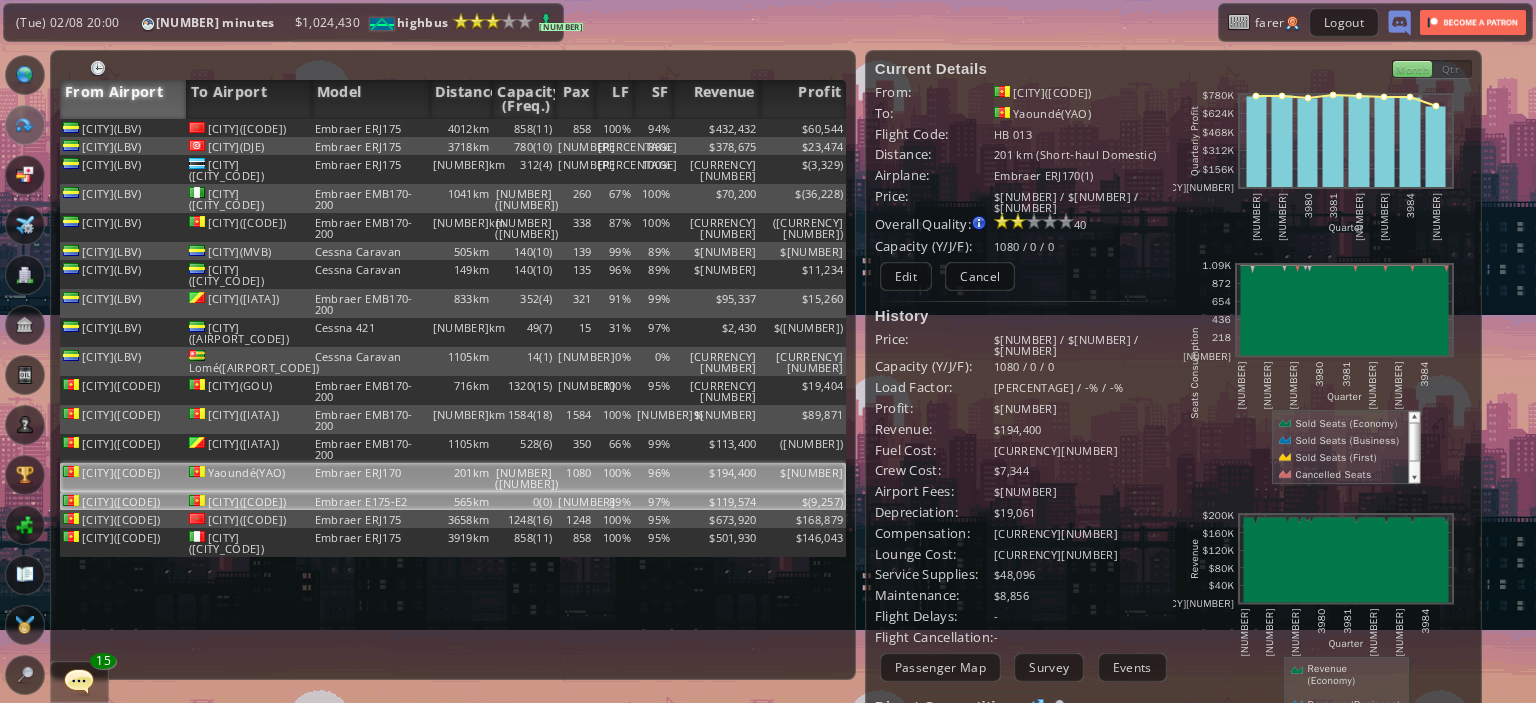 click on "89%" at bounding box center [614, 128] 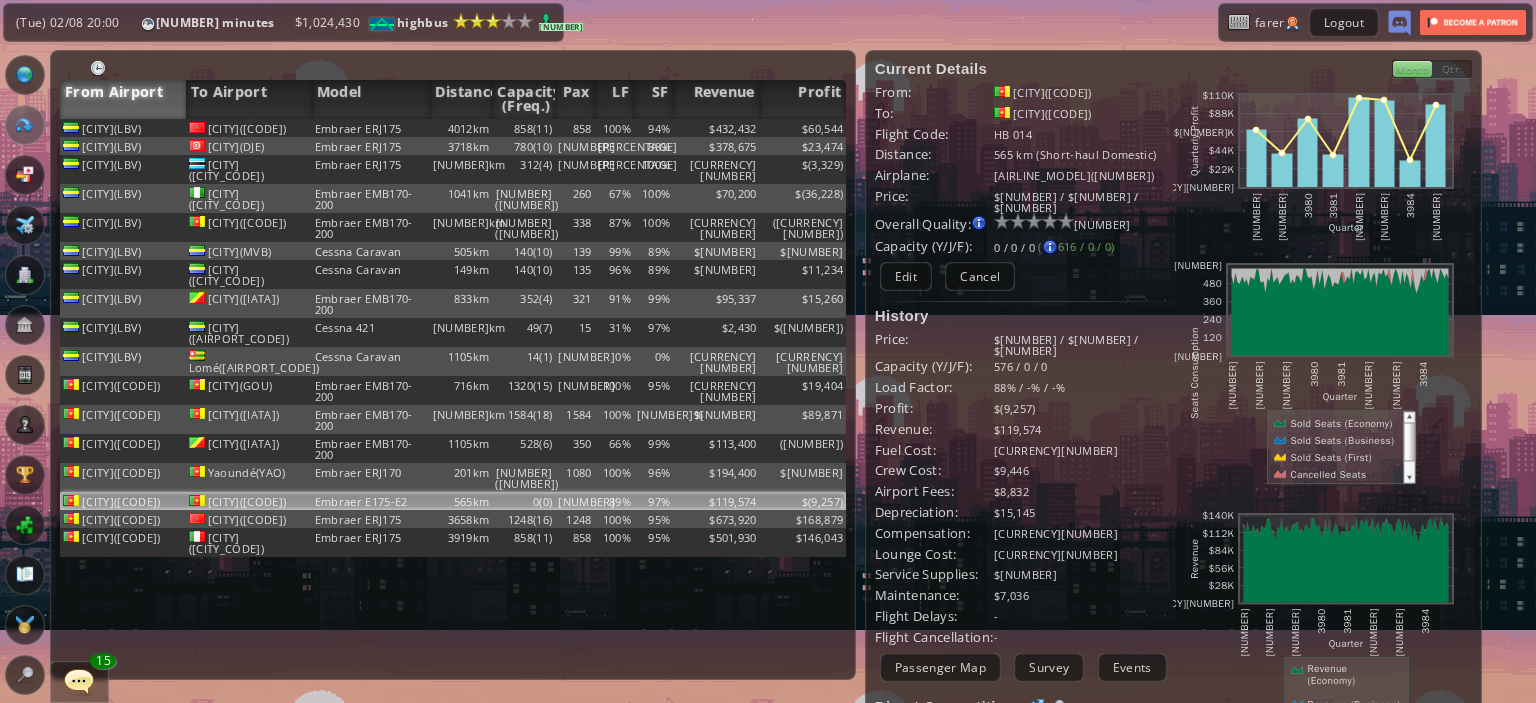 click on "Current Details
From:
[AIRPORT_CODE]
To:
[AIRPORT_CODE]
Flight Code:
HB [NUMBER]
Distance:
[NUMBER] km (Short-haul Domestic)
airplane:
[AIRPLANE_MODEL]
Price:
$[NUMBER] / $[NUMBER] / $[NUMBER]
Overall Quality:
Overall quality is determined by:
- Fleet Age per Route
- Service Star level per route
- Company wide Service Quality
[NUMBER]
[NUMBER] / [NUMBER] / [NUMBER] -" at bounding box center [1024, 499] 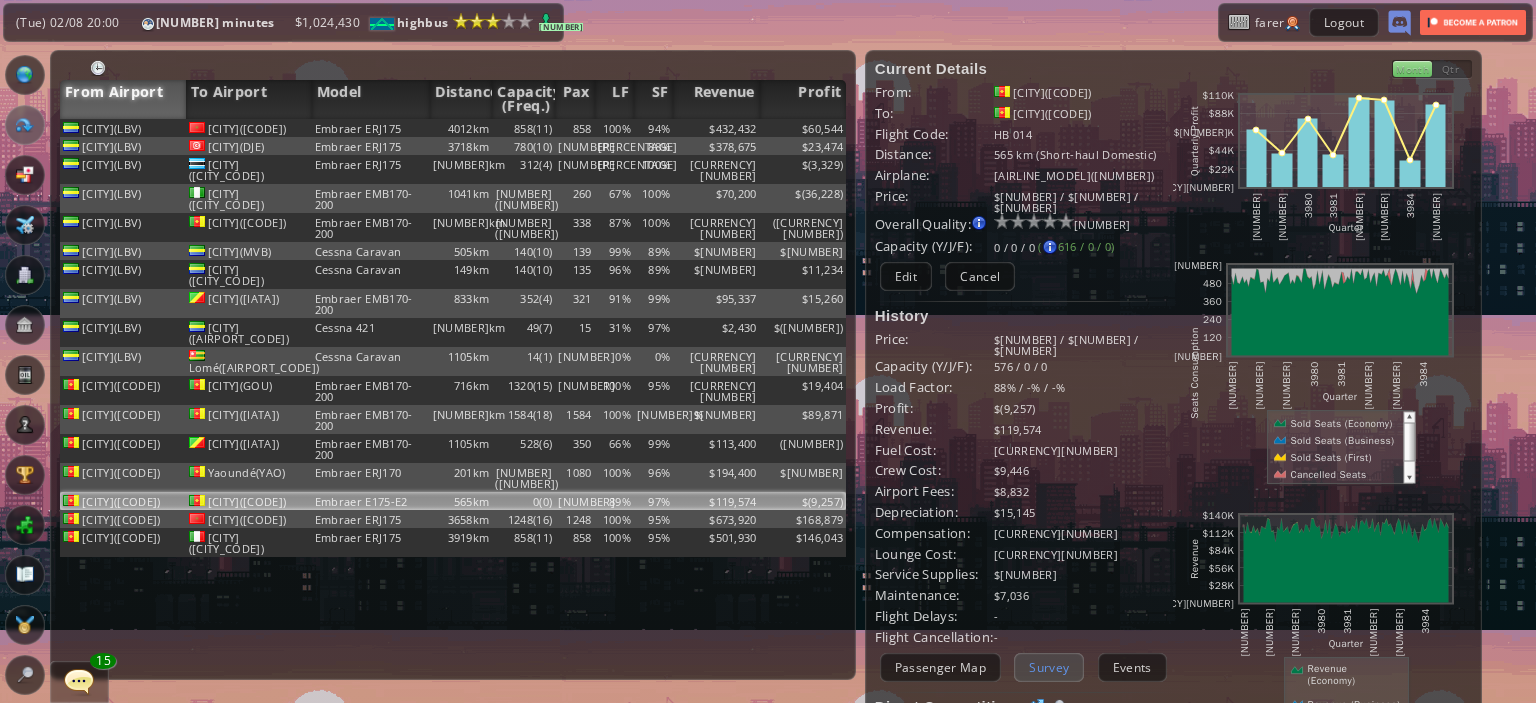 click on "Survey" at bounding box center (1049, 667) 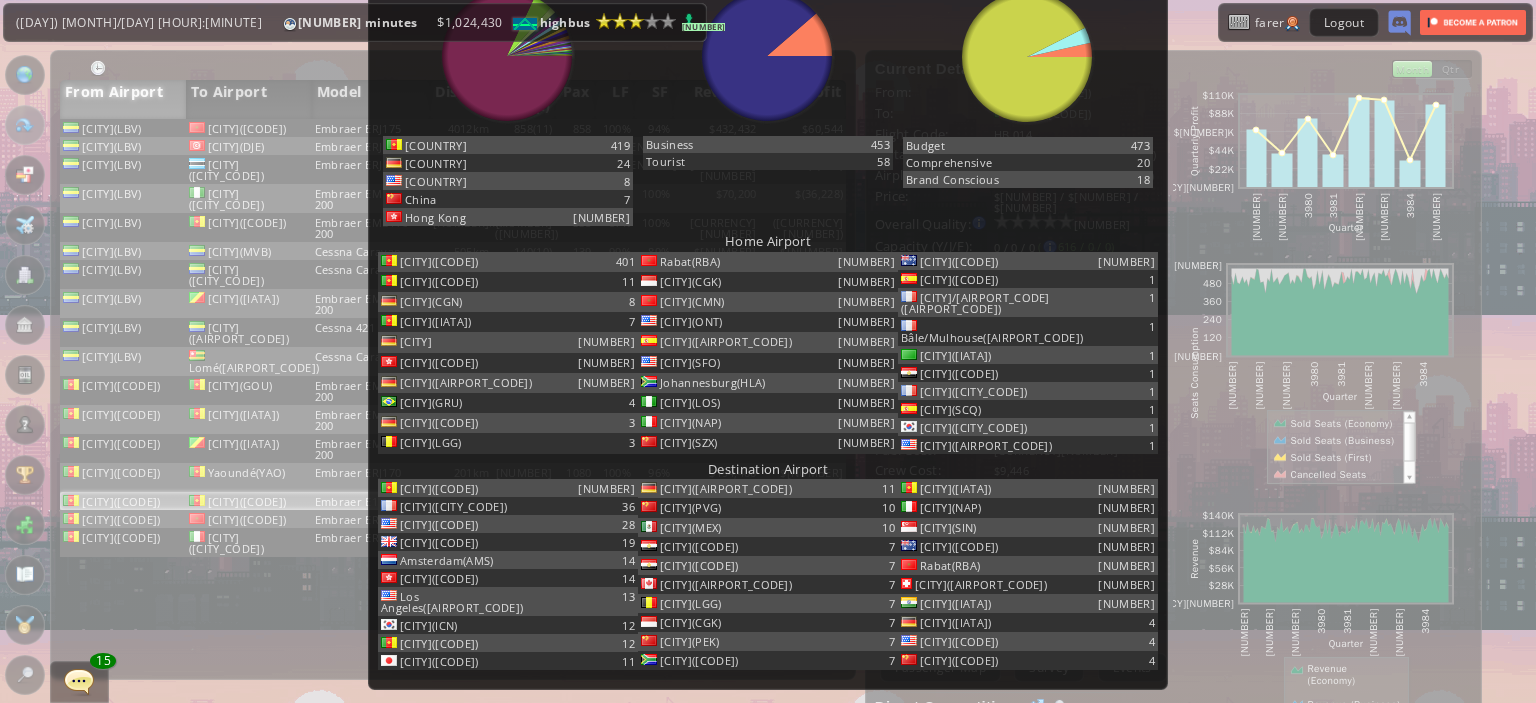 scroll, scrollTop: 0, scrollLeft: 0, axis: both 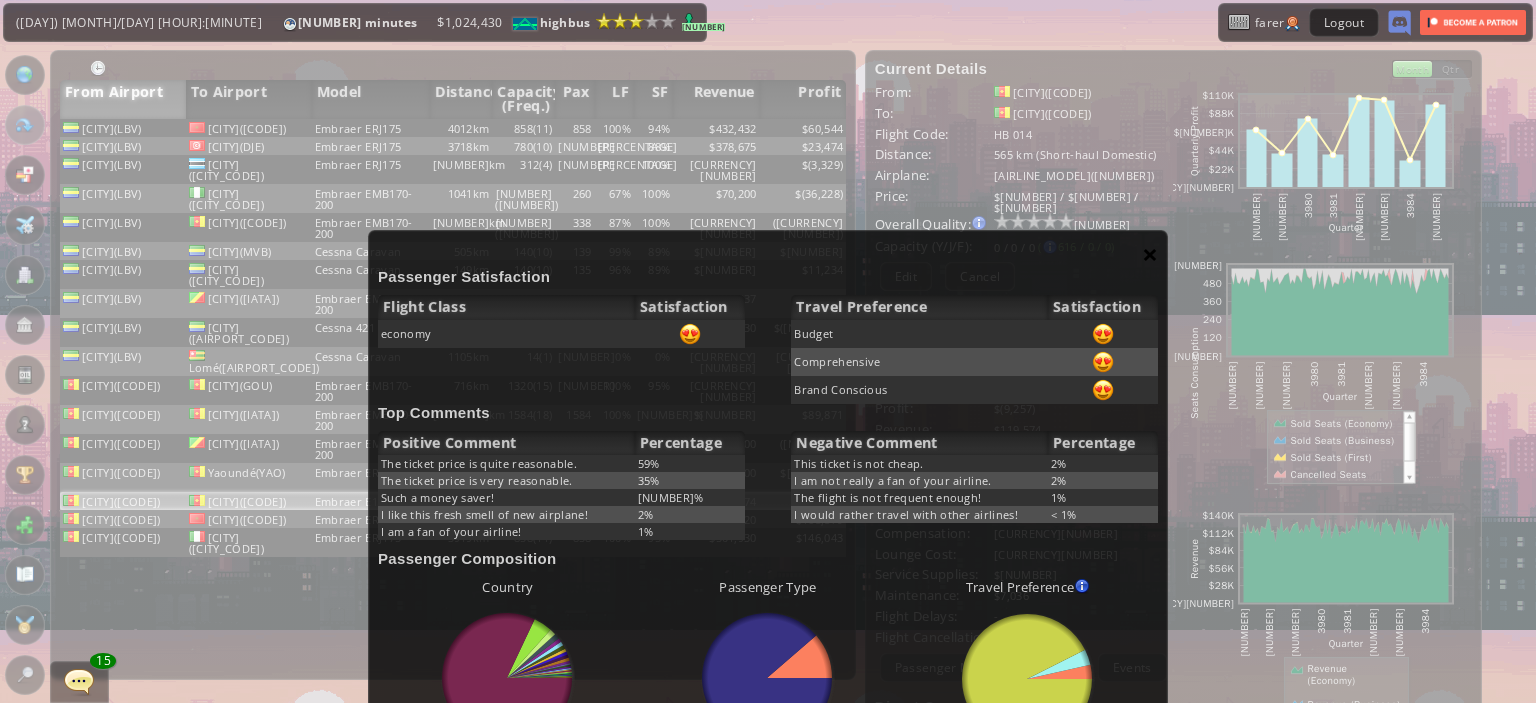 click on "×" at bounding box center (1150, 254) 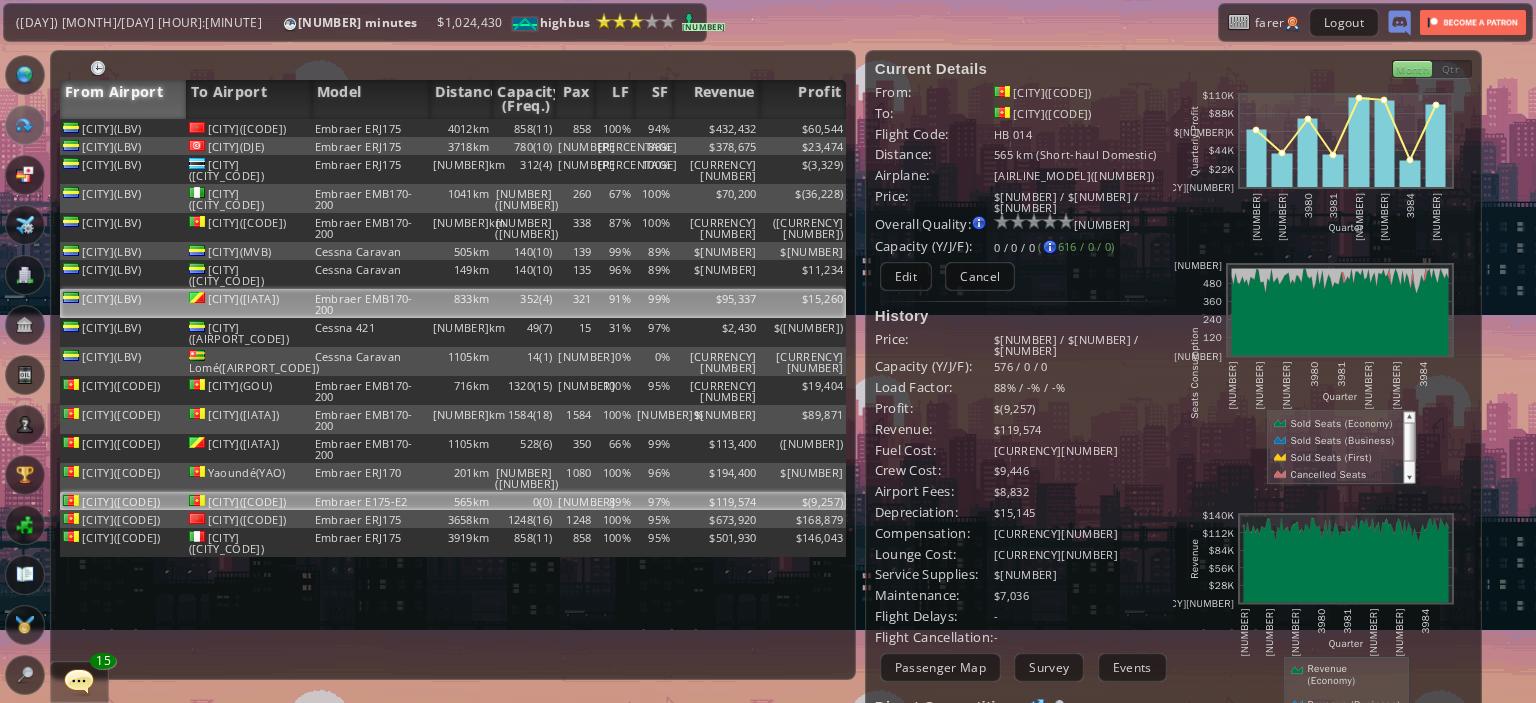 click on "$15,260" at bounding box center [803, 128] 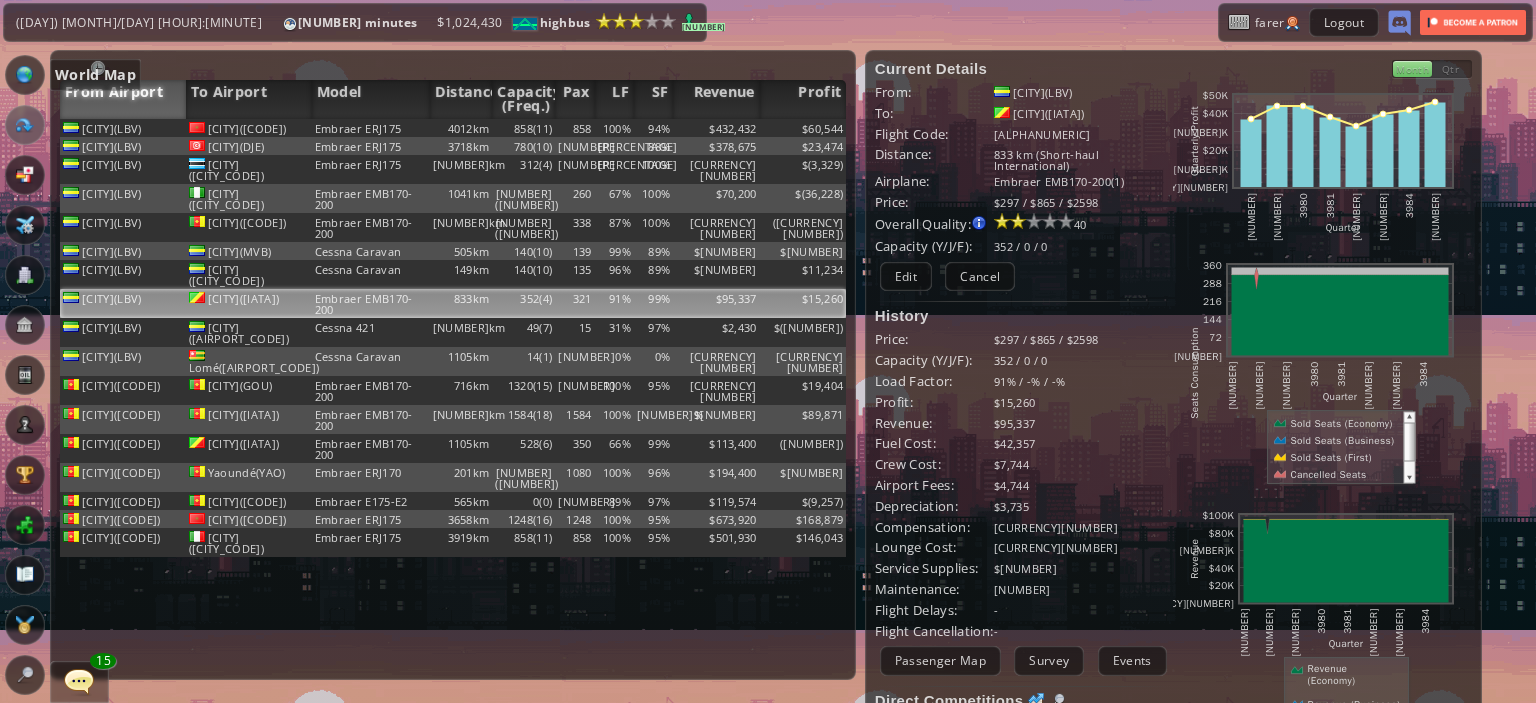 click at bounding box center (25, 75) 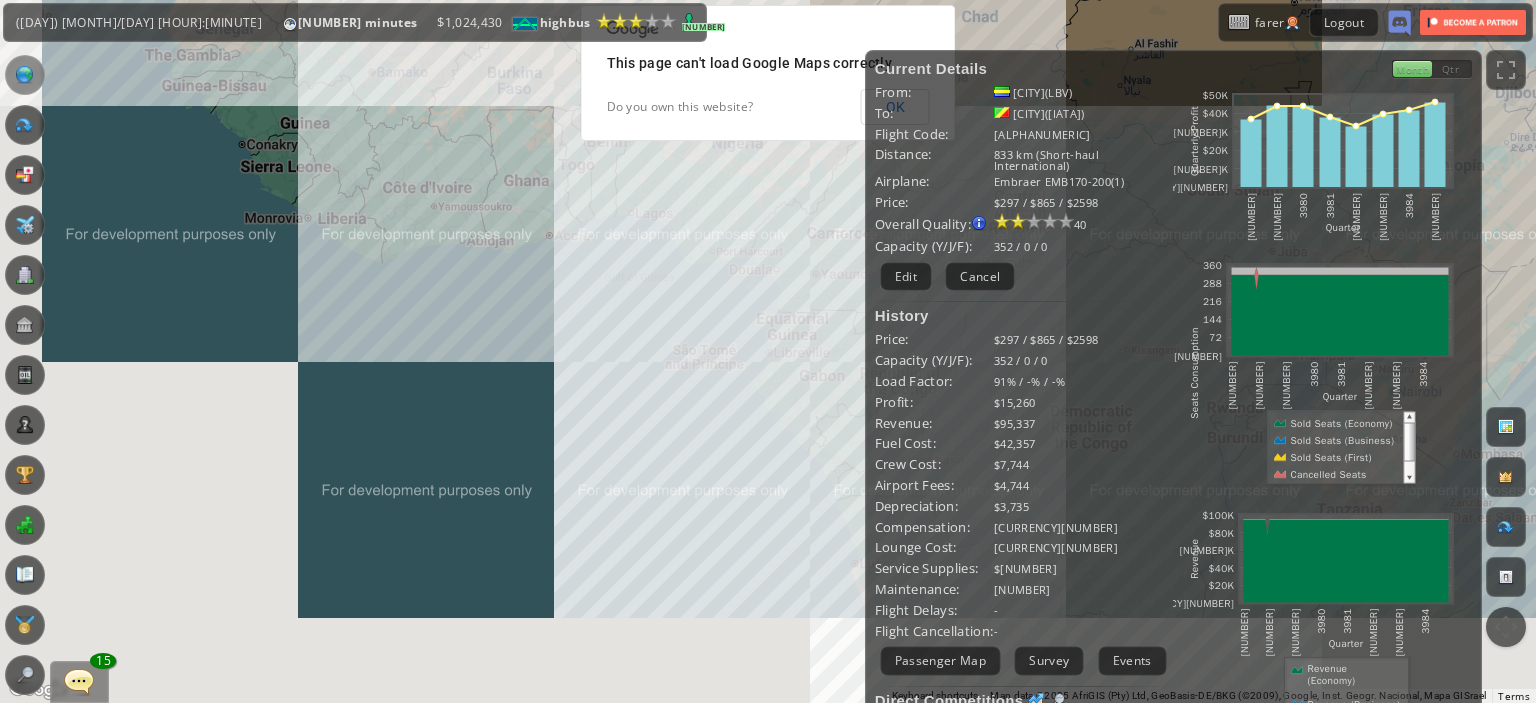 drag, startPoint x: 751, startPoint y: 476, endPoint x: 700, endPoint y: 539, distance: 81.055534 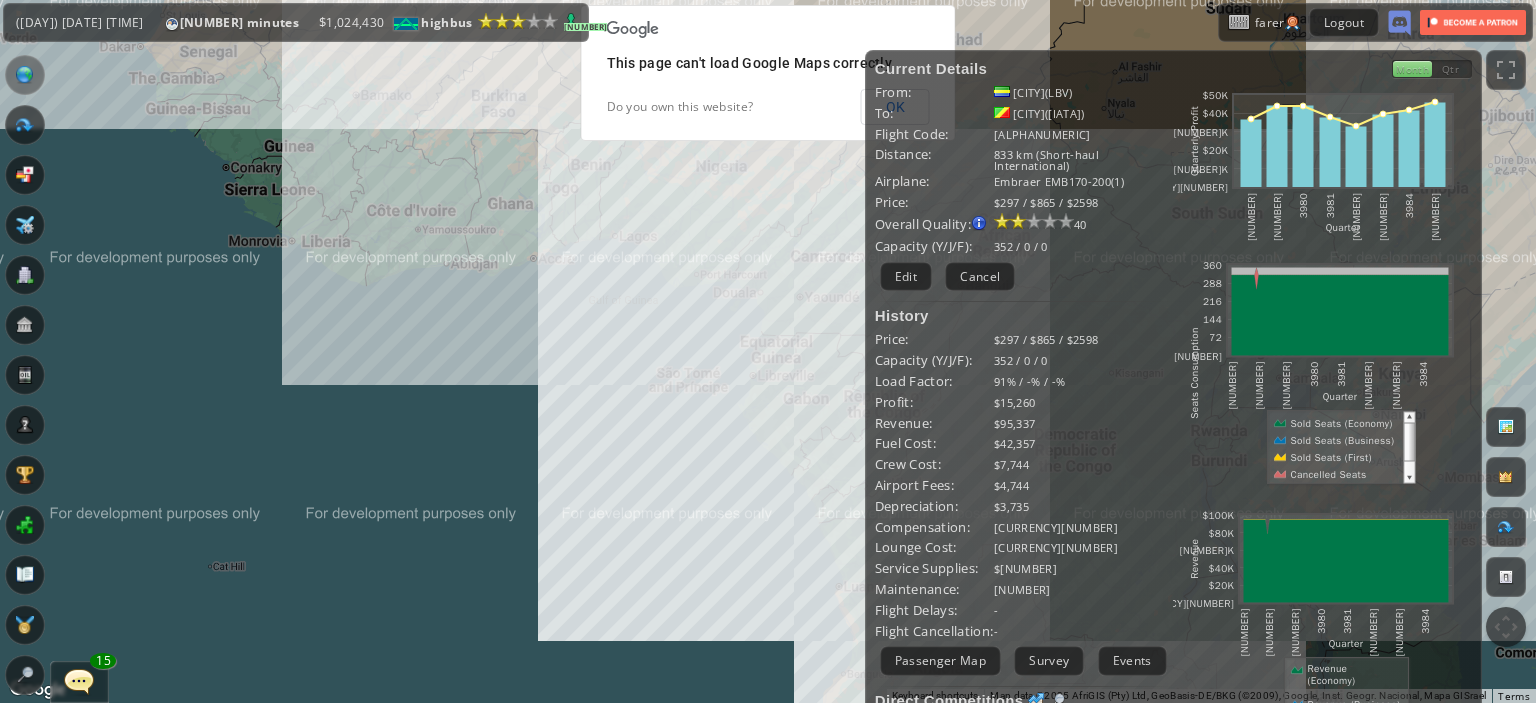 click on "To navigate, press the arrow keys." at bounding box center (768, 351) 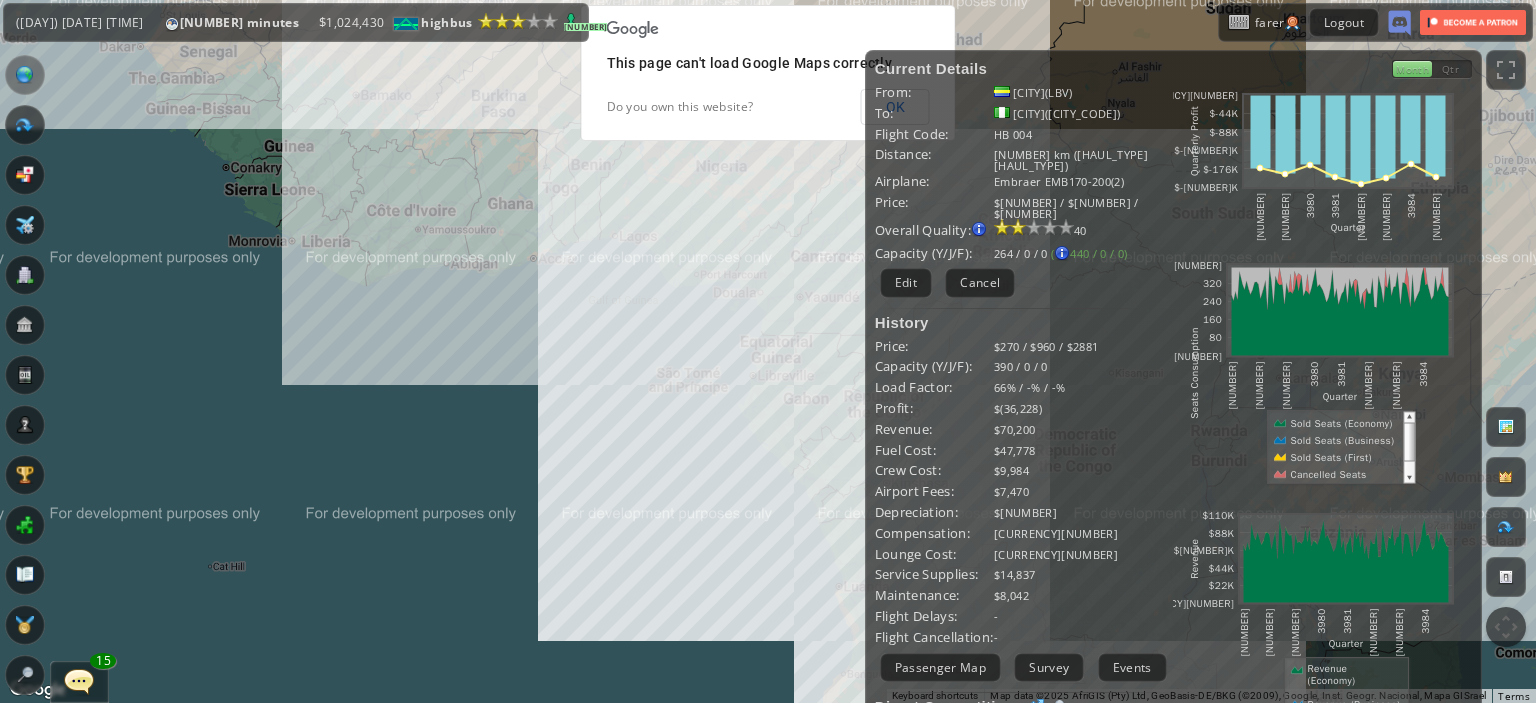 drag, startPoint x: 603, startPoint y: 383, endPoint x: 514, endPoint y: 491, distance: 139.94641 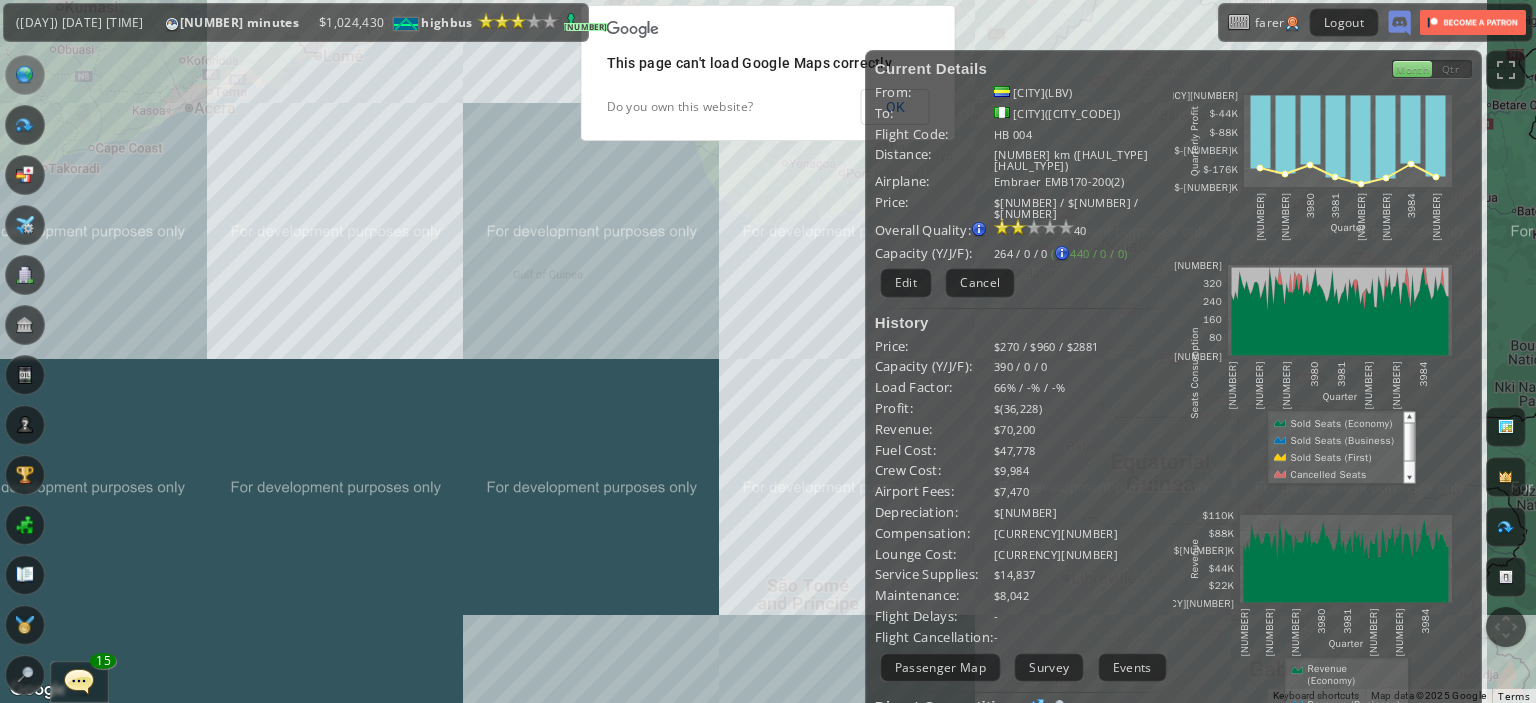 click on "To navigate, press the arrow keys." at bounding box center [768, 351] 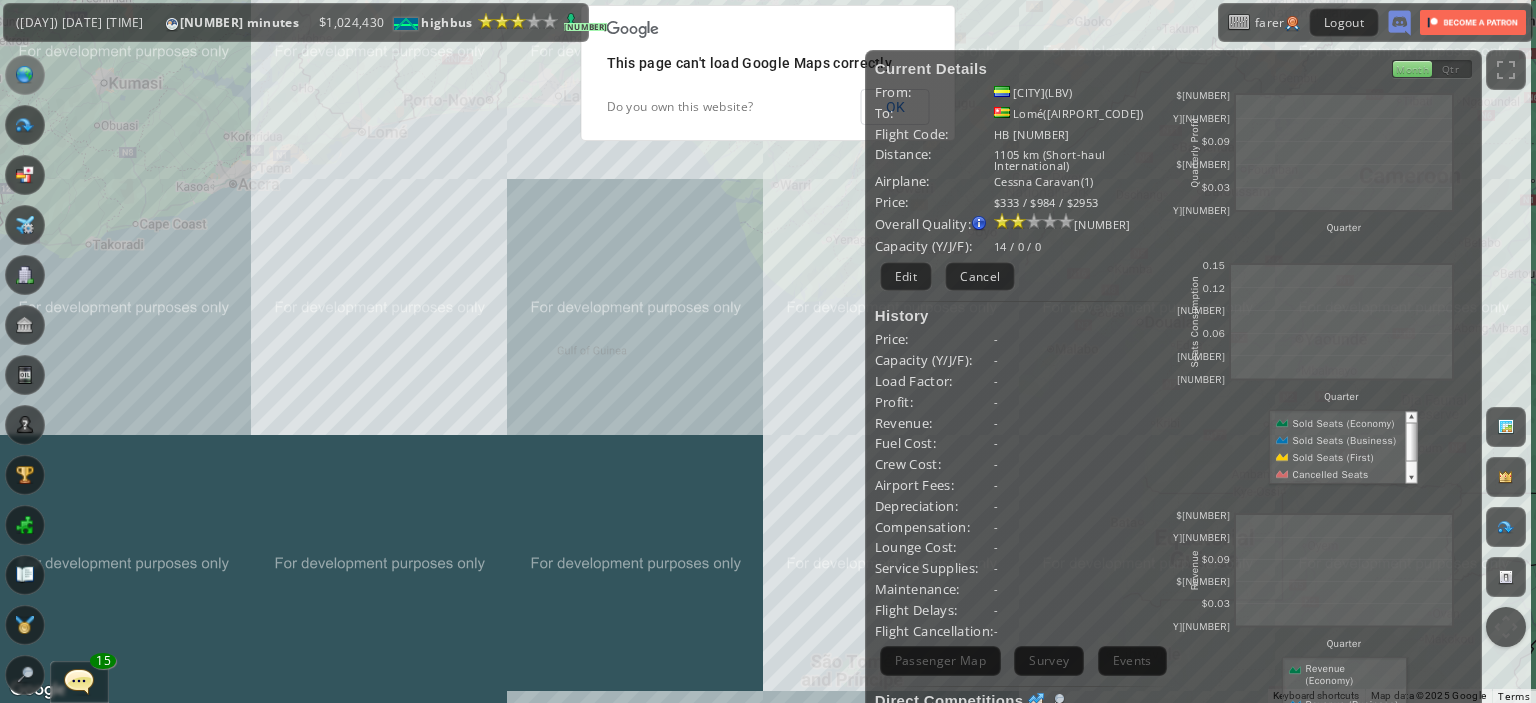 drag, startPoint x: 484, startPoint y: 333, endPoint x: 574, endPoint y: 532, distance: 218.40558 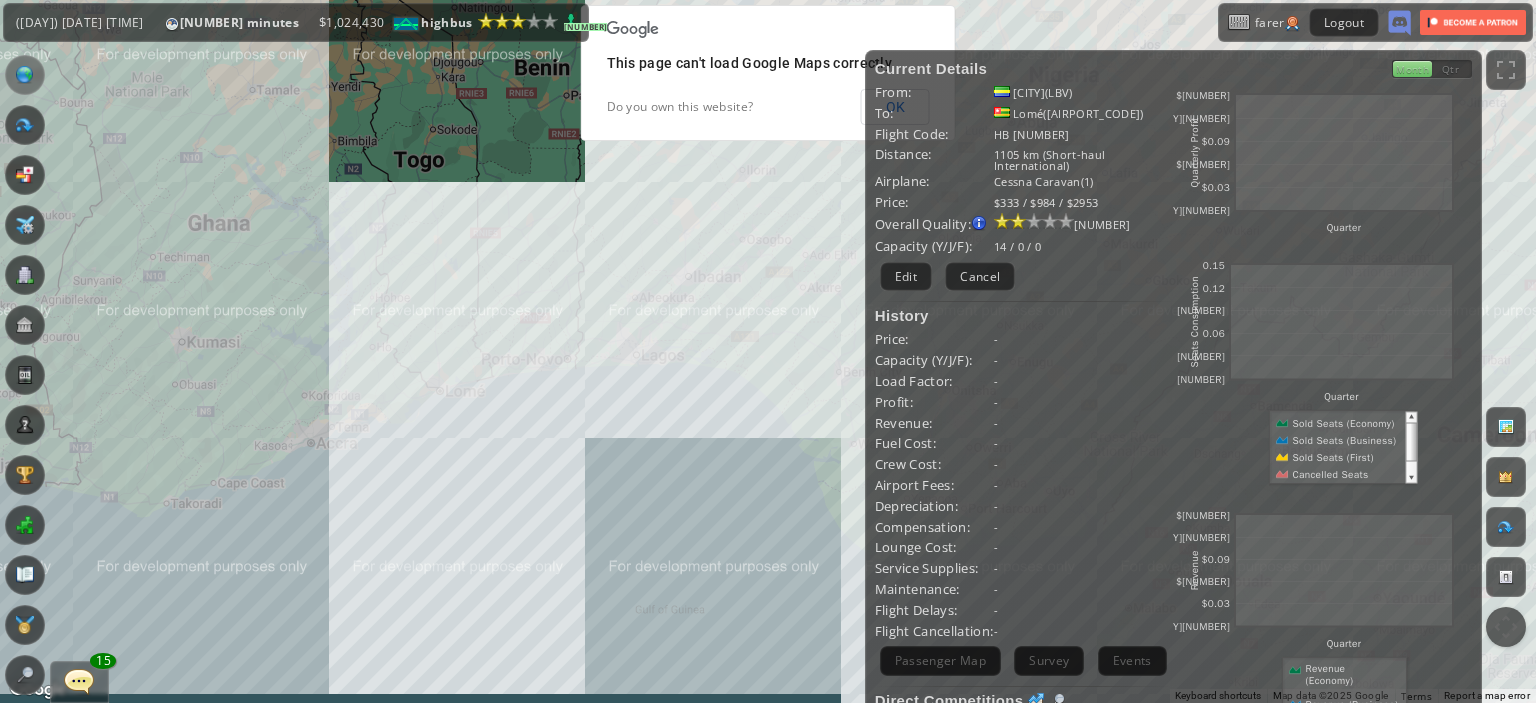 click on "To navigate, press the arrow keys." at bounding box center (768, 351) 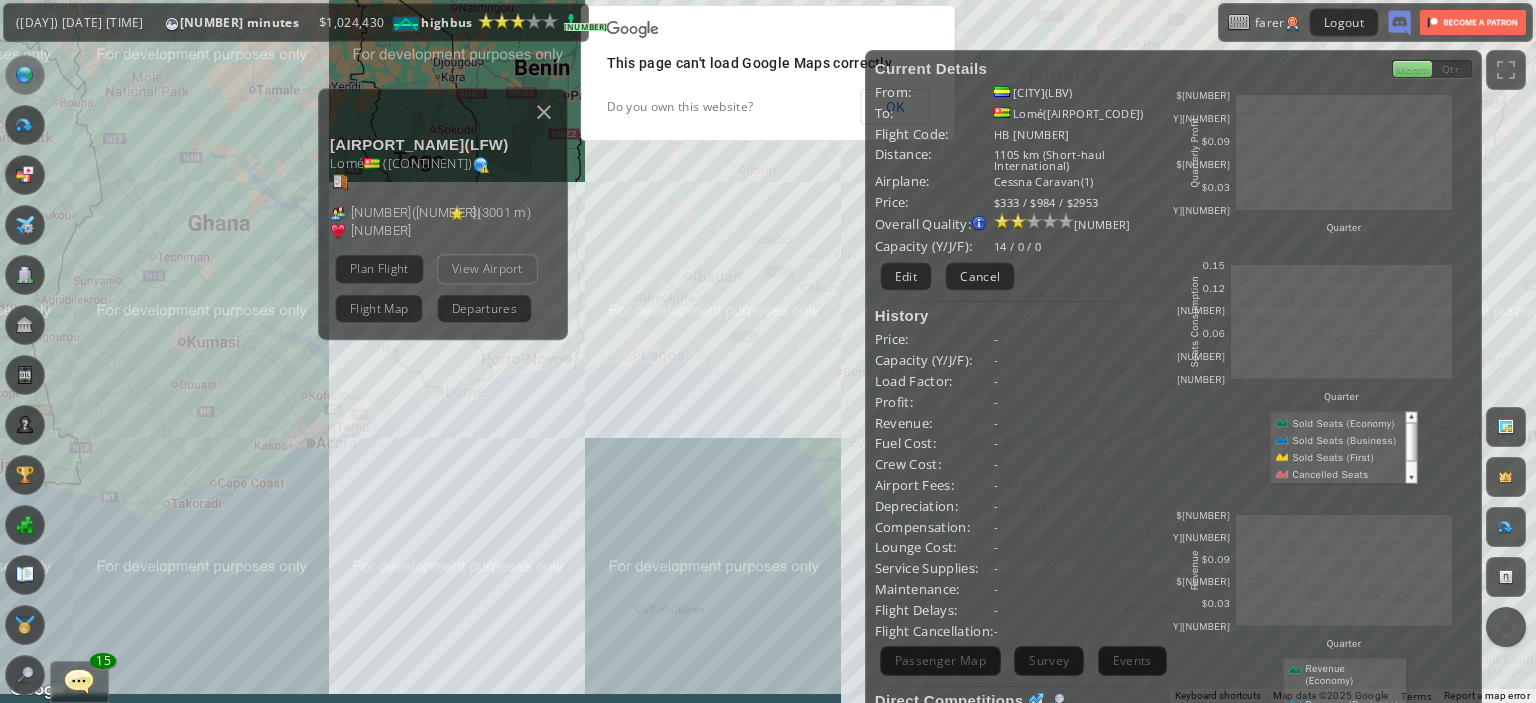 click on "View Airport" at bounding box center (487, 268) 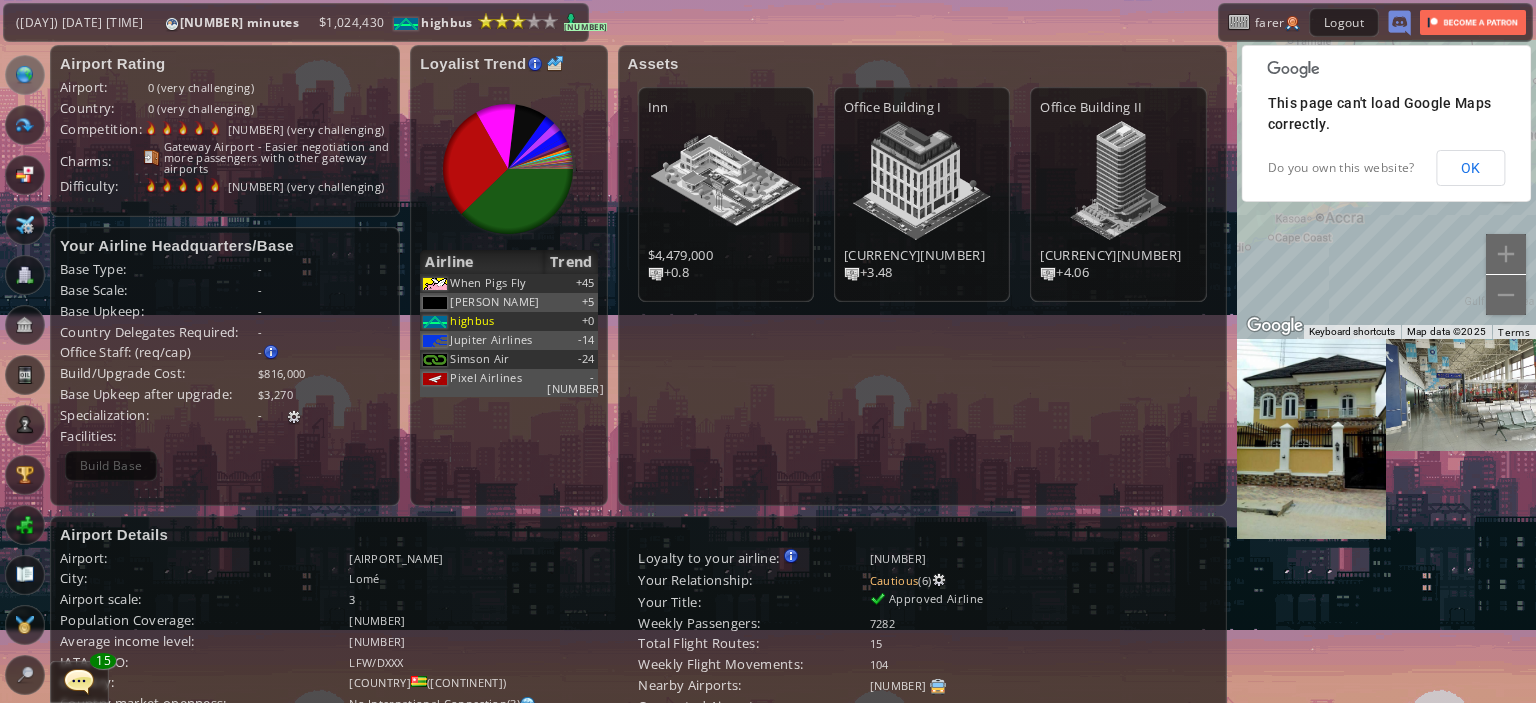 scroll, scrollTop: 342, scrollLeft: 0, axis: vertical 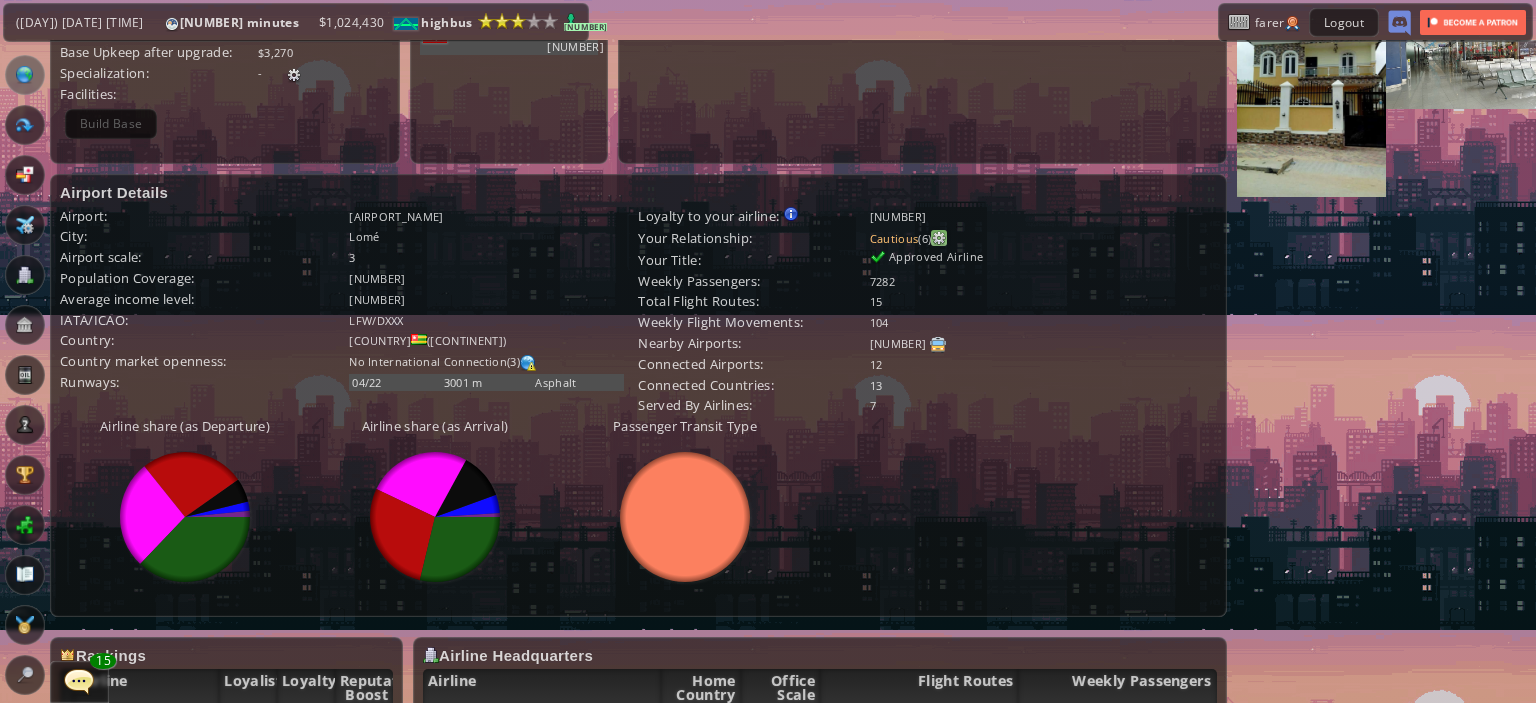 click at bounding box center [939, 238] 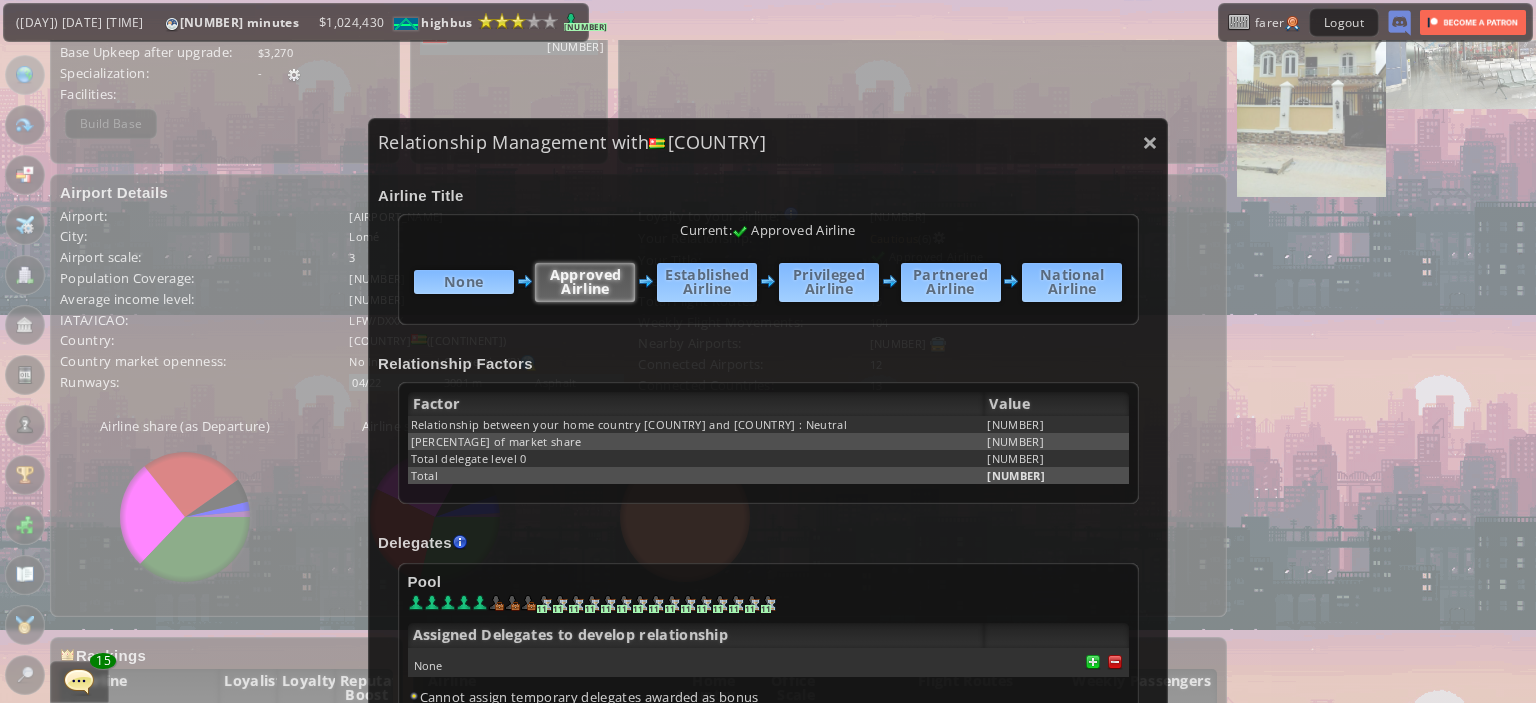 scroll, scrollTop: 496, scrollLeft: 0, axis: vertical 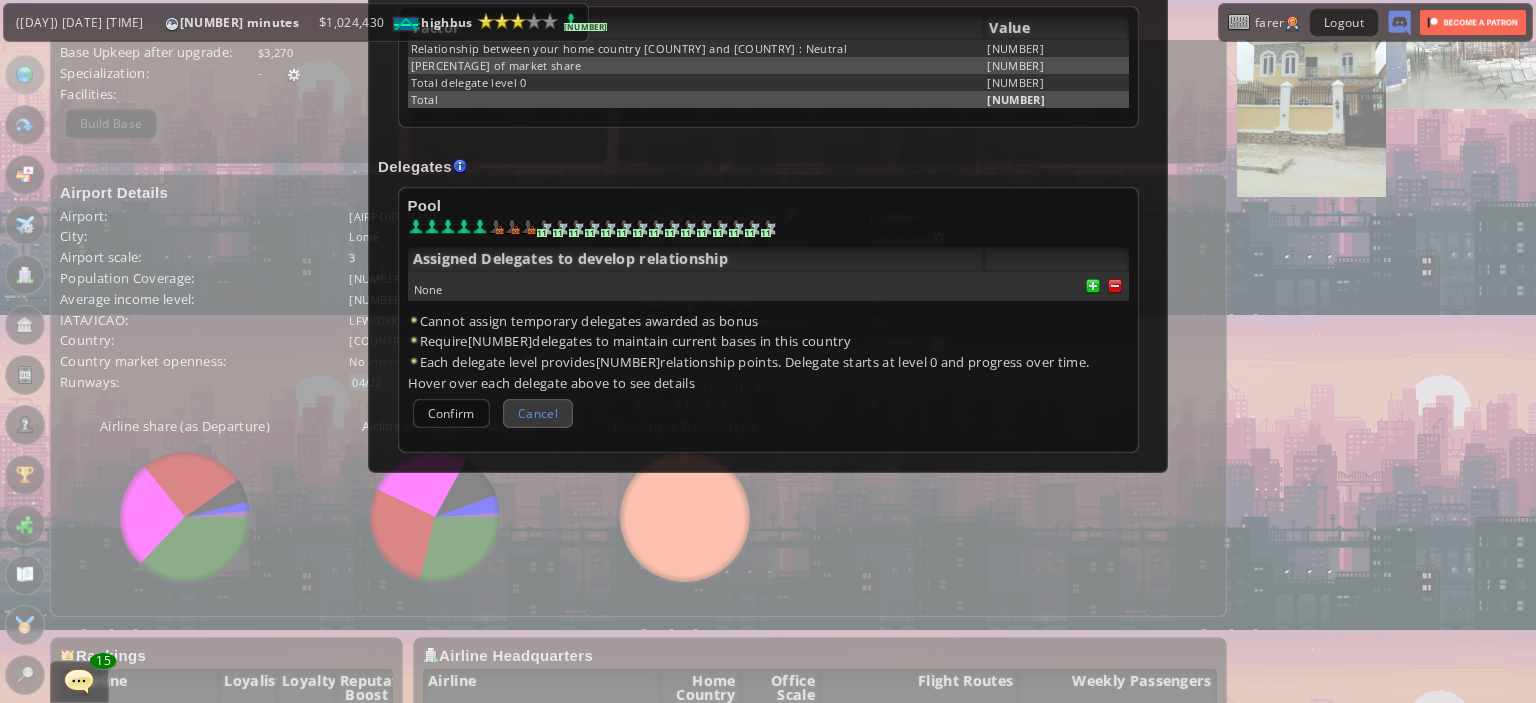 click on "Cancel" at bounding box center (538, 413) 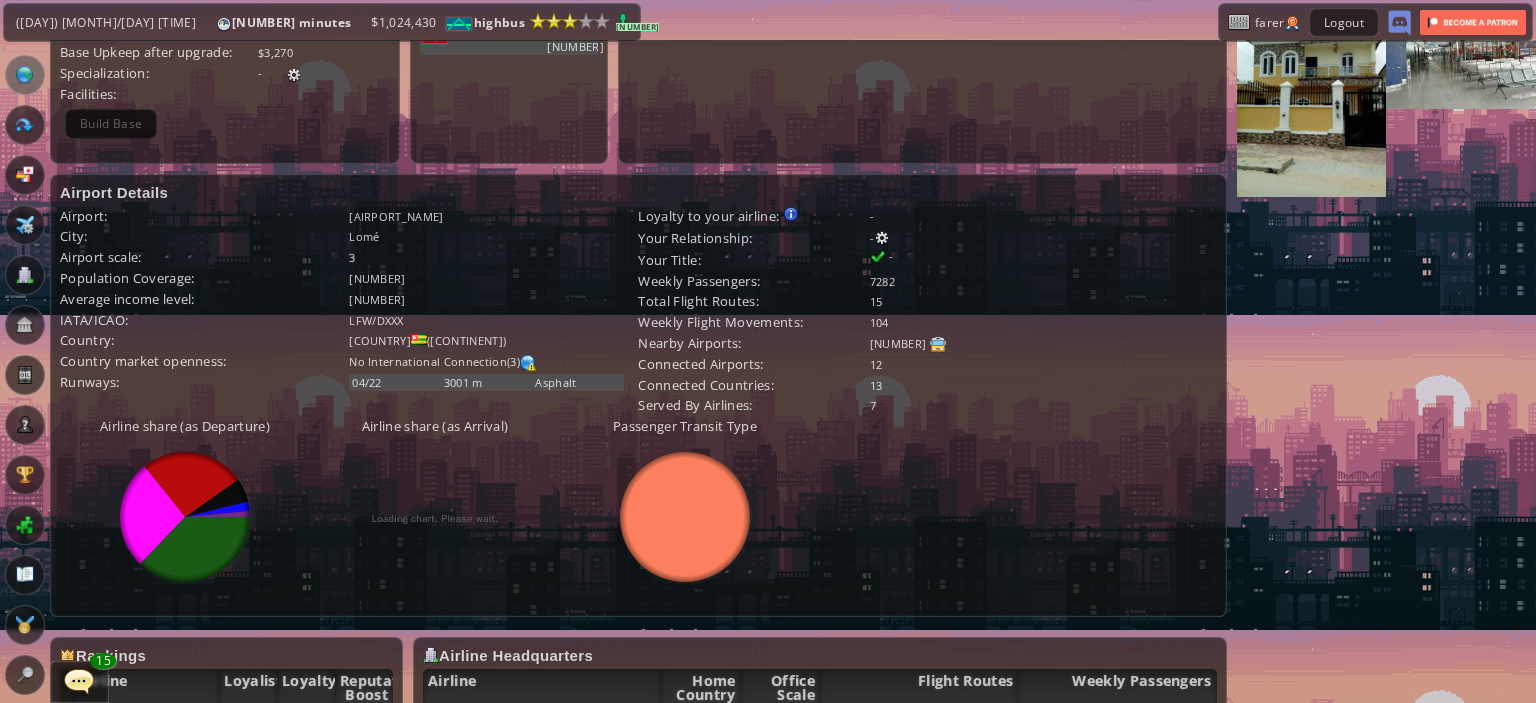 click at bounding box center (25, 75) 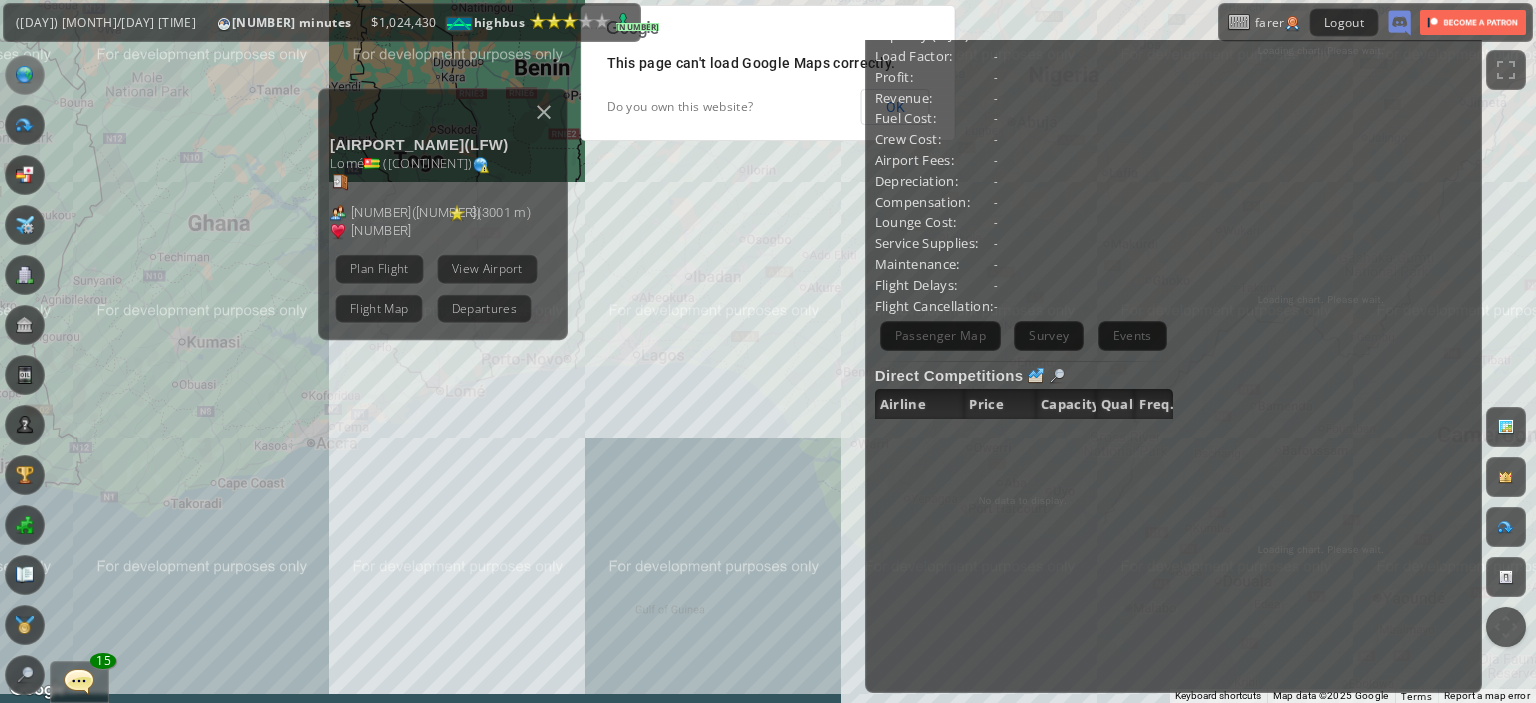 scroll, scrollTop: 324, scrollLeft: 0, axis: vertical 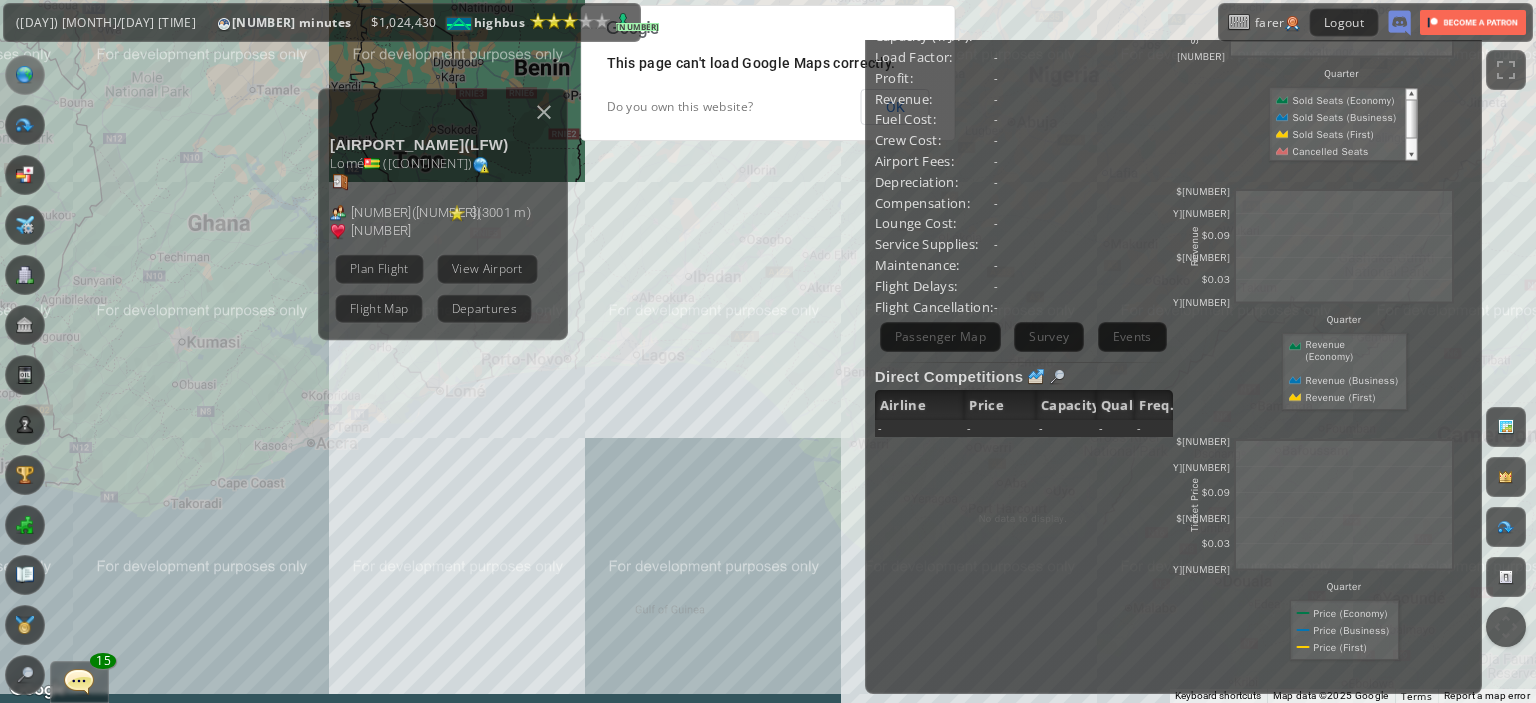 drag, startPoint x: 602, startPoint y: 468, endPoint x: 516, endPoint y: 543, distance: 114.1096 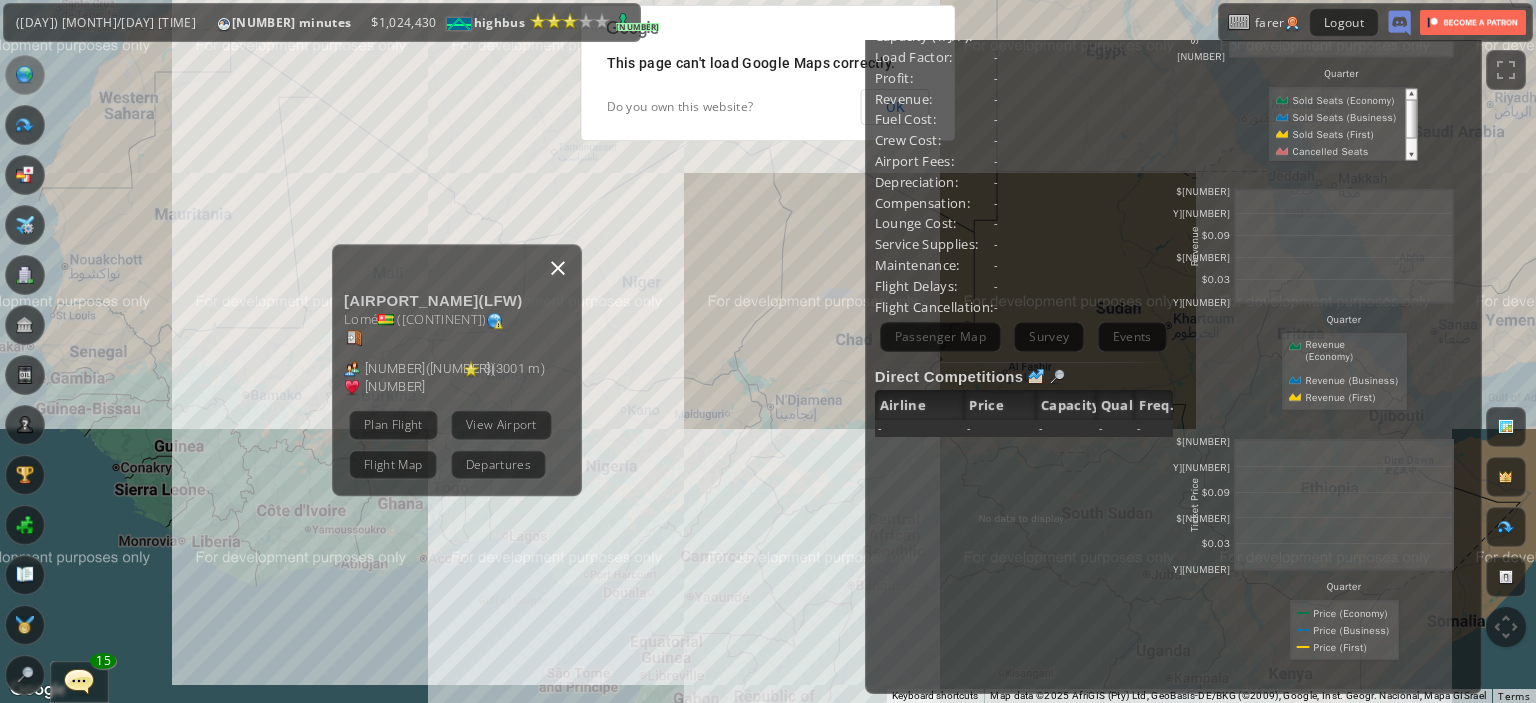 click at bounding box center [558, 268] 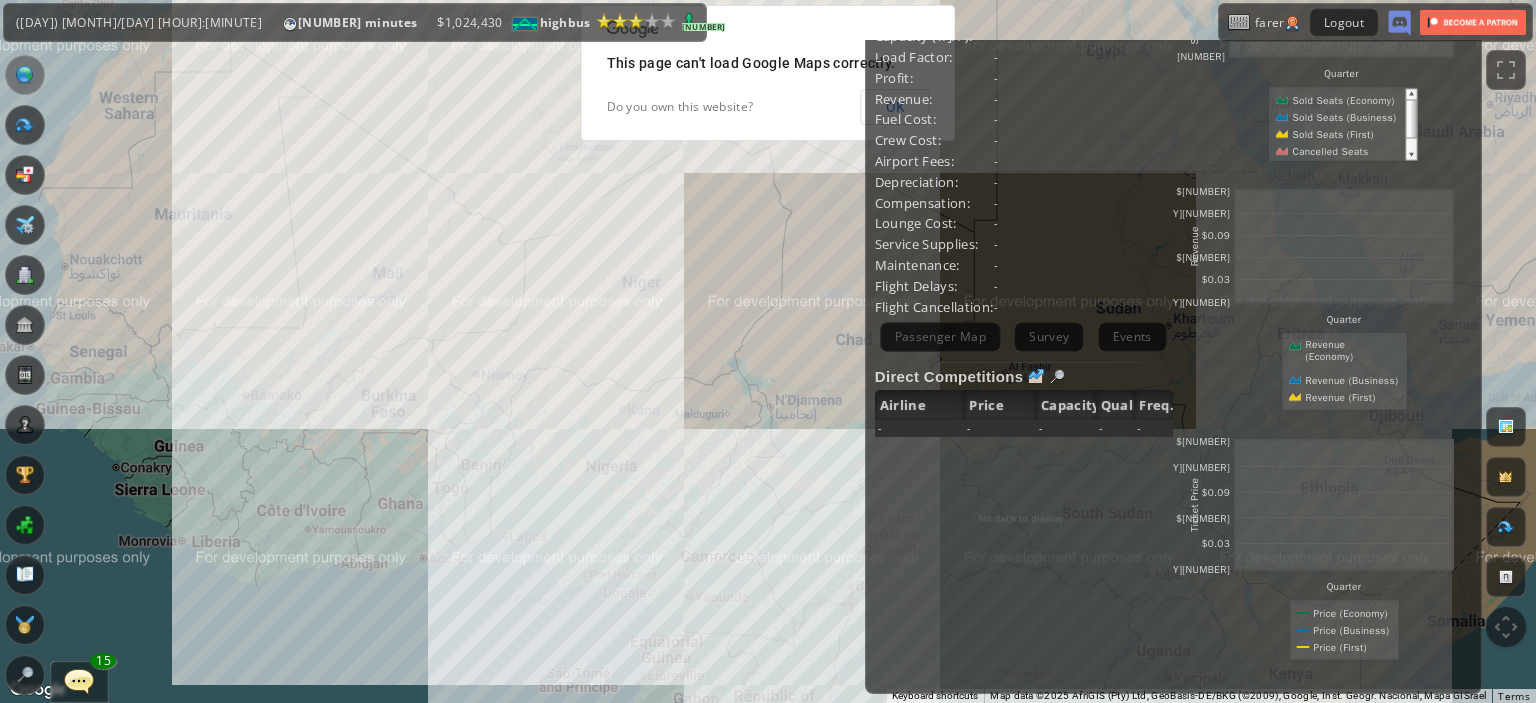 drag, startPoint x: 562, startPoint y: 298, endPoint x: 441, endPoint y: 137, distance: 201.4001 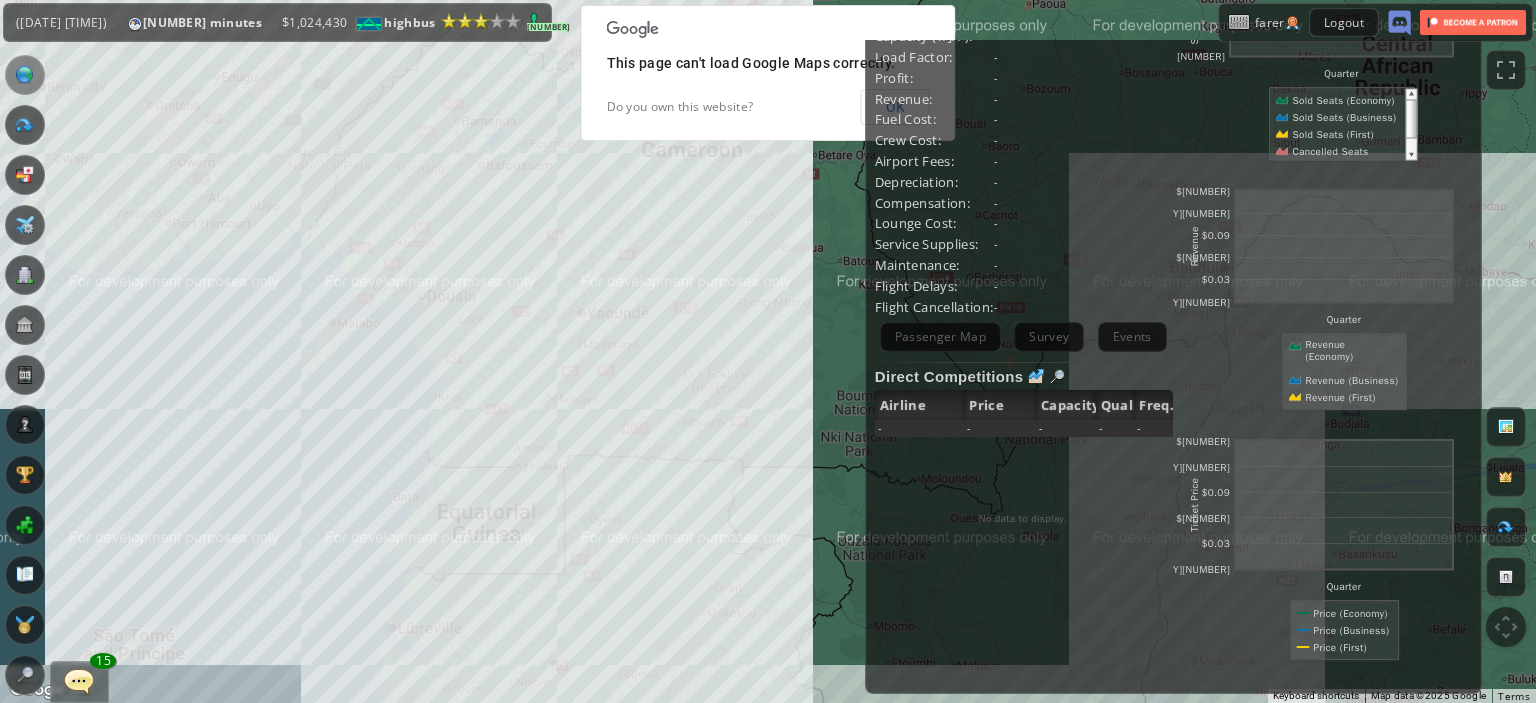 drag, startPoint x: 312, startPoint y: 240, endPoint x: 359, endPoint y: 327, distance: 98.88377 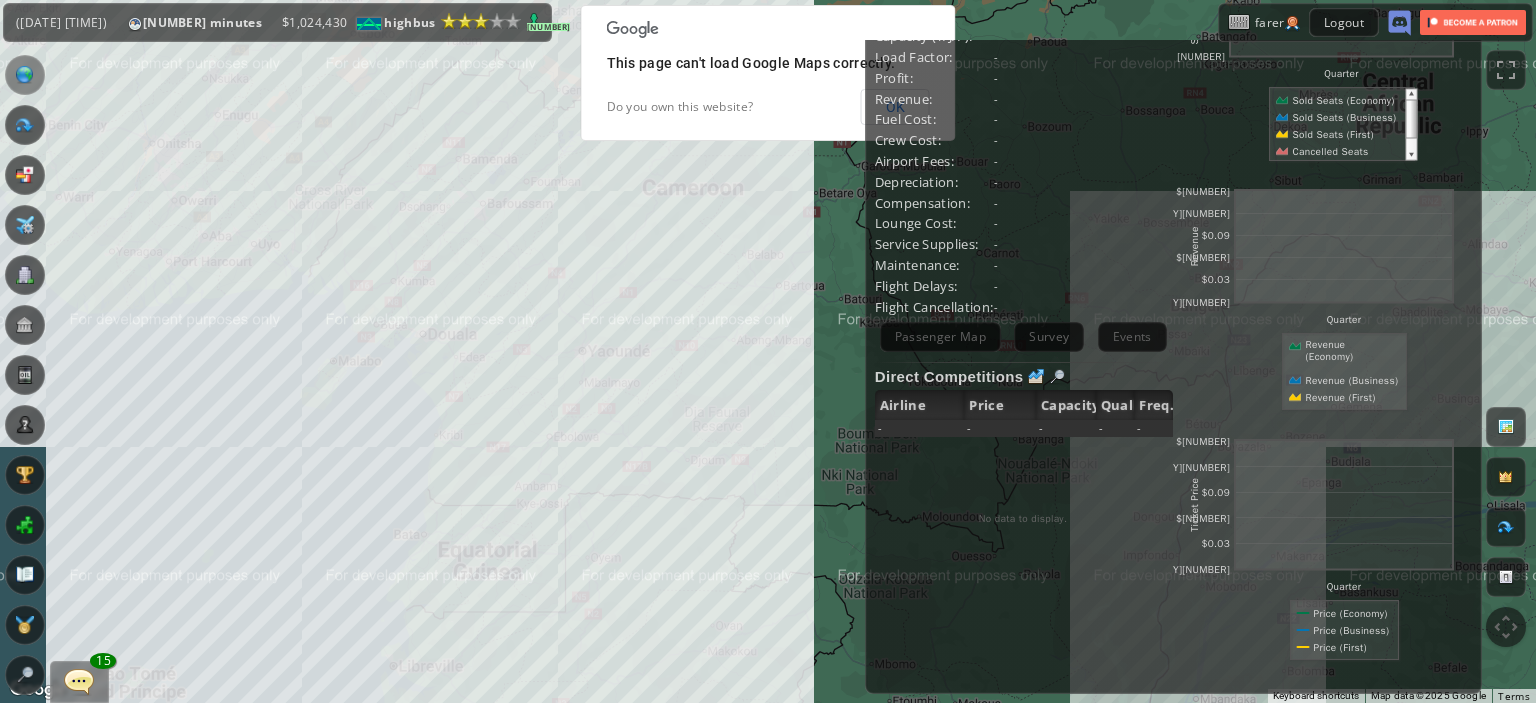 drag, startPoint x: 359, startPoint y: 327, endPoint x: 395, endPoint y: 451, distance: 129.1201 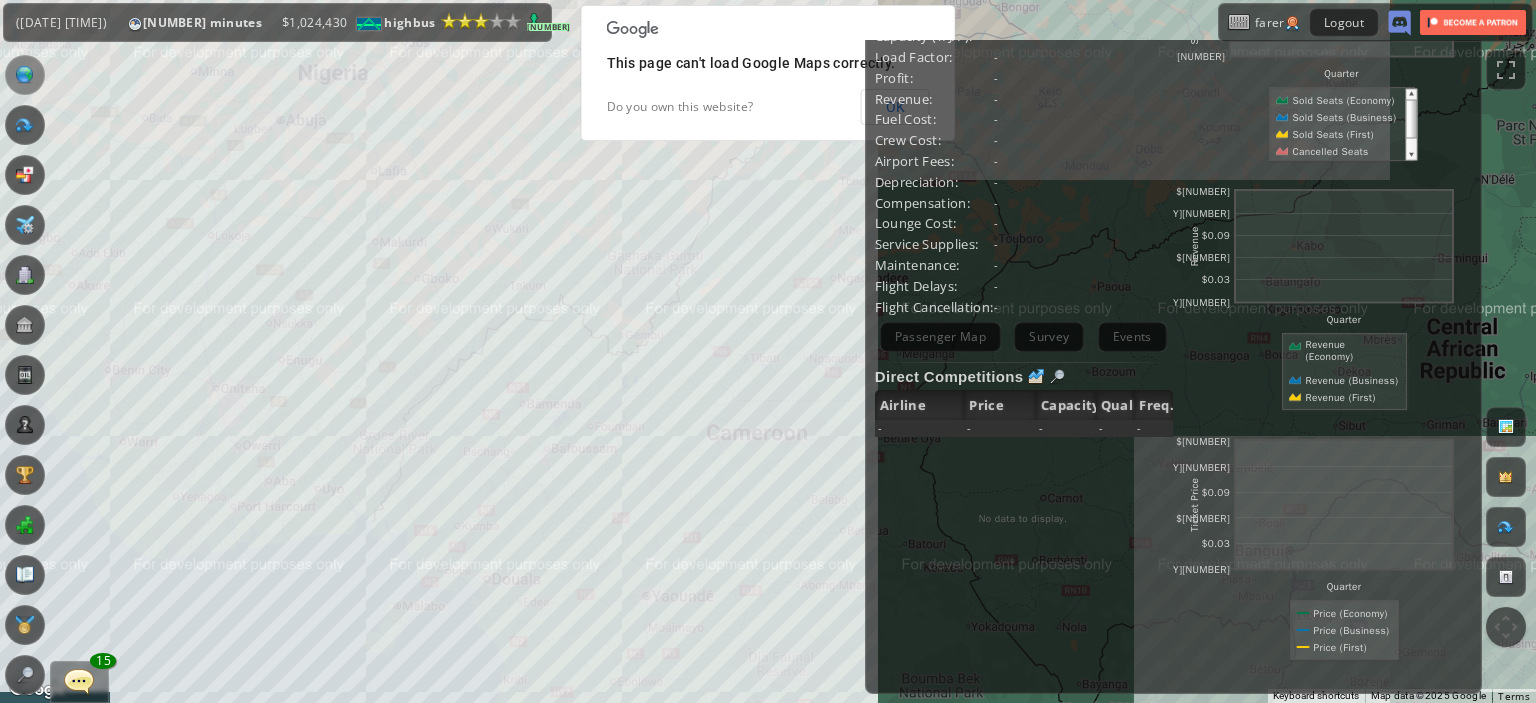 scroll, scrollTop: 0, scrollLeft: 0, axis: both 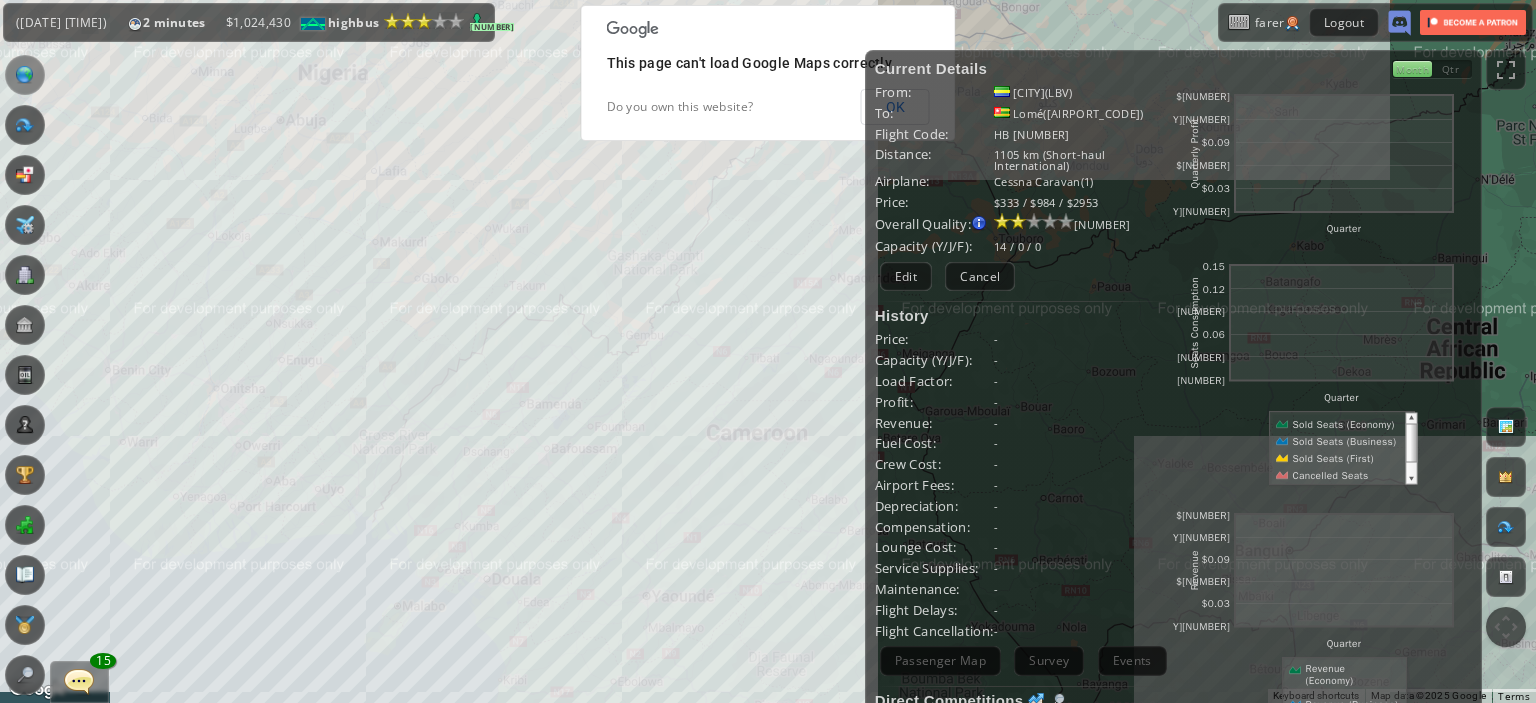 drag, startPoint x: 669, startPoint y: 440, endPoint x: 597, endPoint y: 195, distance: 255.36053 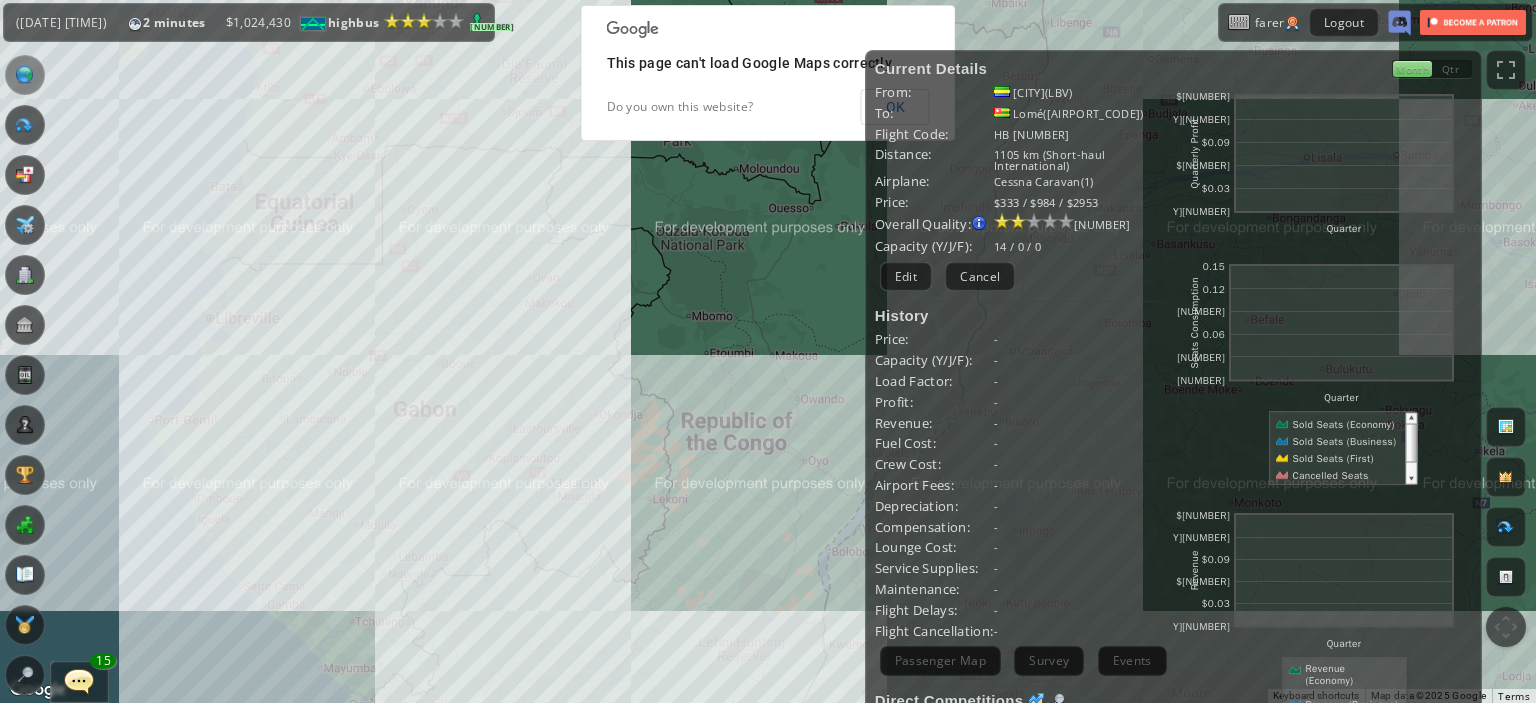 drag, startPoint x: 597, startPoint y: 195, endPoint x: 550, endPoint y: 162, distance: 57.428215 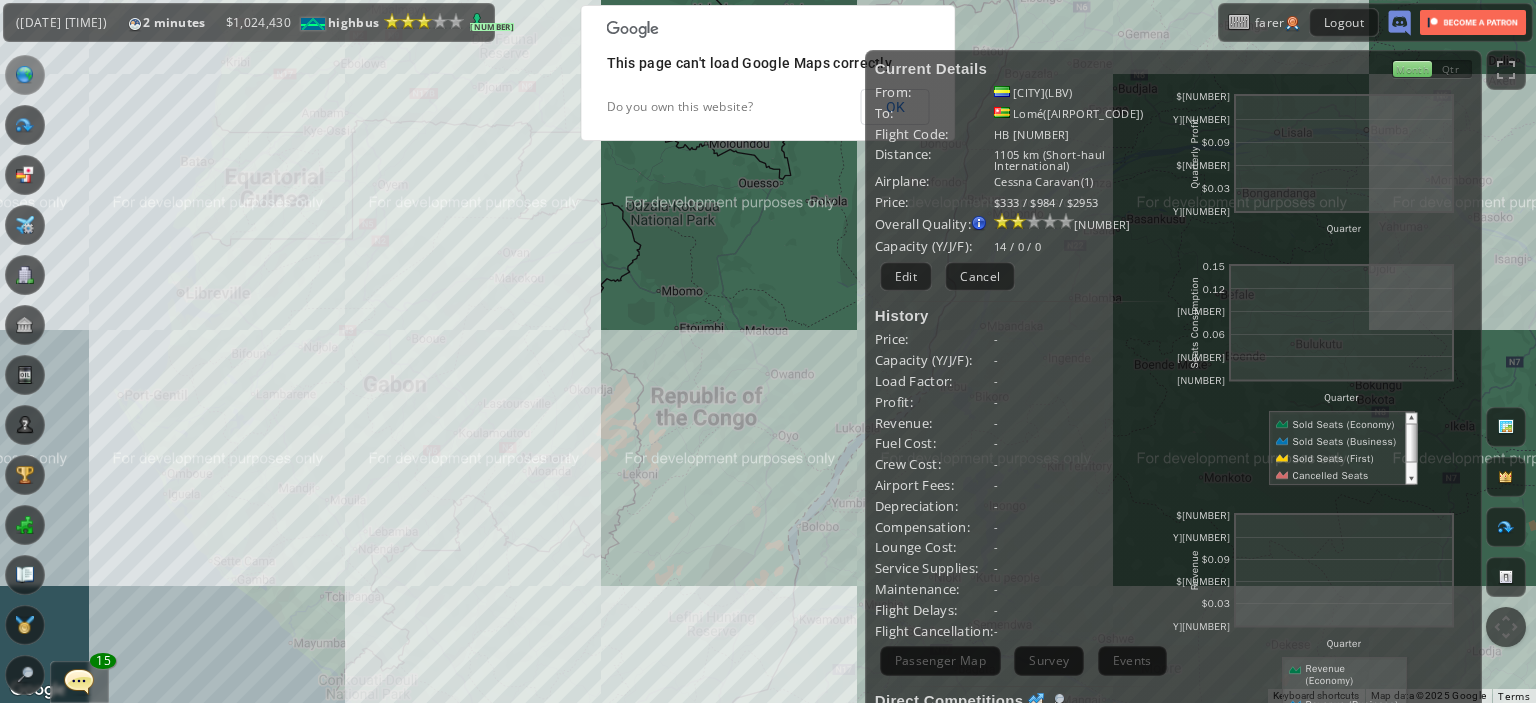 drag, startPoint x: 550, startPoint y: 162, endPoint x: 552, endPoint y: 198, distance: 36.05551 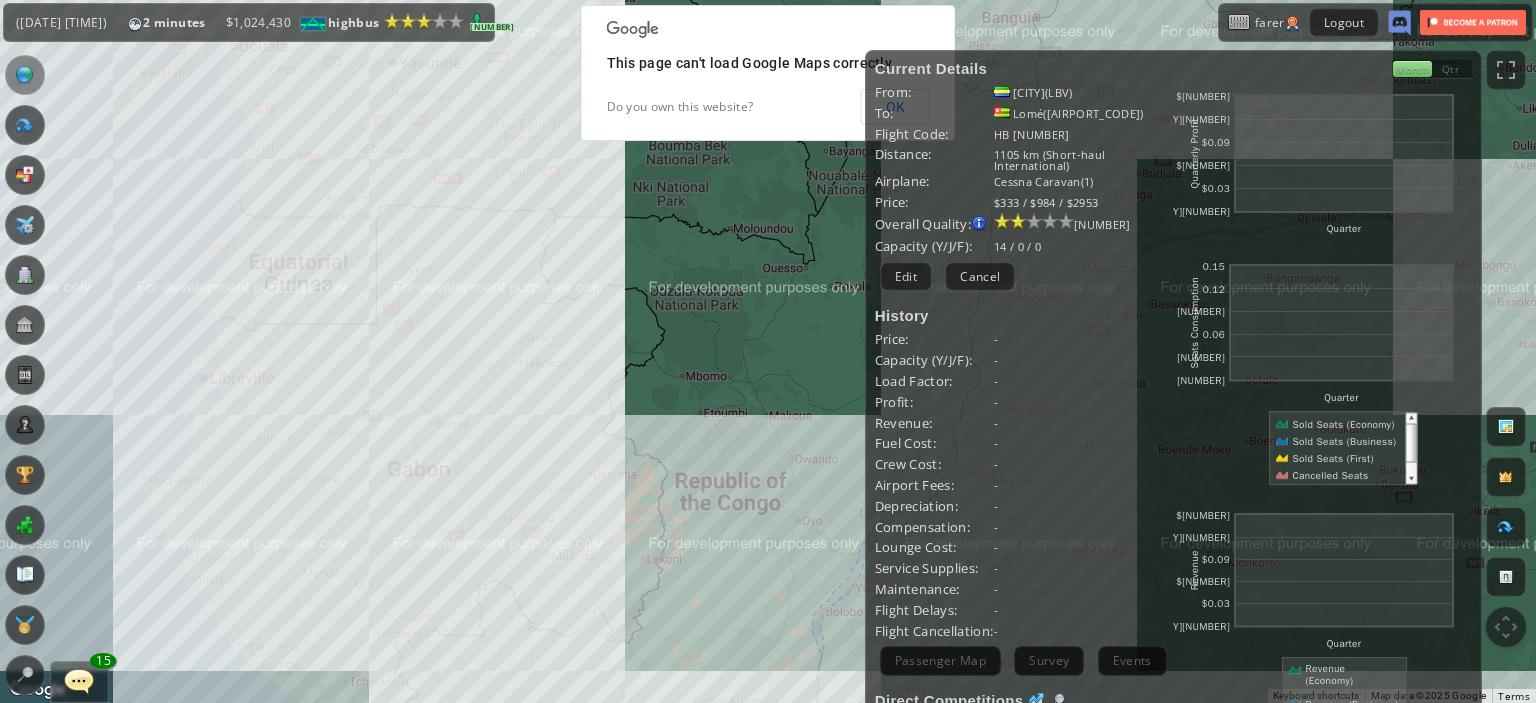 drag, startPoint x: 552, startPoint y: 198, endPoint x: 648, endPoint y: 419, distance: 240.9502 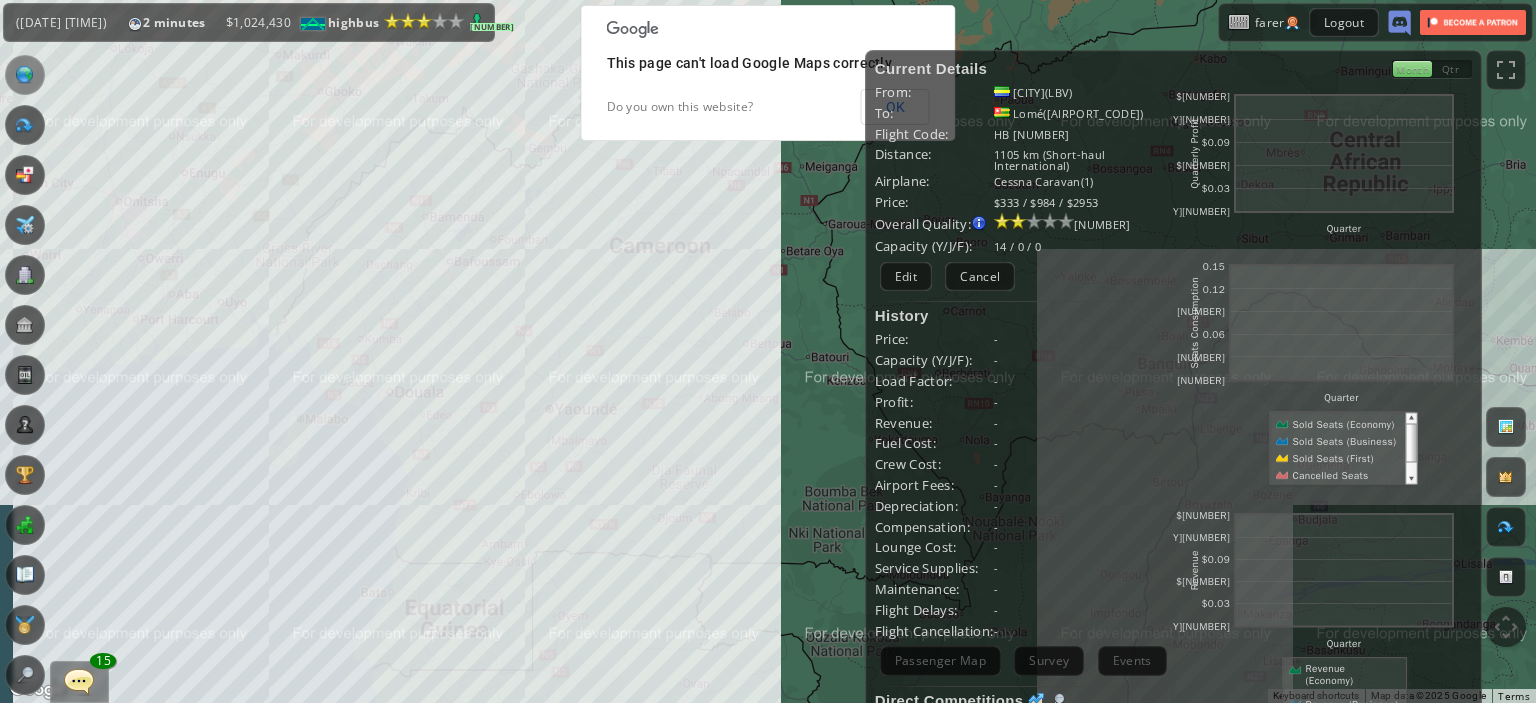 click on "To navigate, press the arrow keys." at bounding box center (768, 351) 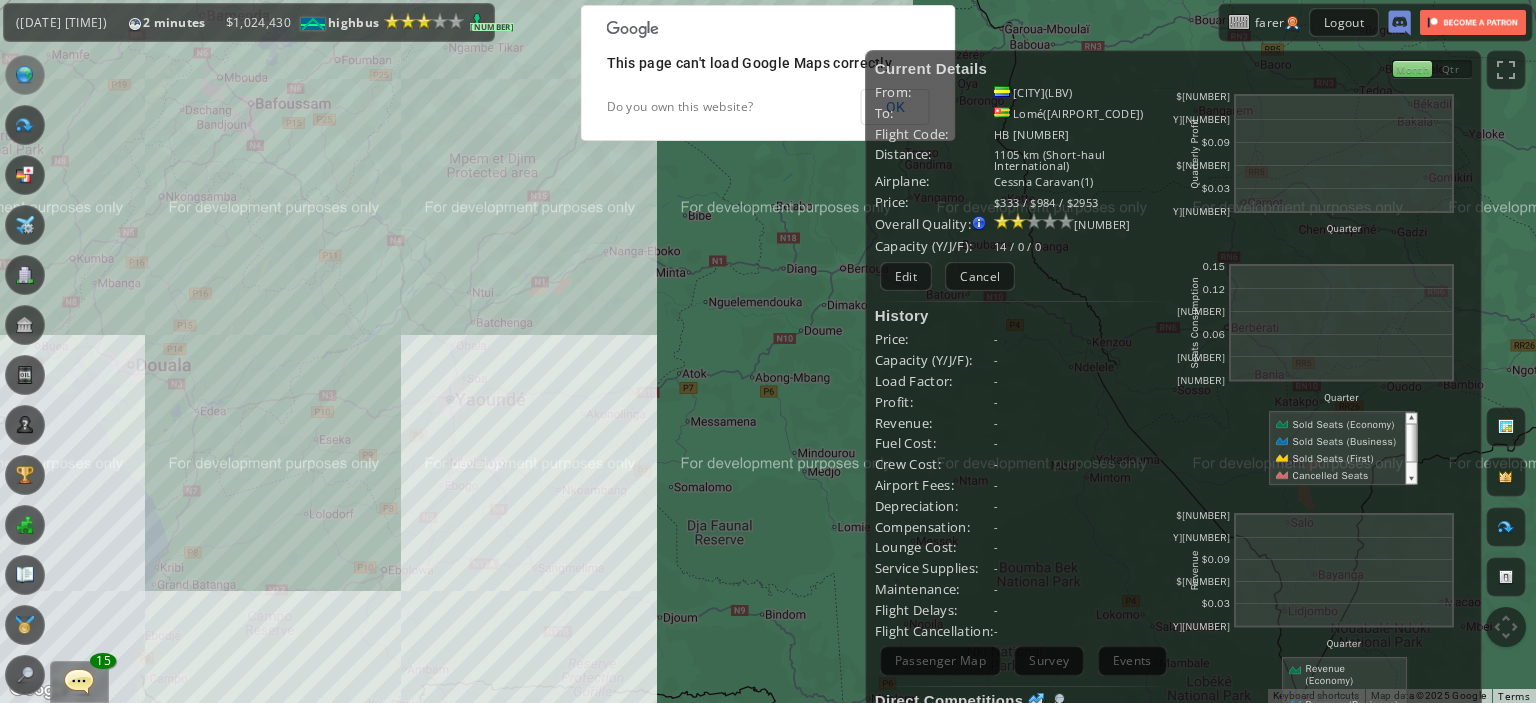 click on "To navigate, press the arrow keys." at bounding box center [768, 351] 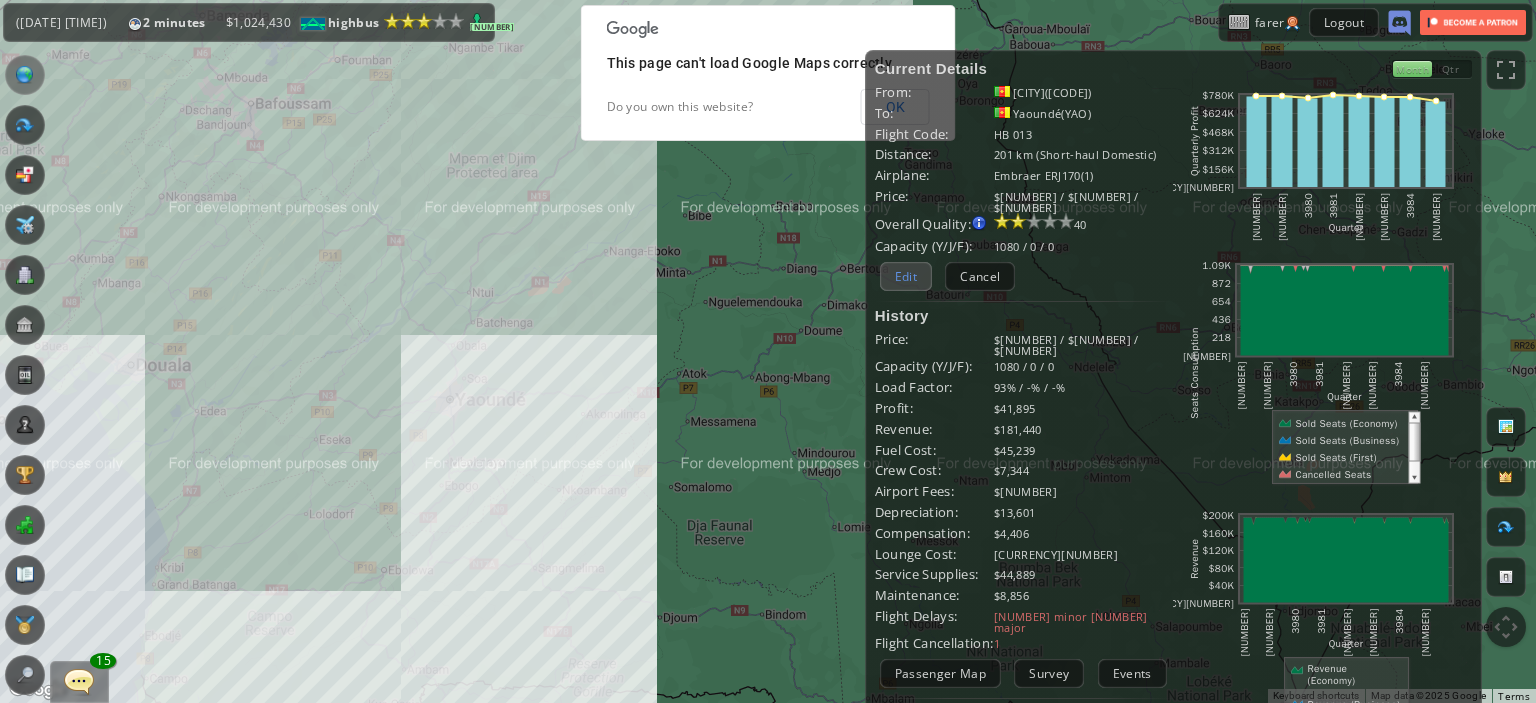 click on "Edit" at bounding box center (906, 276) 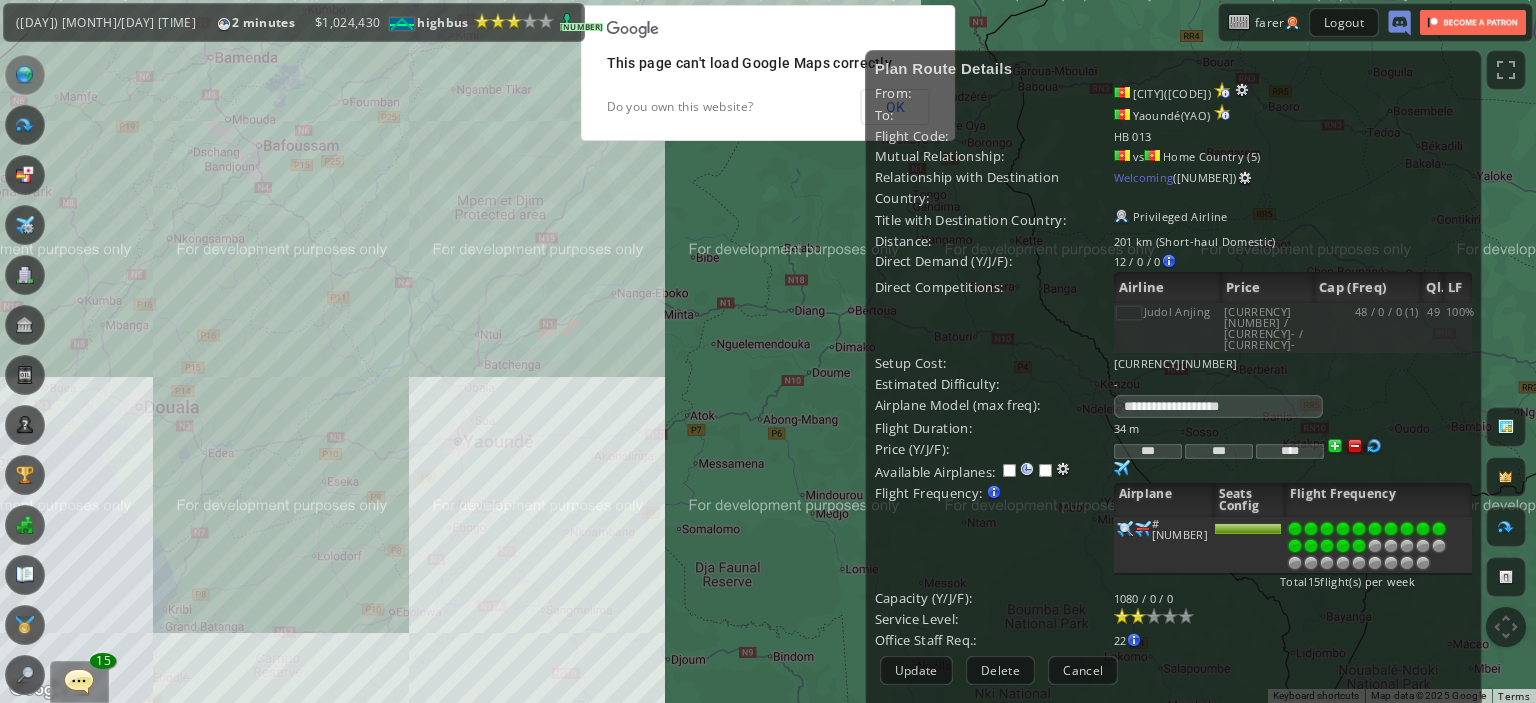 drag, startPoint x: 798, startPoint y: 260, endPoint x: 800, endPoint y: 526, distance: 266.0075 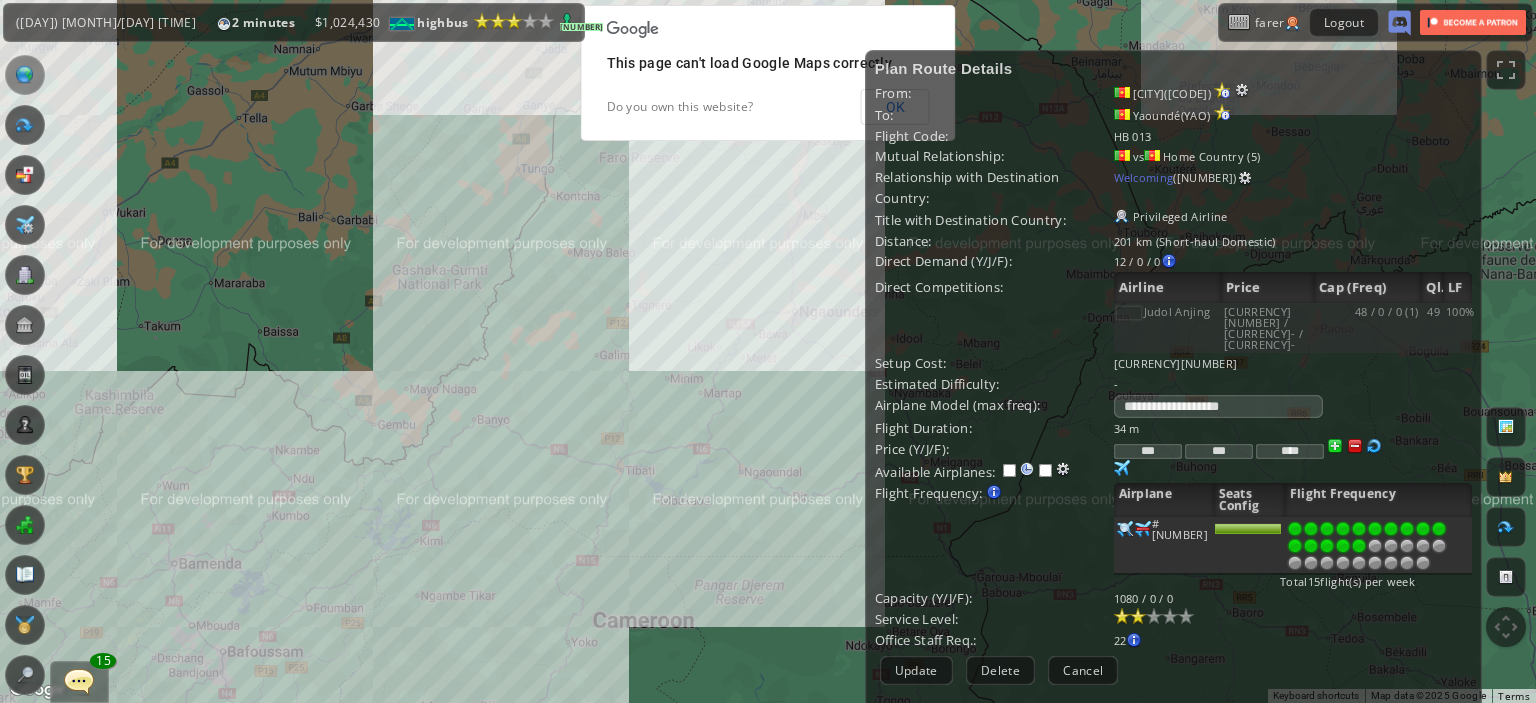 drag, startPoint x: 495, startPoint y: 450, endPoint x: 592, endPoint y: 247, distance: 224.98445 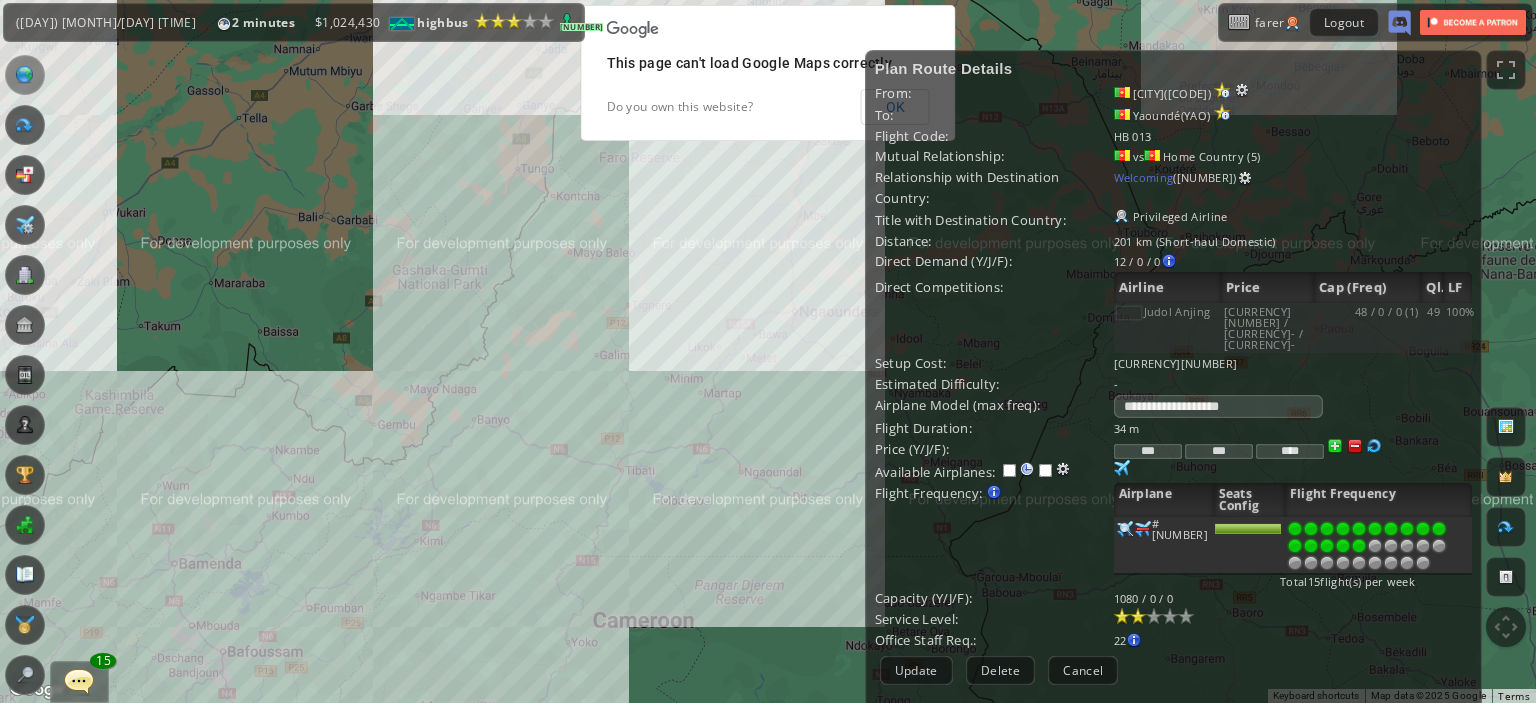 click on "To navigate, press the arrow keys." at bounding box center [768, 351] 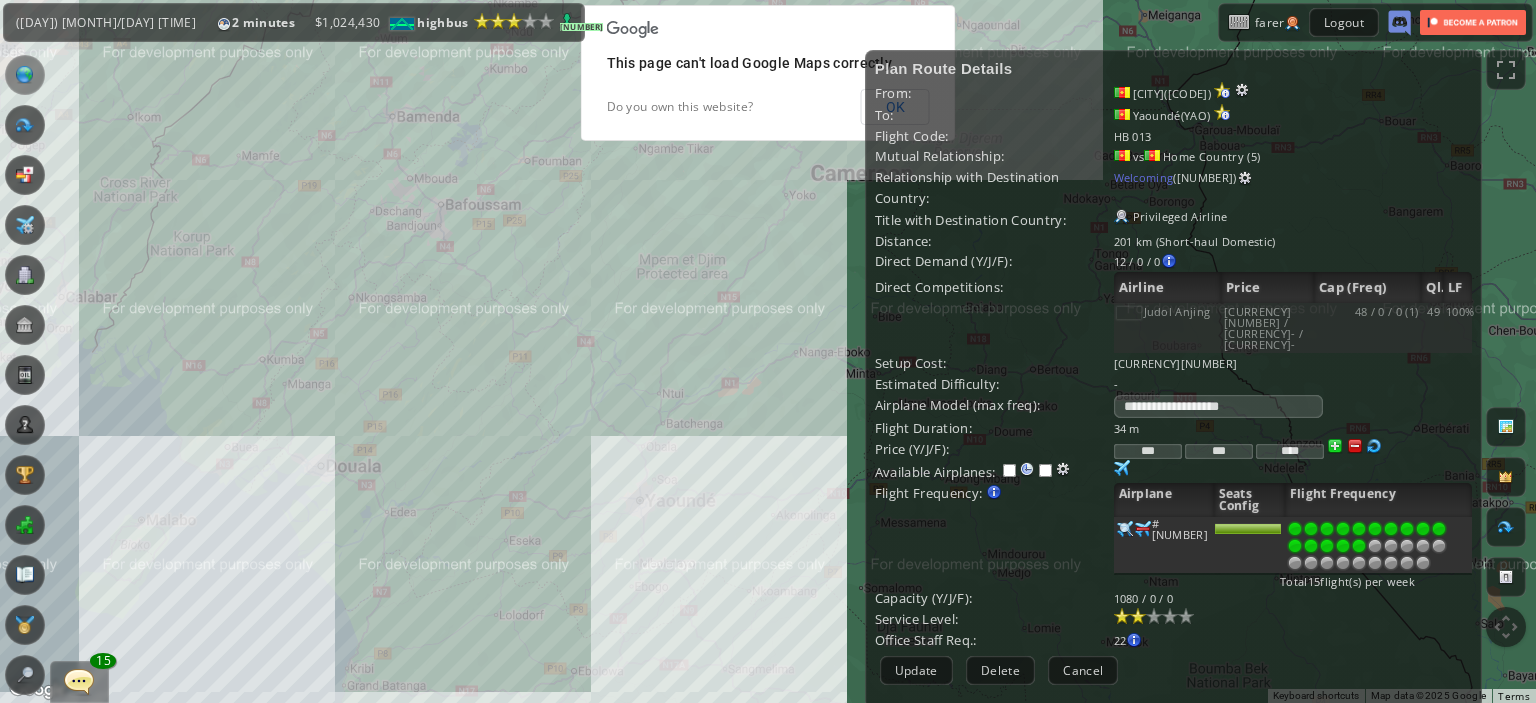 drag, startPoint x: 592, startPoint y: 247, endPoint x: 700, endPoint y: 251, distance: 108.07405 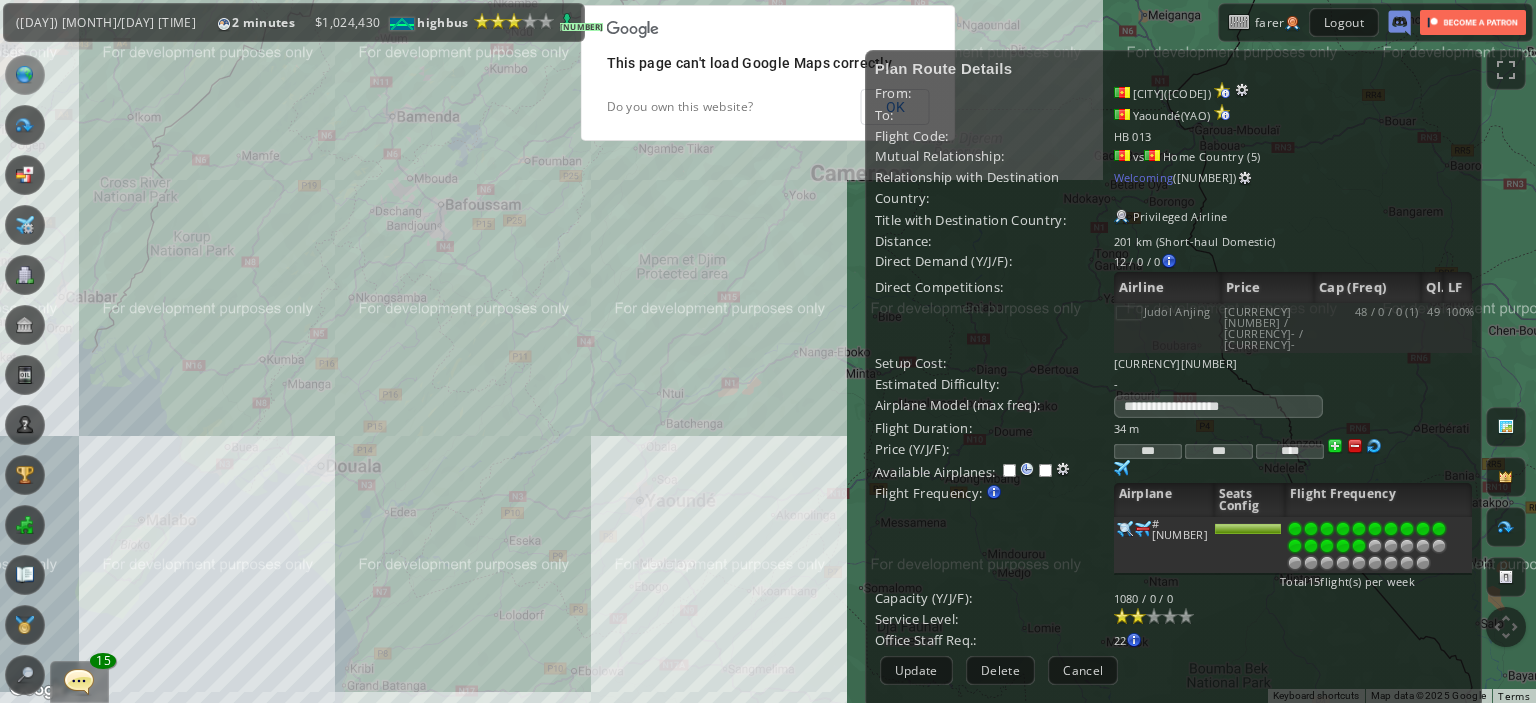 click on "To navigate, press the arrow keys." at bounding box center (768, 351) 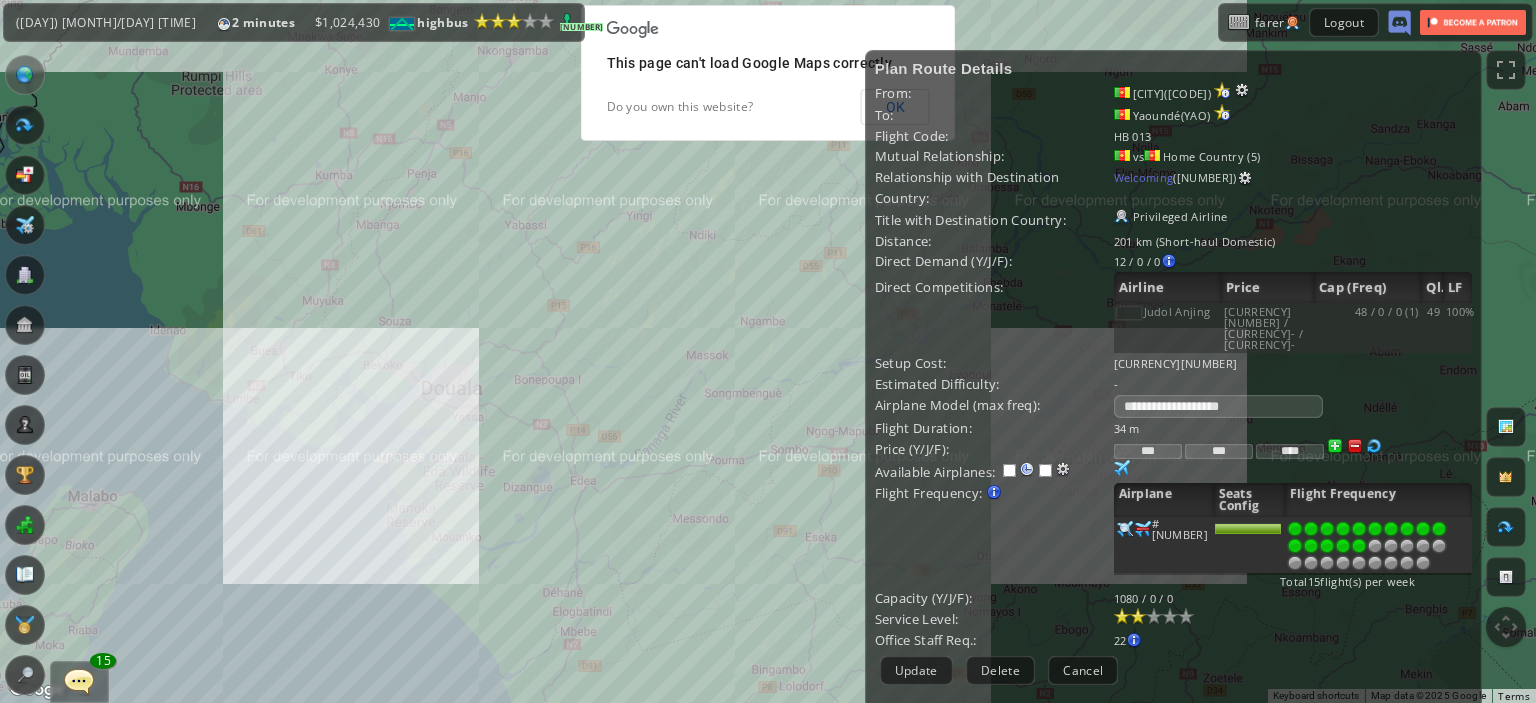 click on "To navigate, press the arrow keys." at bounding box center [768, 351] 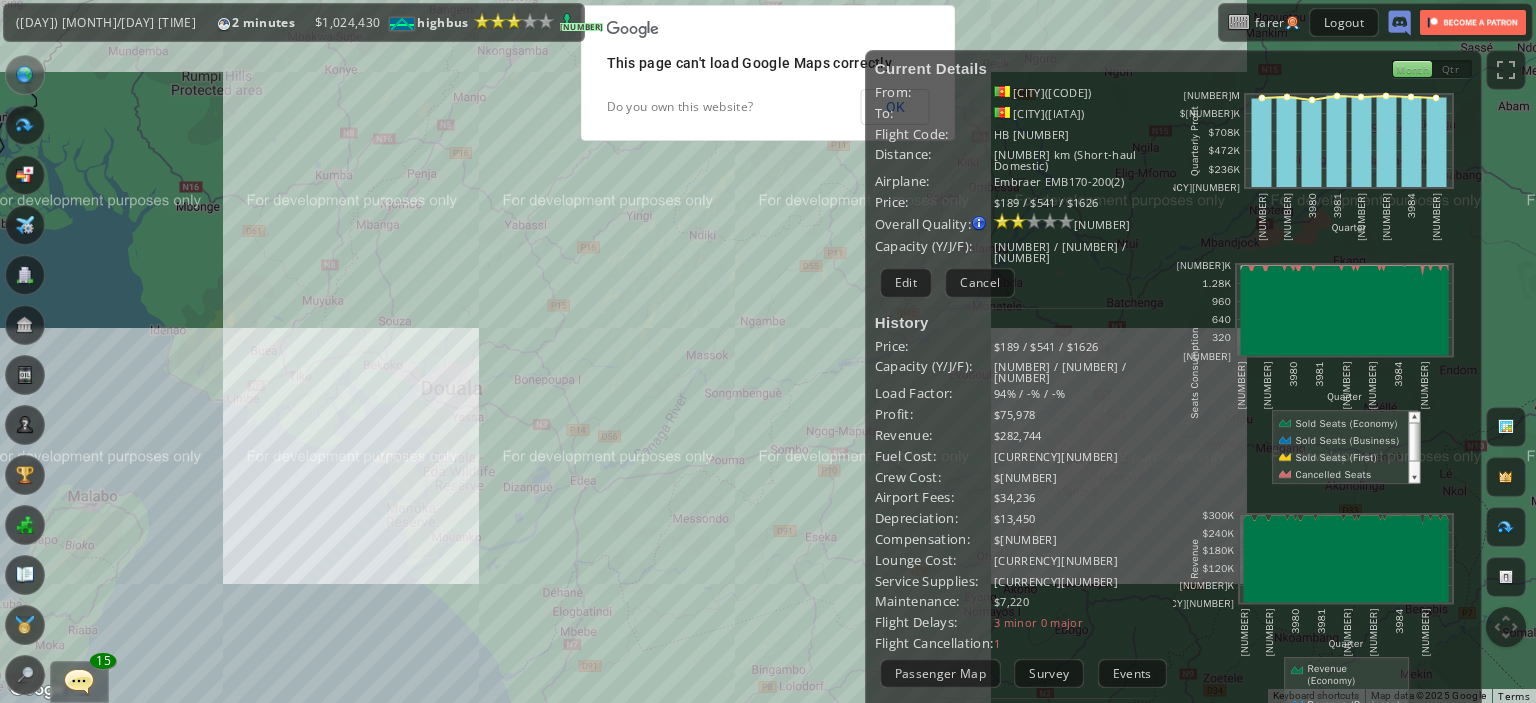 drag, startPoint x: 744, startPoint y: 513, endPoint x: 612, endPoint y: 519, distance: 132.13629 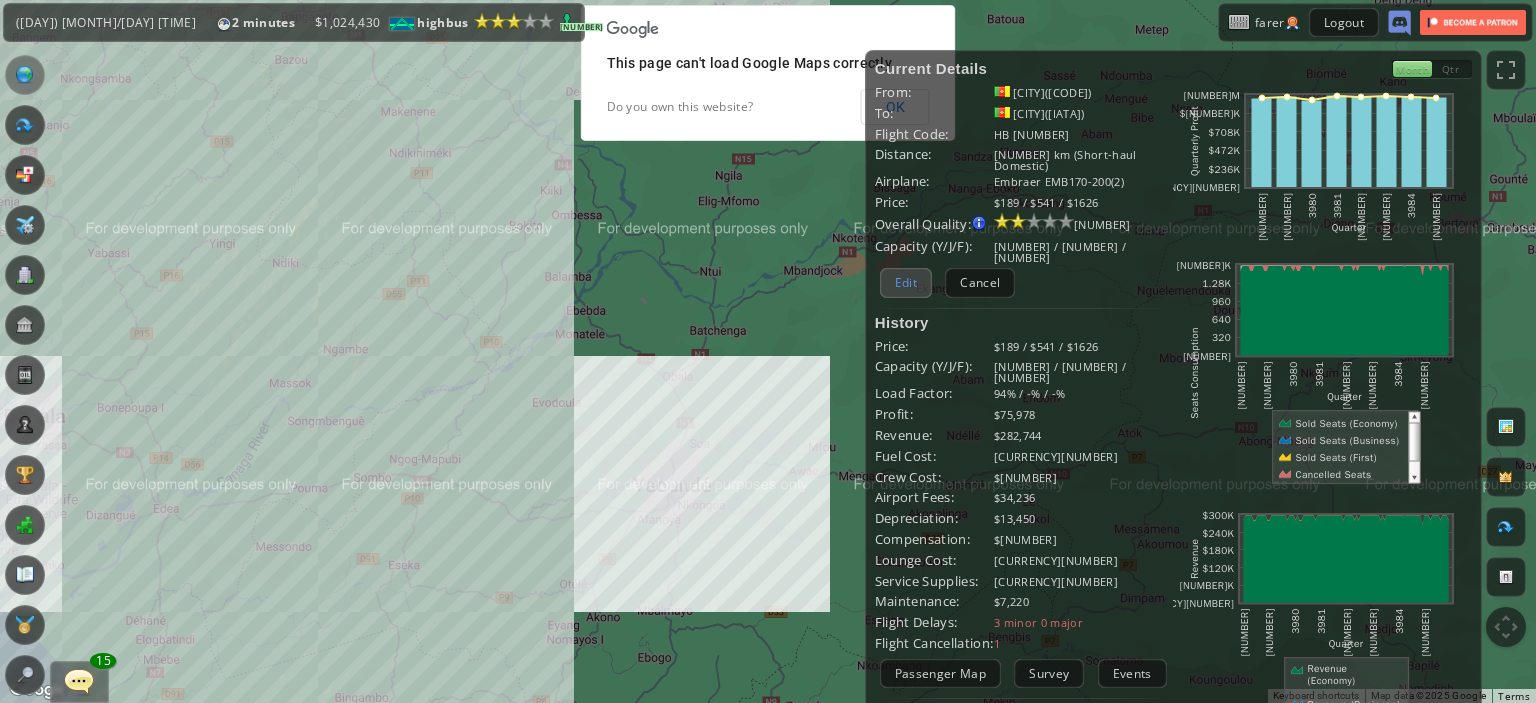 click on "Edit" at bounding box center [906, 282] 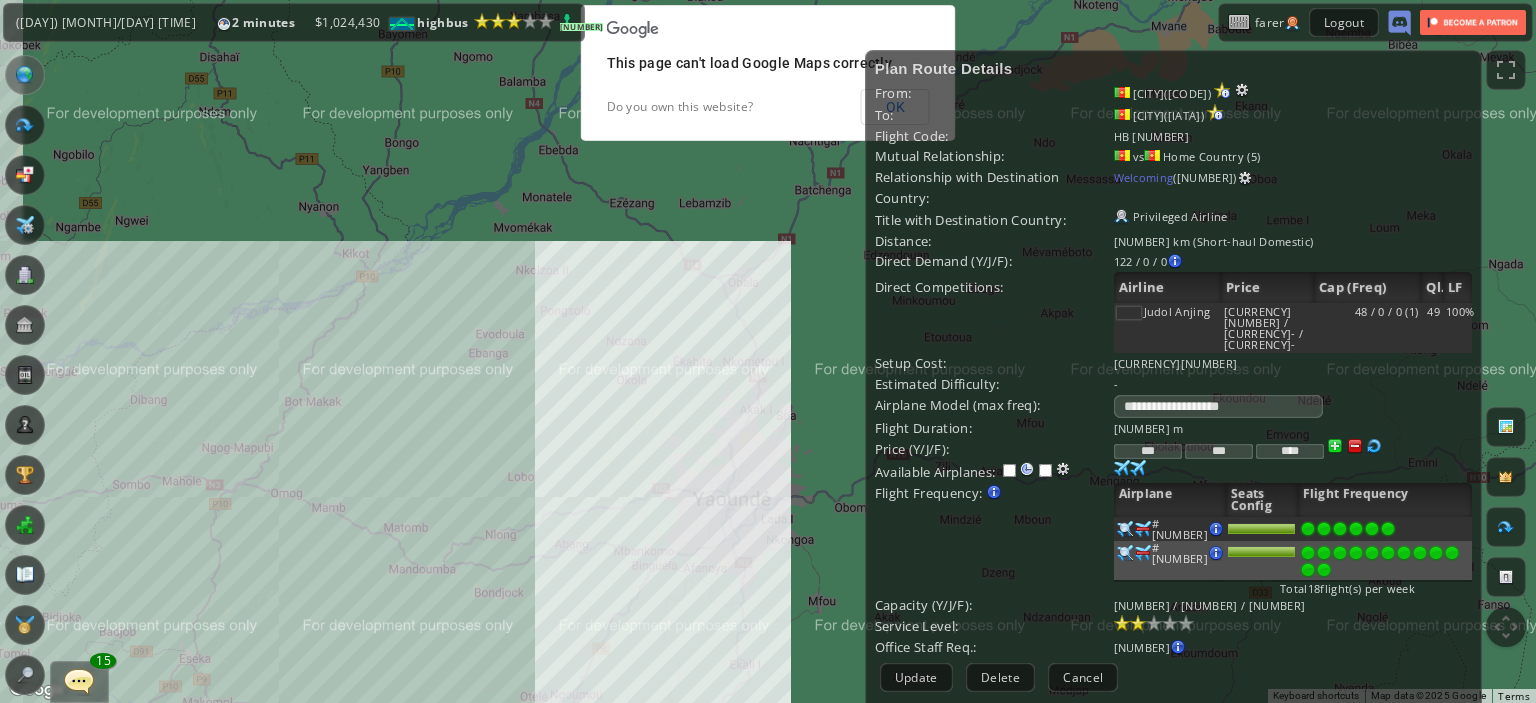 drag, startPoint x: 614, startPoint y: 471, endPoint x: 462, endPoint y: 441, distance: 154.93224 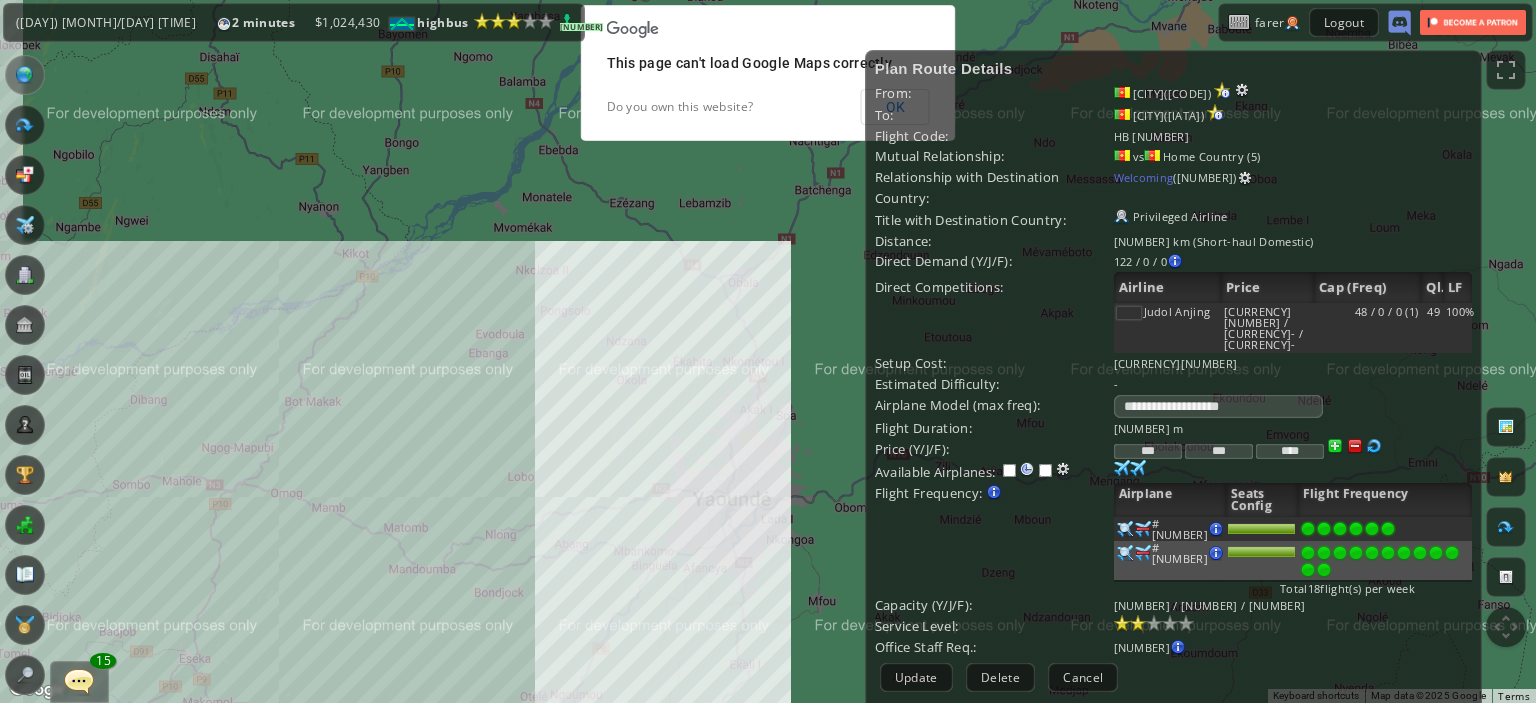 click on "To navigate, press the arrow keys." at bounding box center [768, 351] 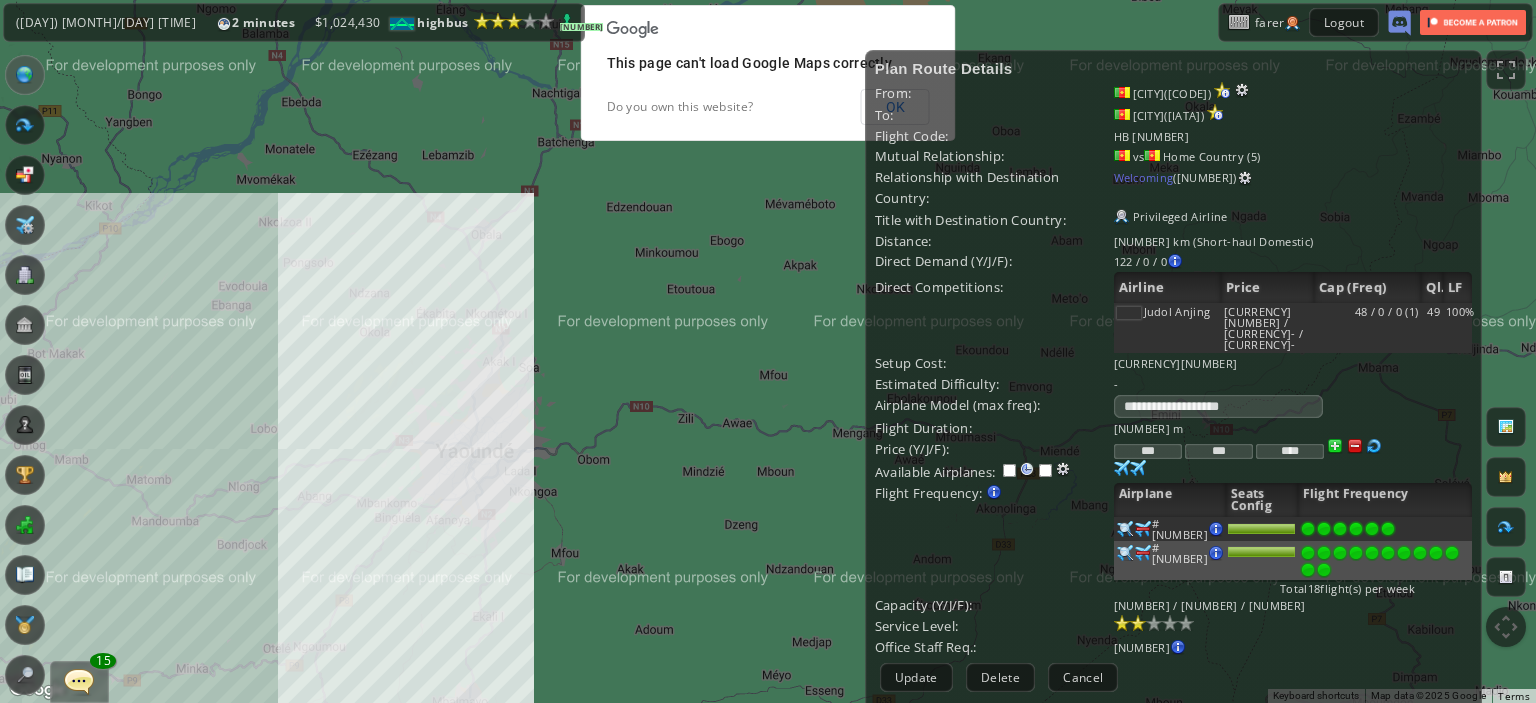 drag, startPoint x: 462, startPoint y: 441, endPoint x: 678, endPoint y: 467, distance: 217.55919 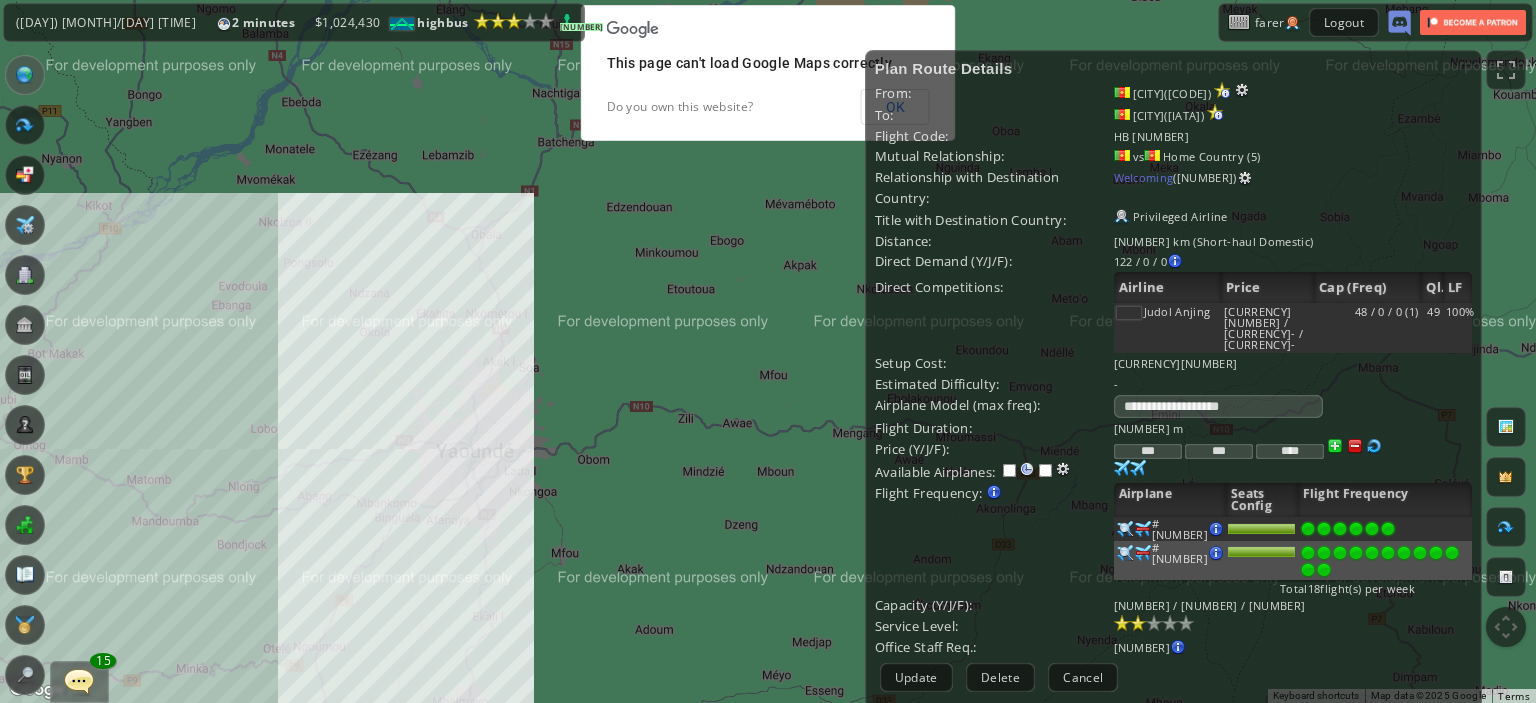 click on "To navigate, press the arrow keys." at bounding box center [768, 351] 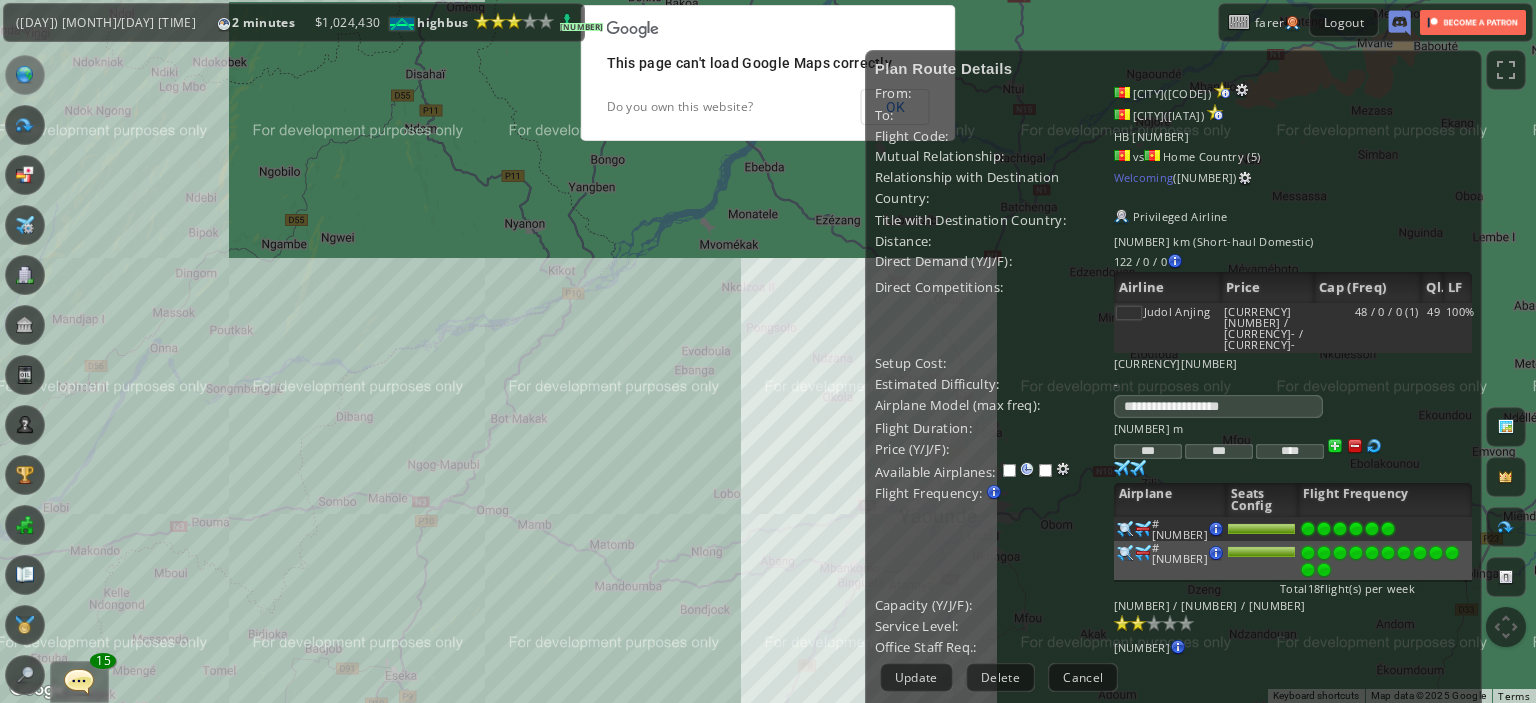 drag, startPoint x: 678, startPoint y: 467, endPoint x: 841, endPoint y: 515, distance: 169.92056 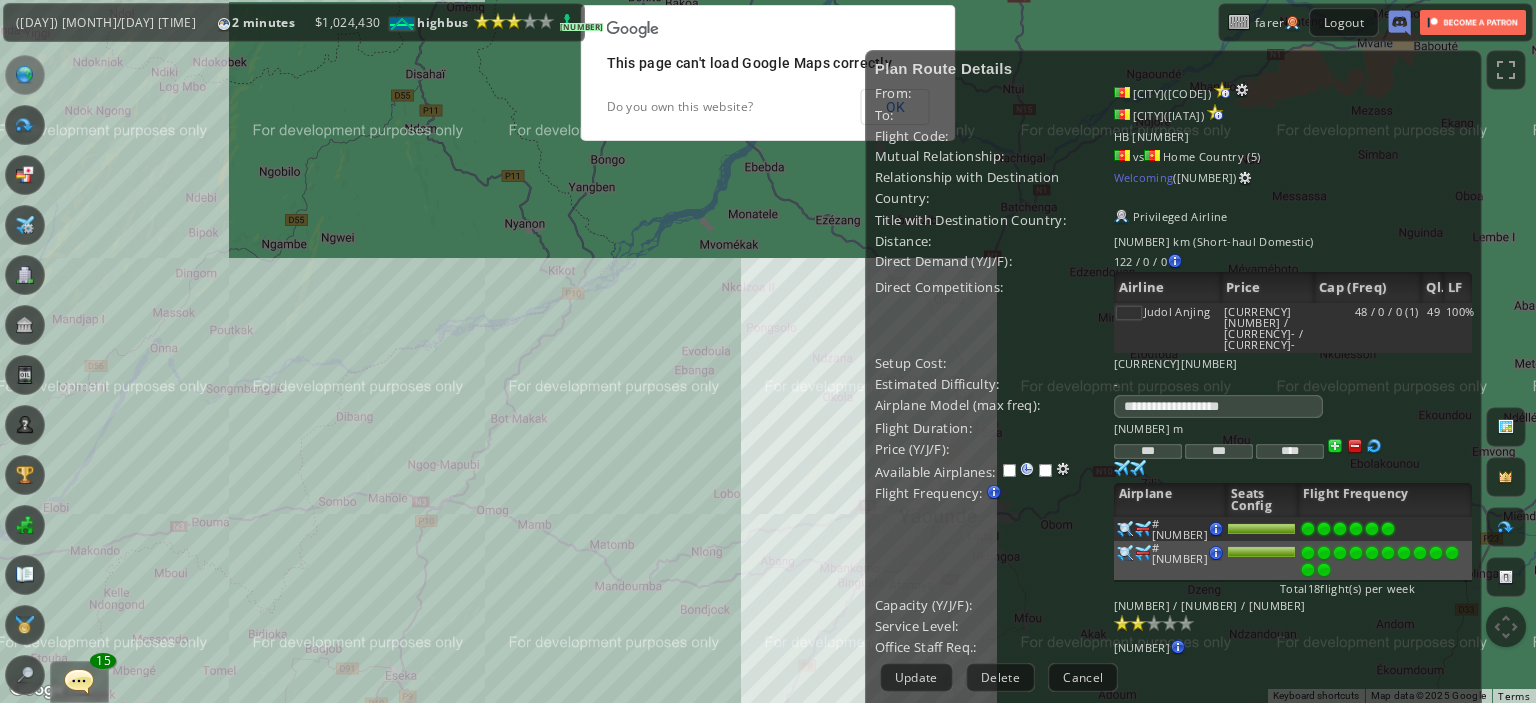 click on "To navigate, press the arrow keys." at bounding box center (768, 351) 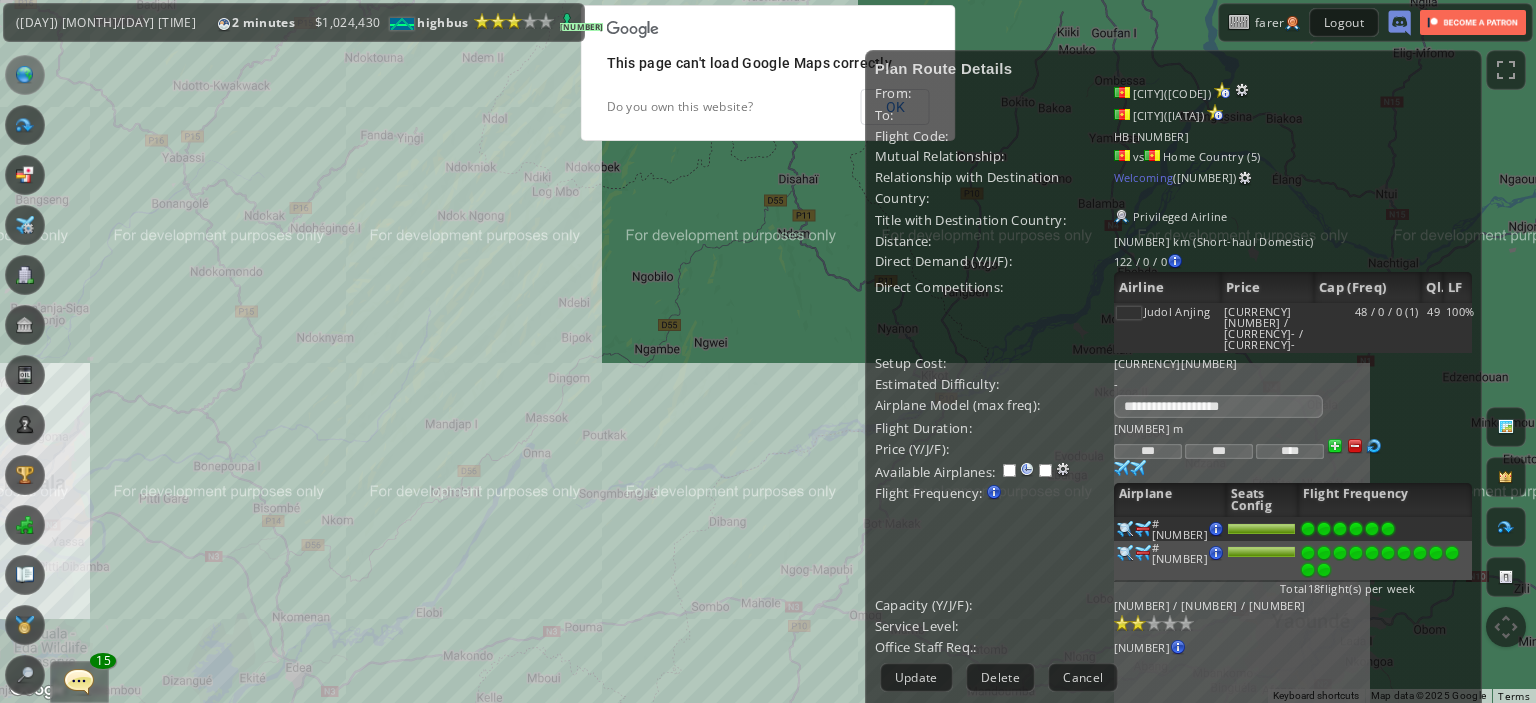 drag, startPoint x: 425, startPoint y: 507, endPoint x: 450, endPoint y: 402, distance: 107.935165 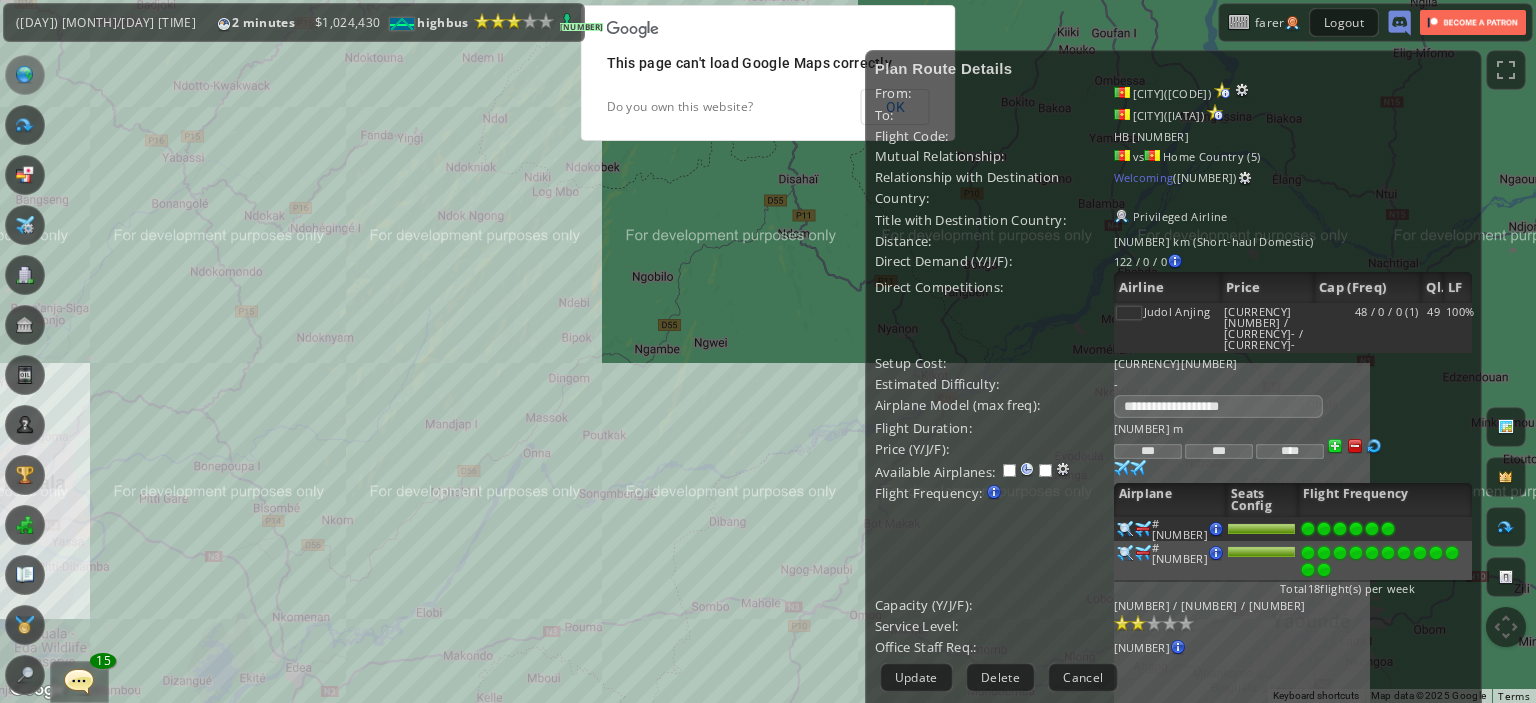 click on "To navigate, press the arrow keys." at bounding box center [768, 351] 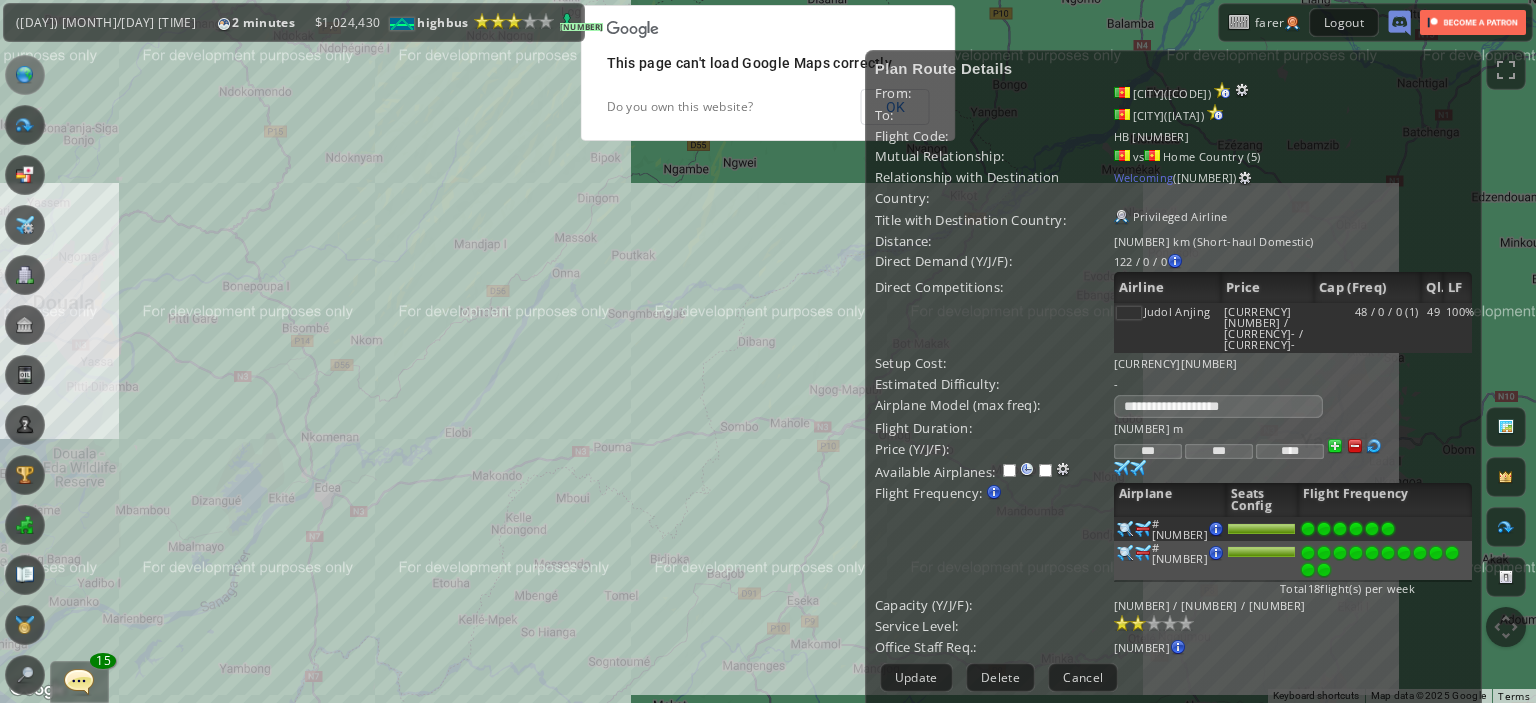 click on "To navigate, press the arrow keys." at bounding box center [768, 351] 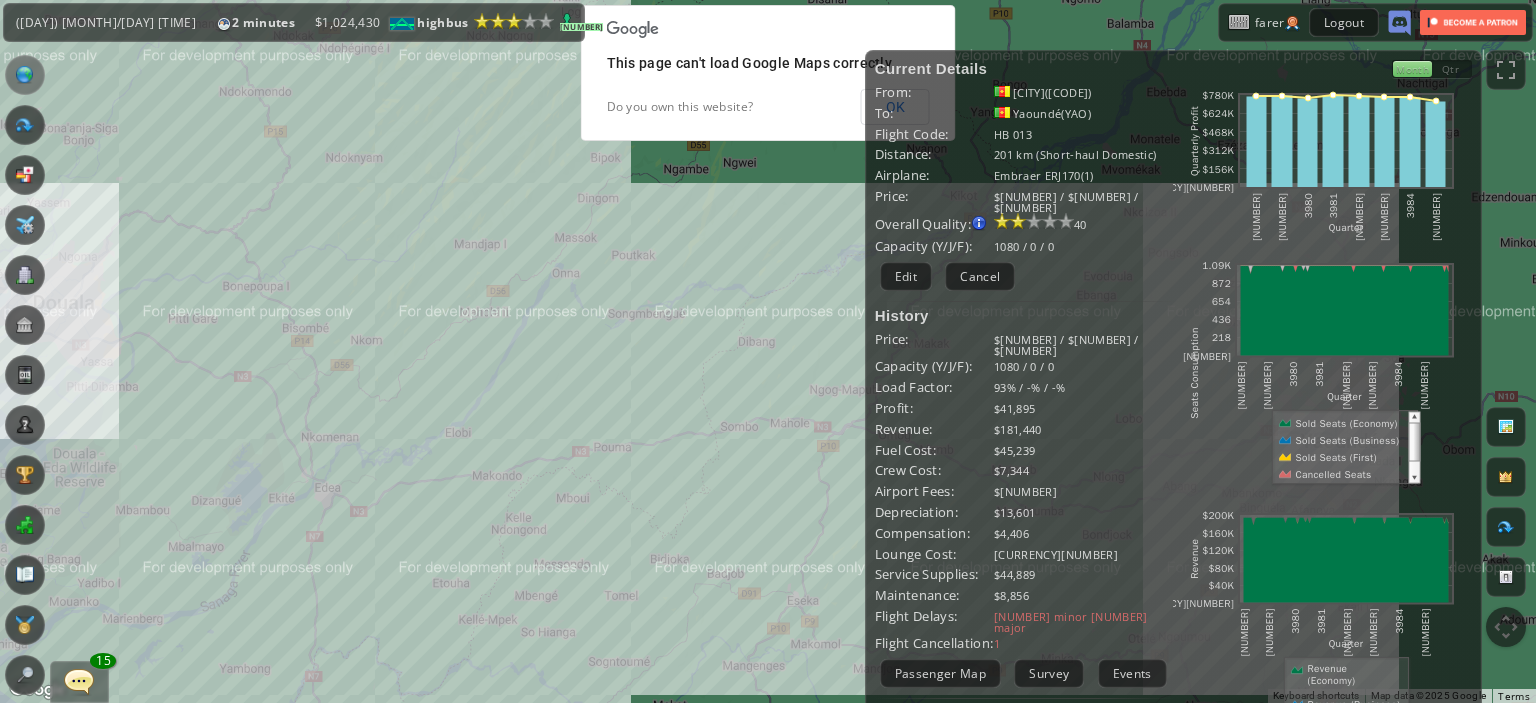 click on "This page can't load Google Maps correctly." at bounding box center [1024, 502] 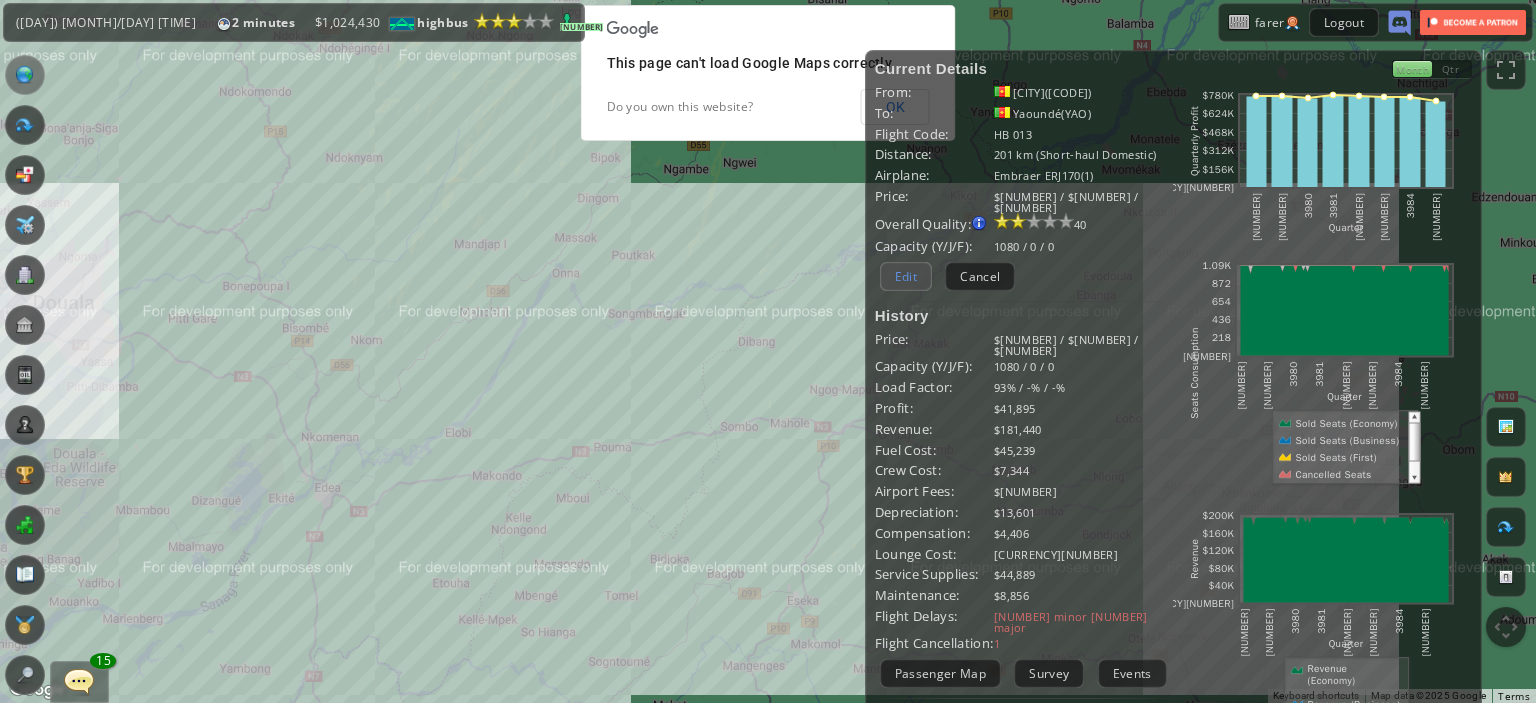 click on "Edit" at bounding box center [906, 276] 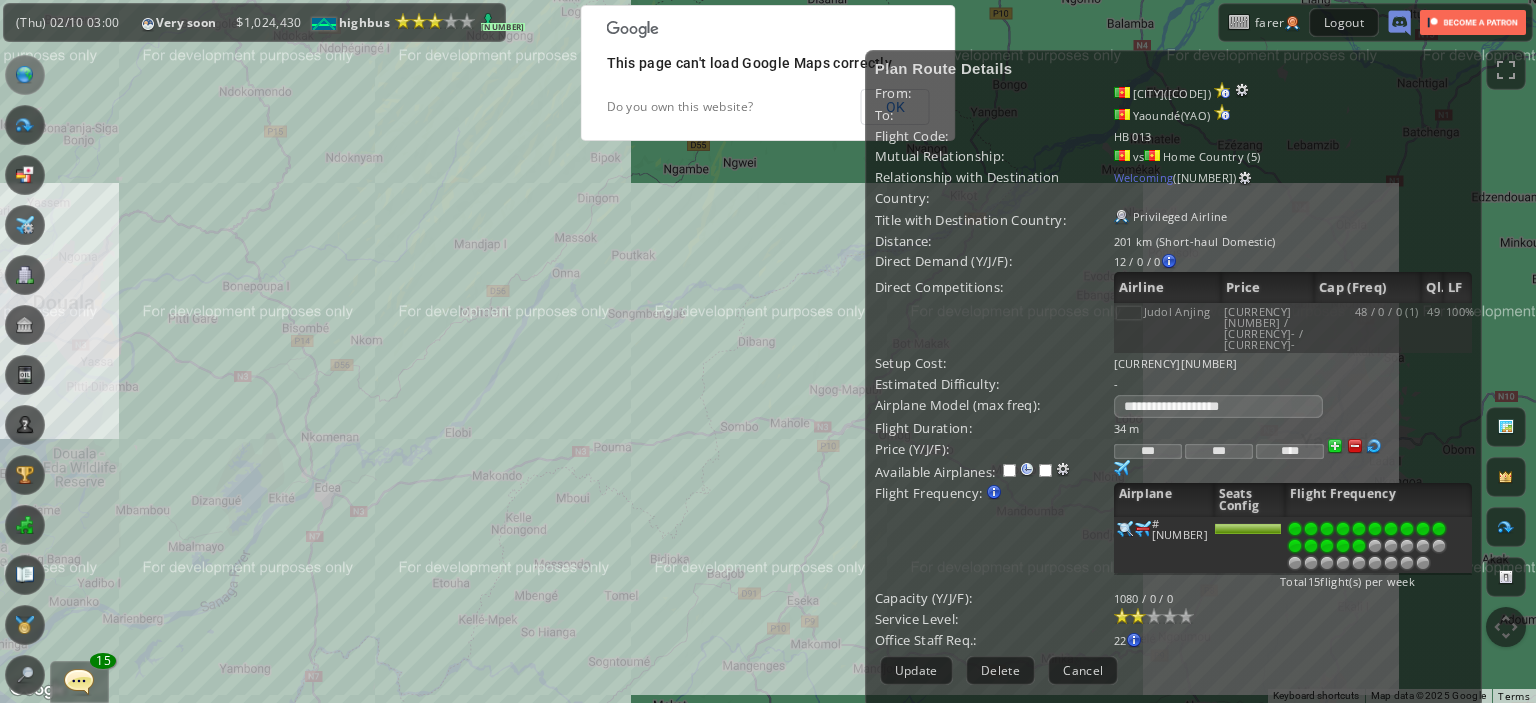 drag, startPoint x: 491, startPoint y: 324, endPoint x: 342, endPoint y: 318, distance: 149.12076 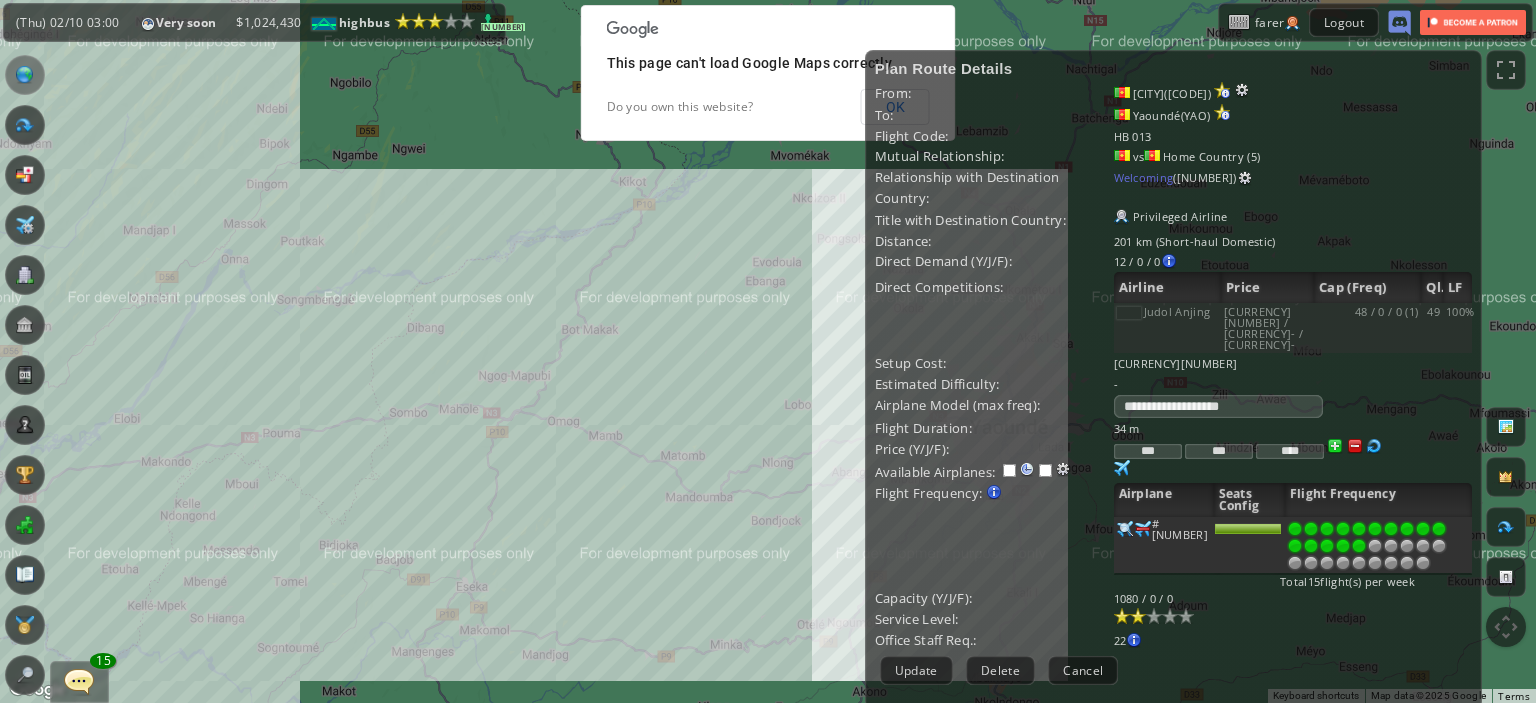drag, startPoint x: 342, startPoint y: 318, endPoint x: 223, endPoint y: 381, distance: 134.64769 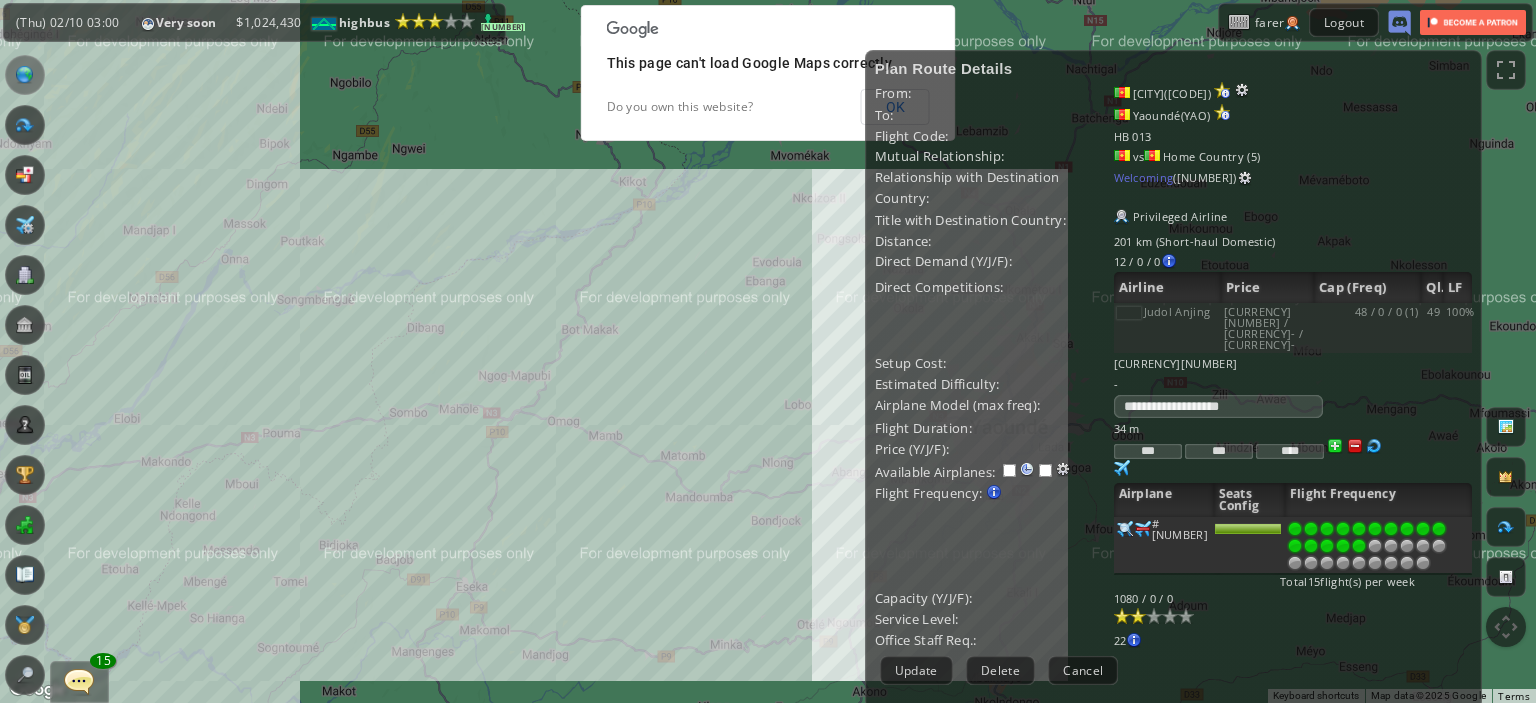 click on "To navigate, press the arrow keys." at bounding box center (768, 351) 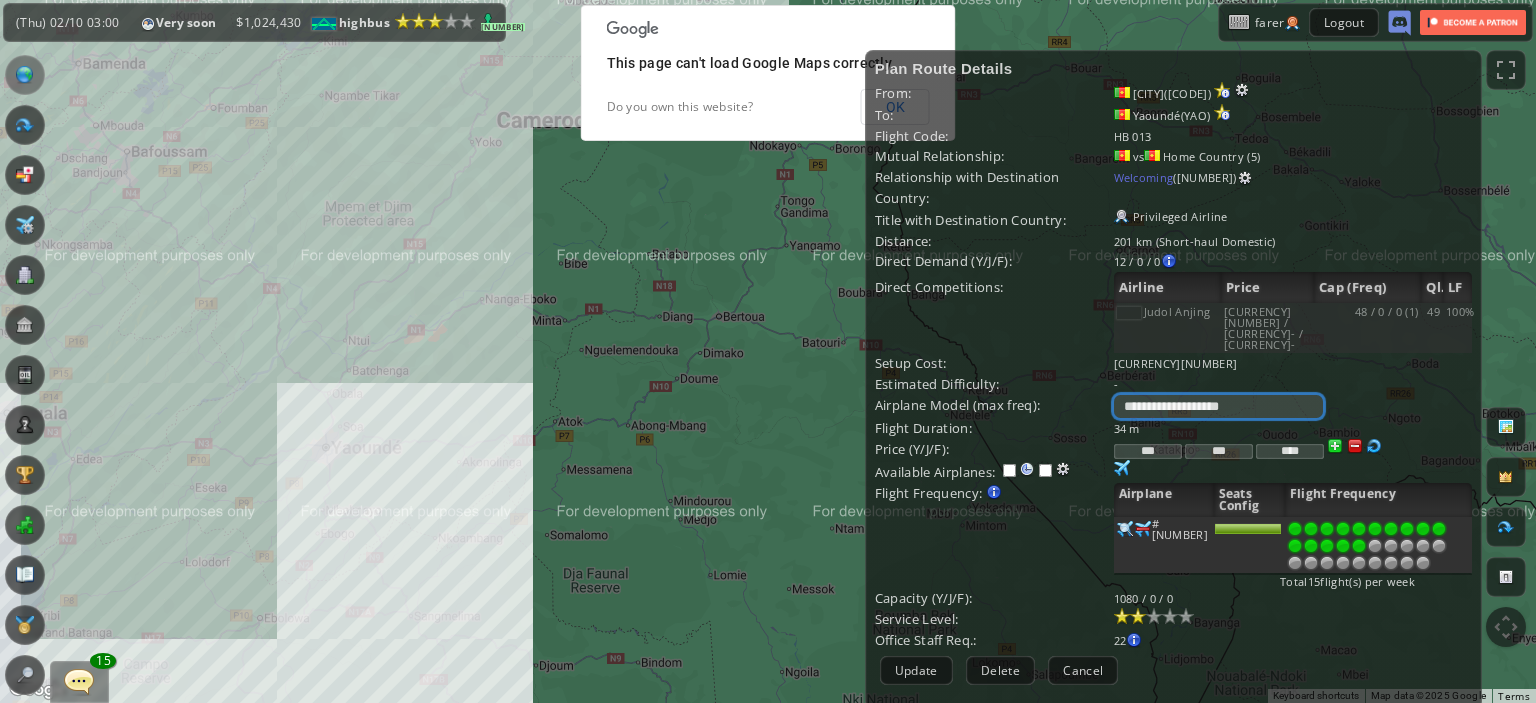 click on "**********" at bounding box center [1218, 406] 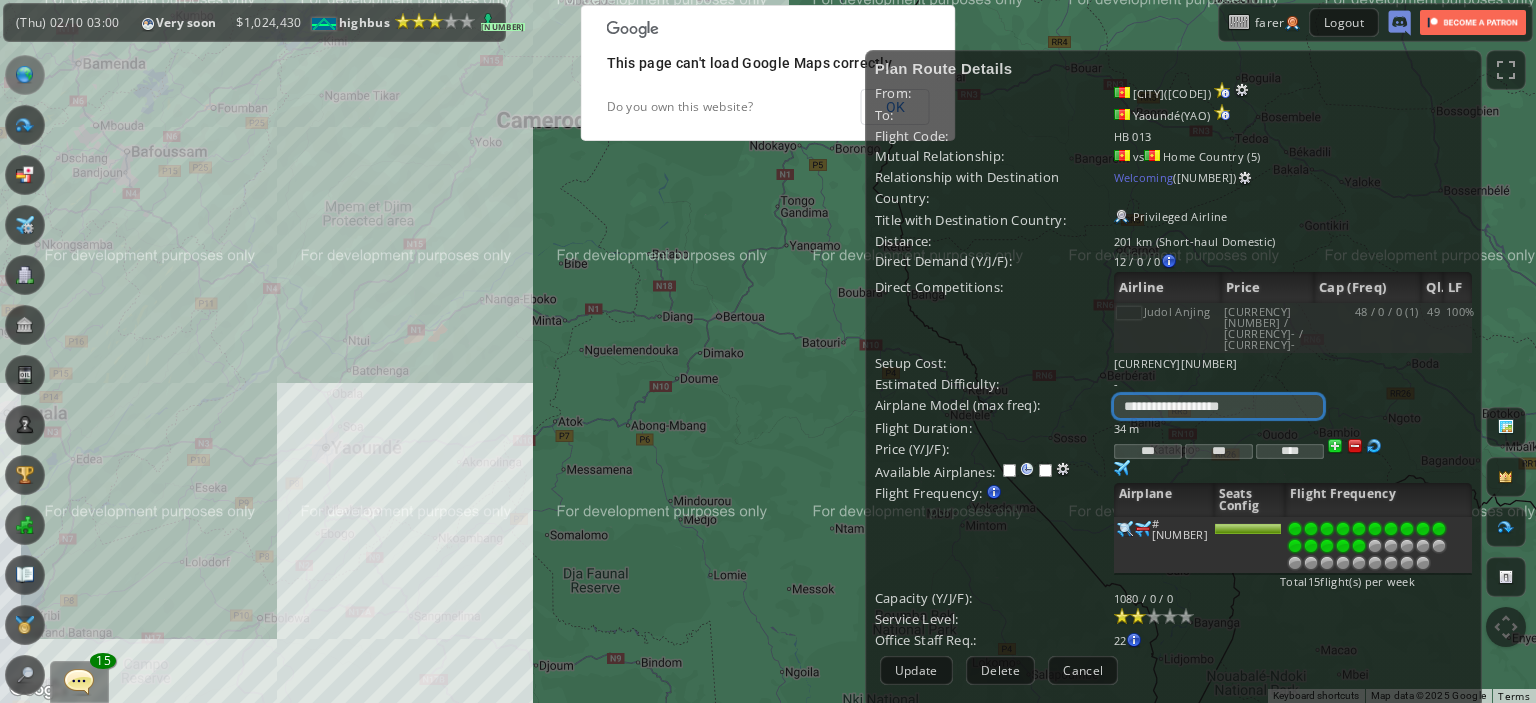 click on "**********" at bounding box center (1218, 406) 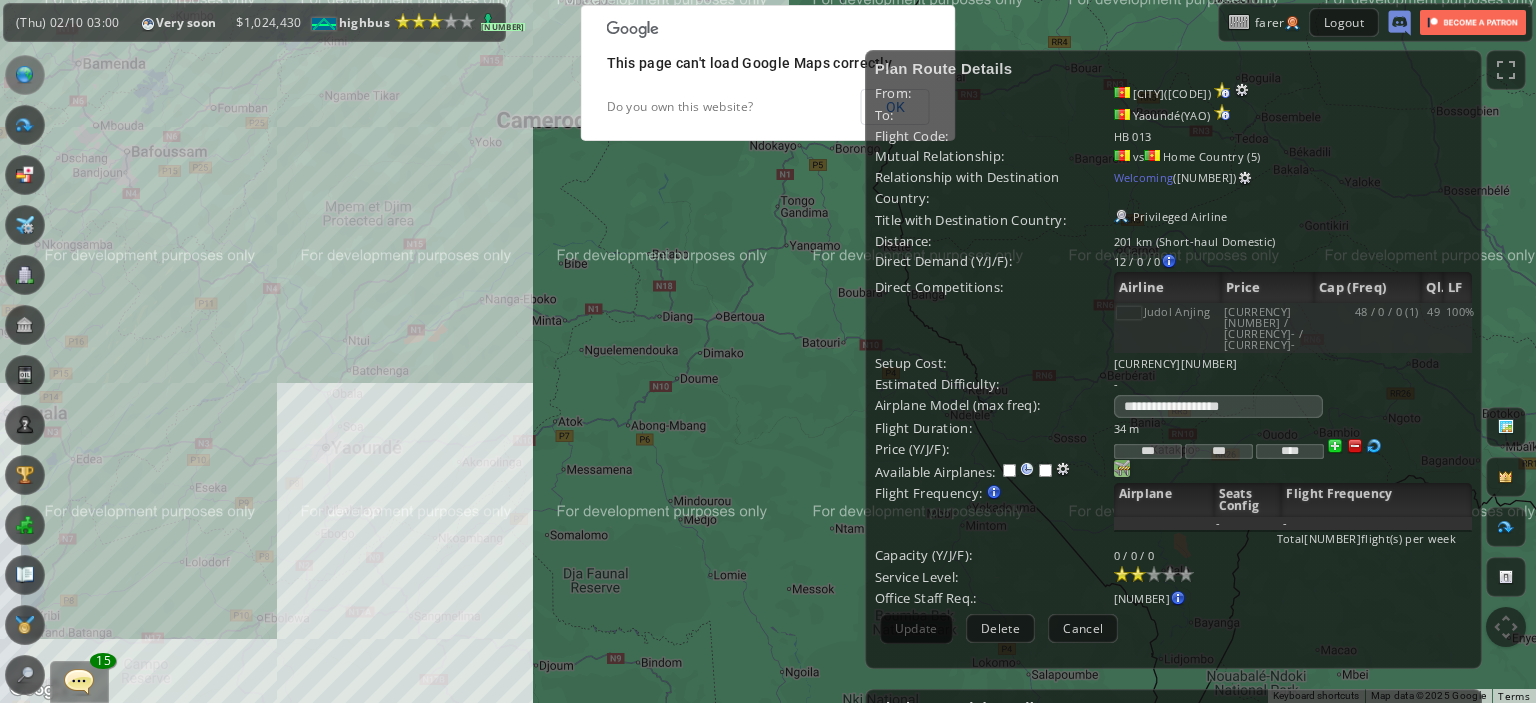 click at bounding box center [1122, 468] 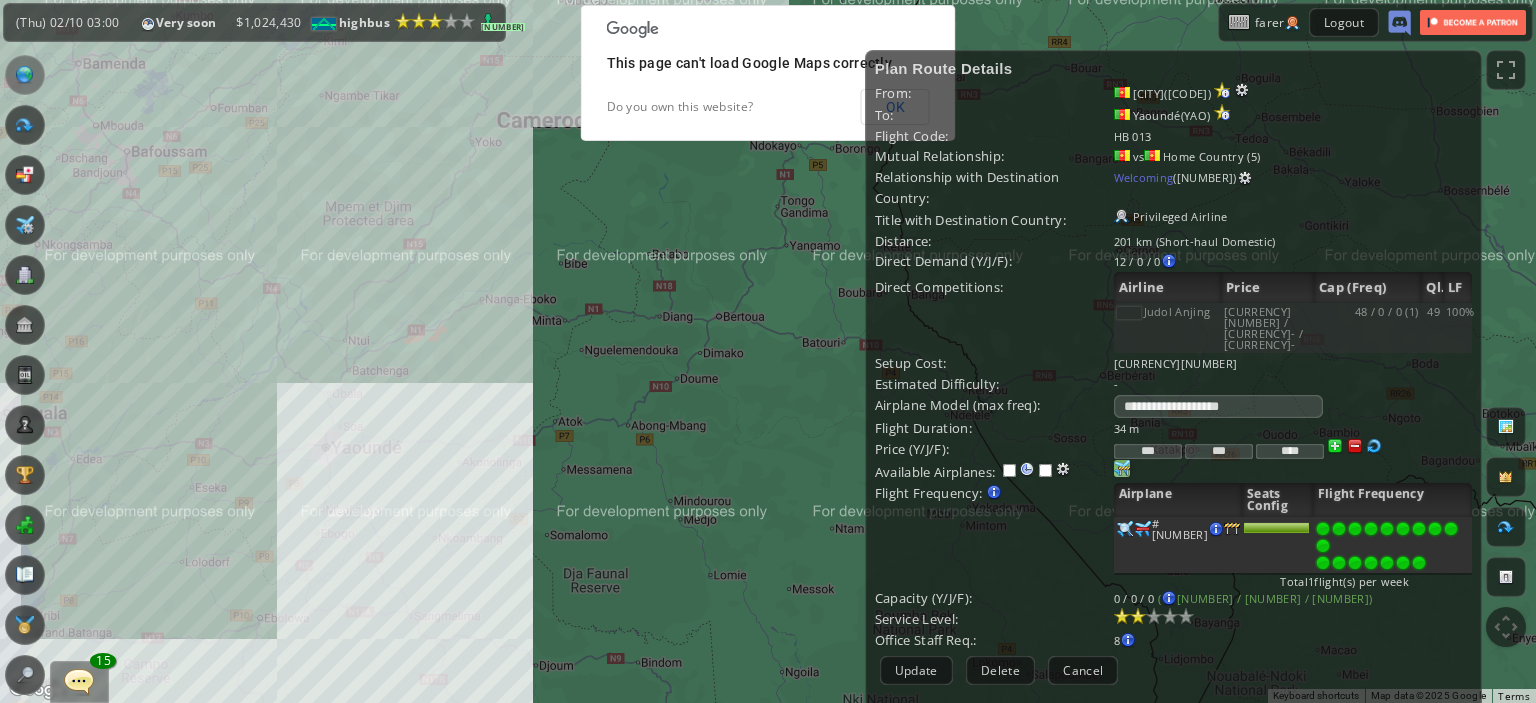 click at bounding box center (1419, 563) 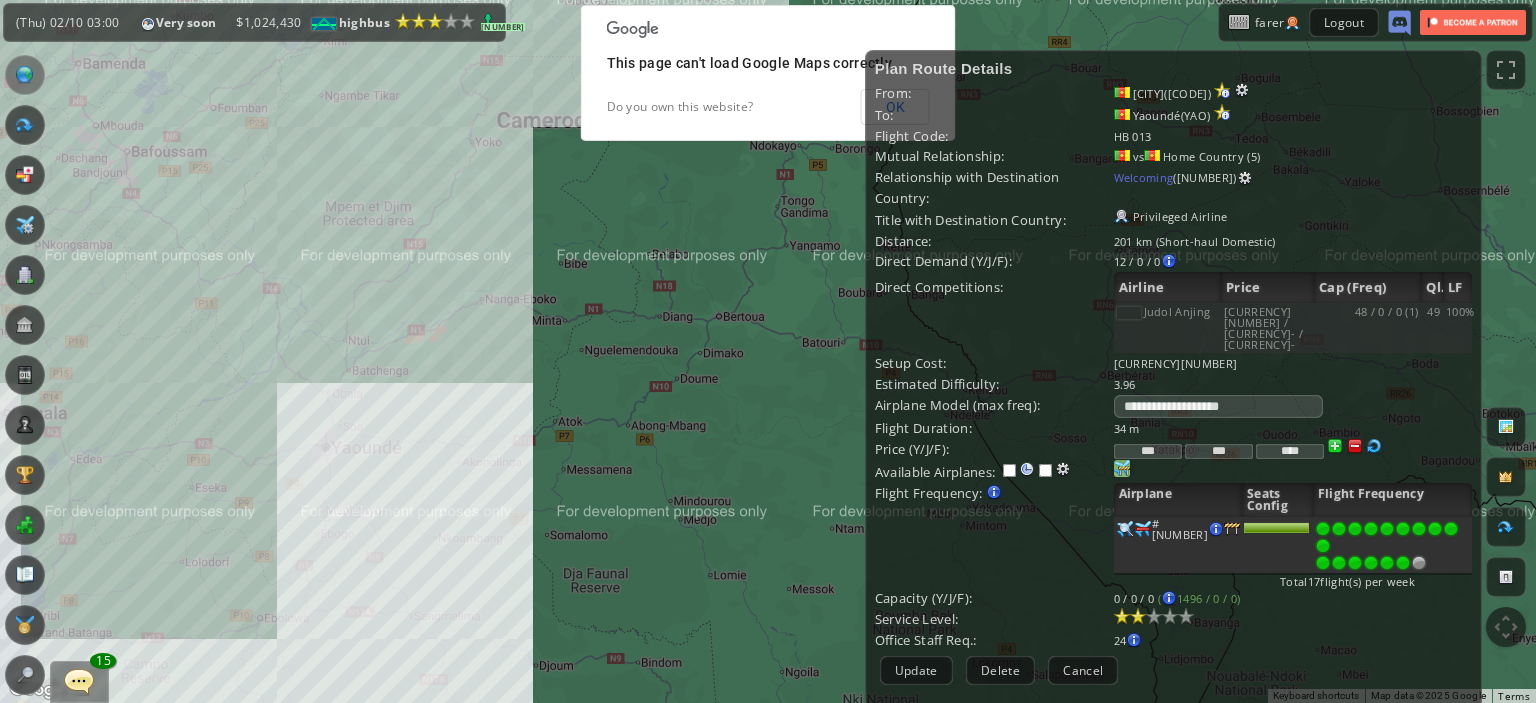 click at bounding box center (1403, 563) 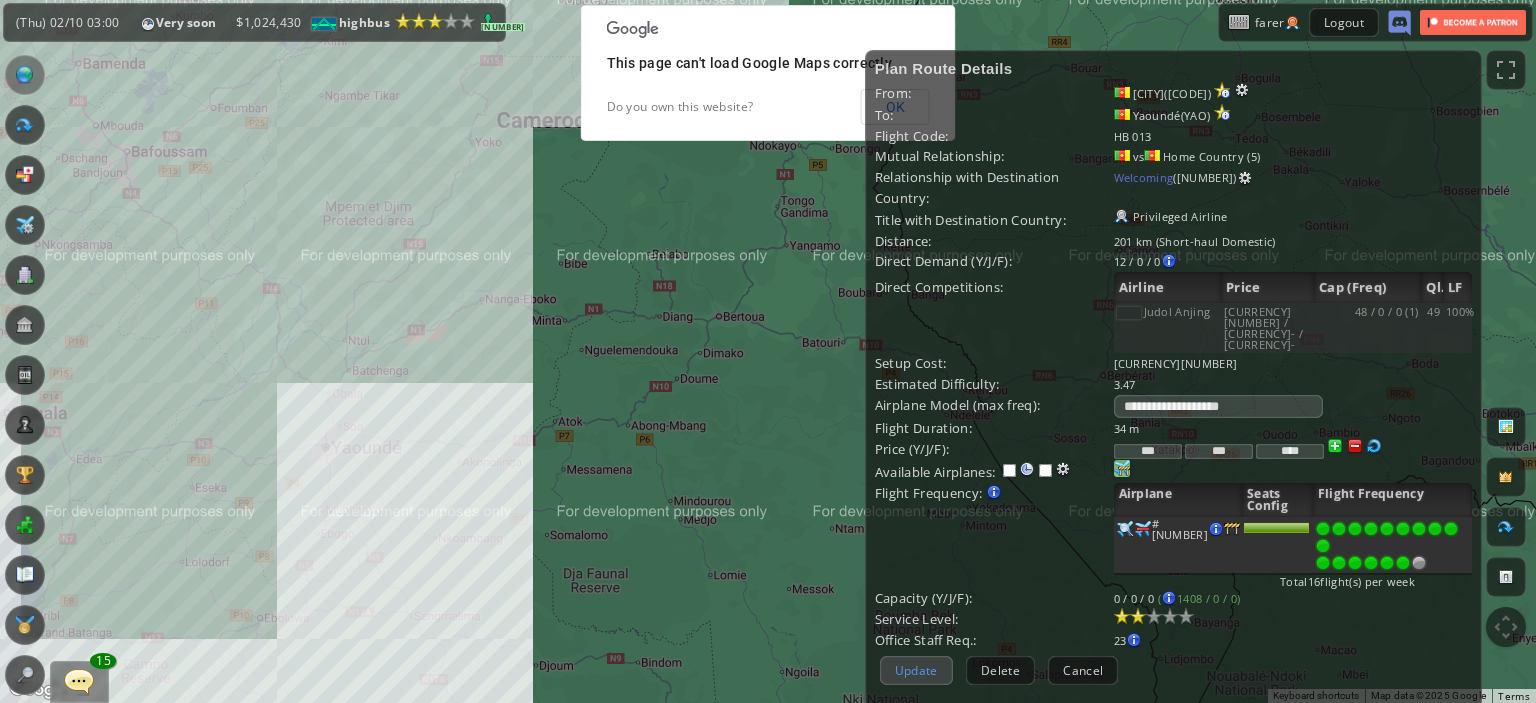 click on "Update" at bounding box center [916, 670] 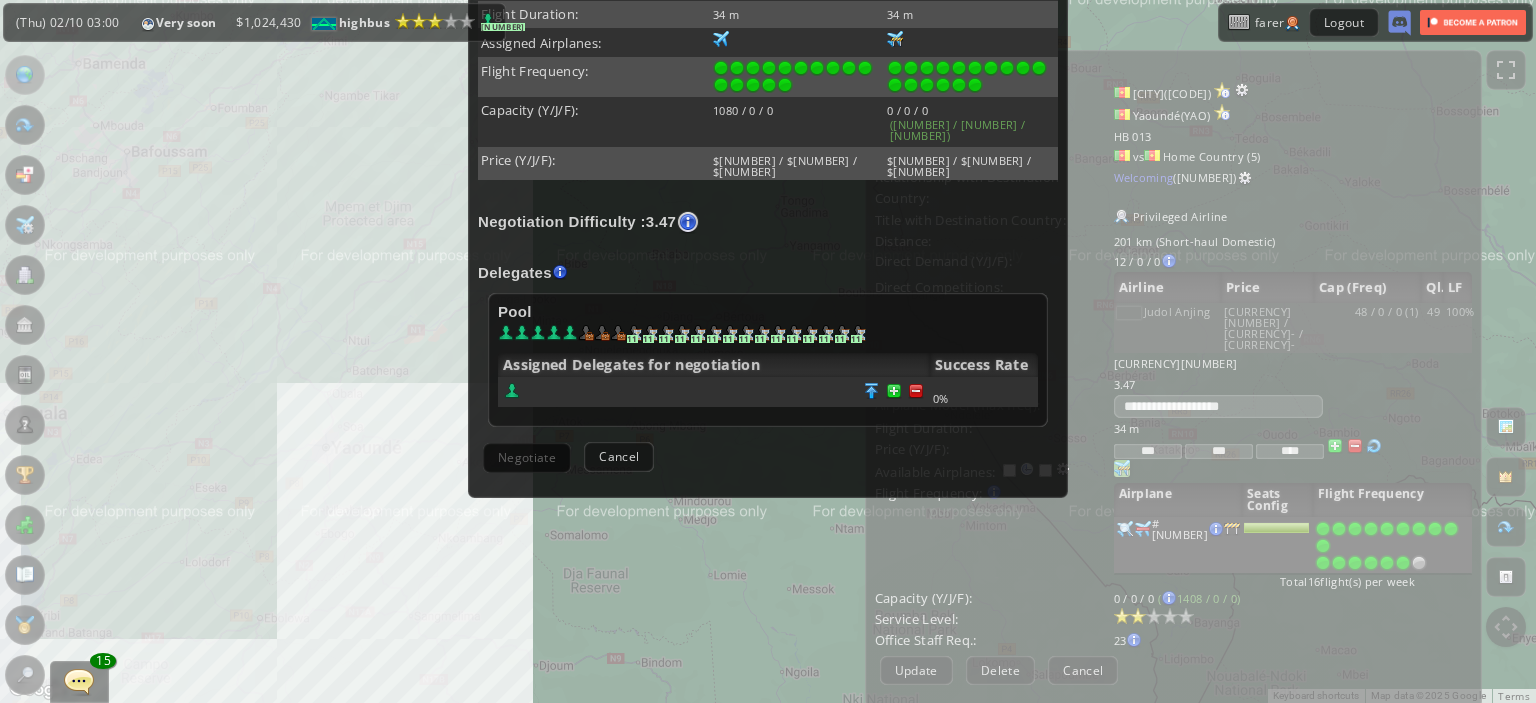 scroll, scrollTop: 503, scrollLeft: 0, axis: vertical 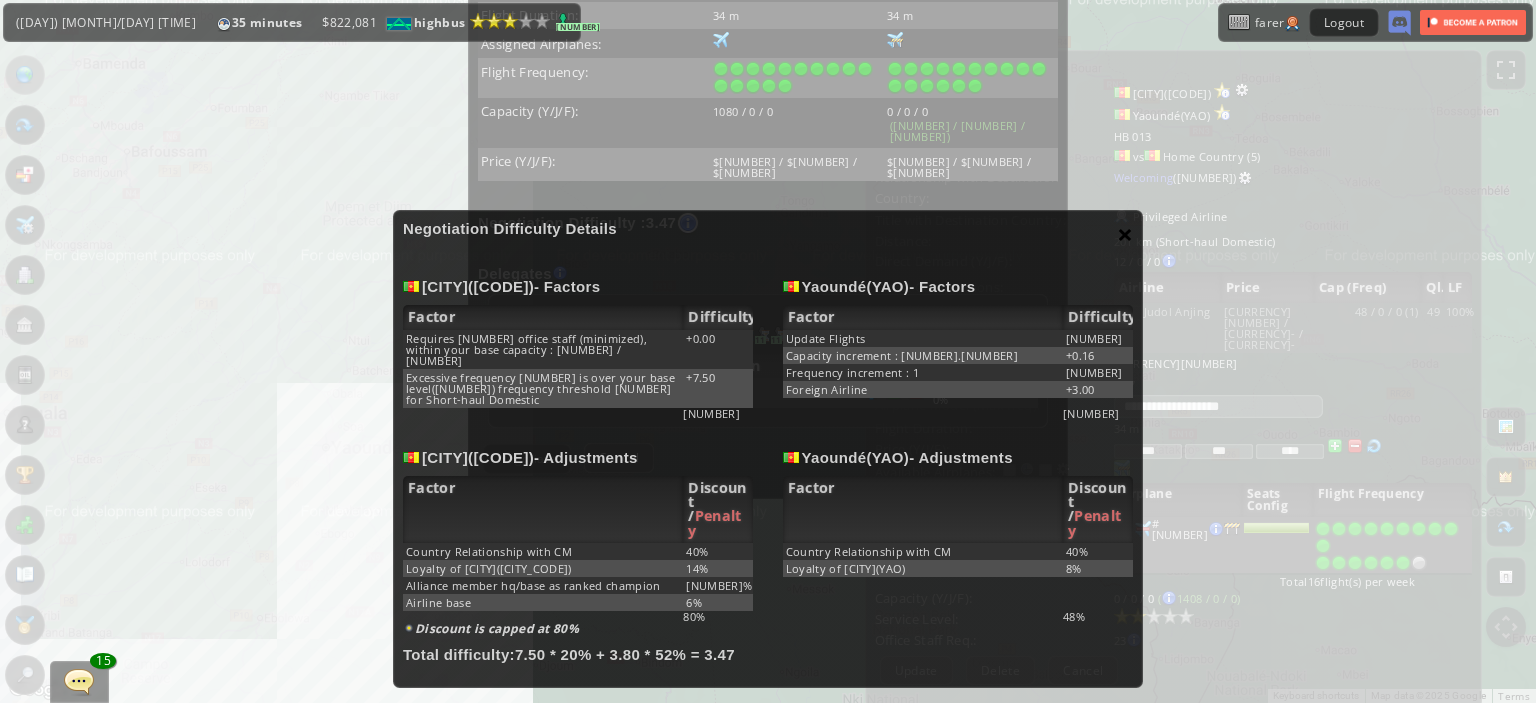 click on "×" at bounding box center [1125, 234] 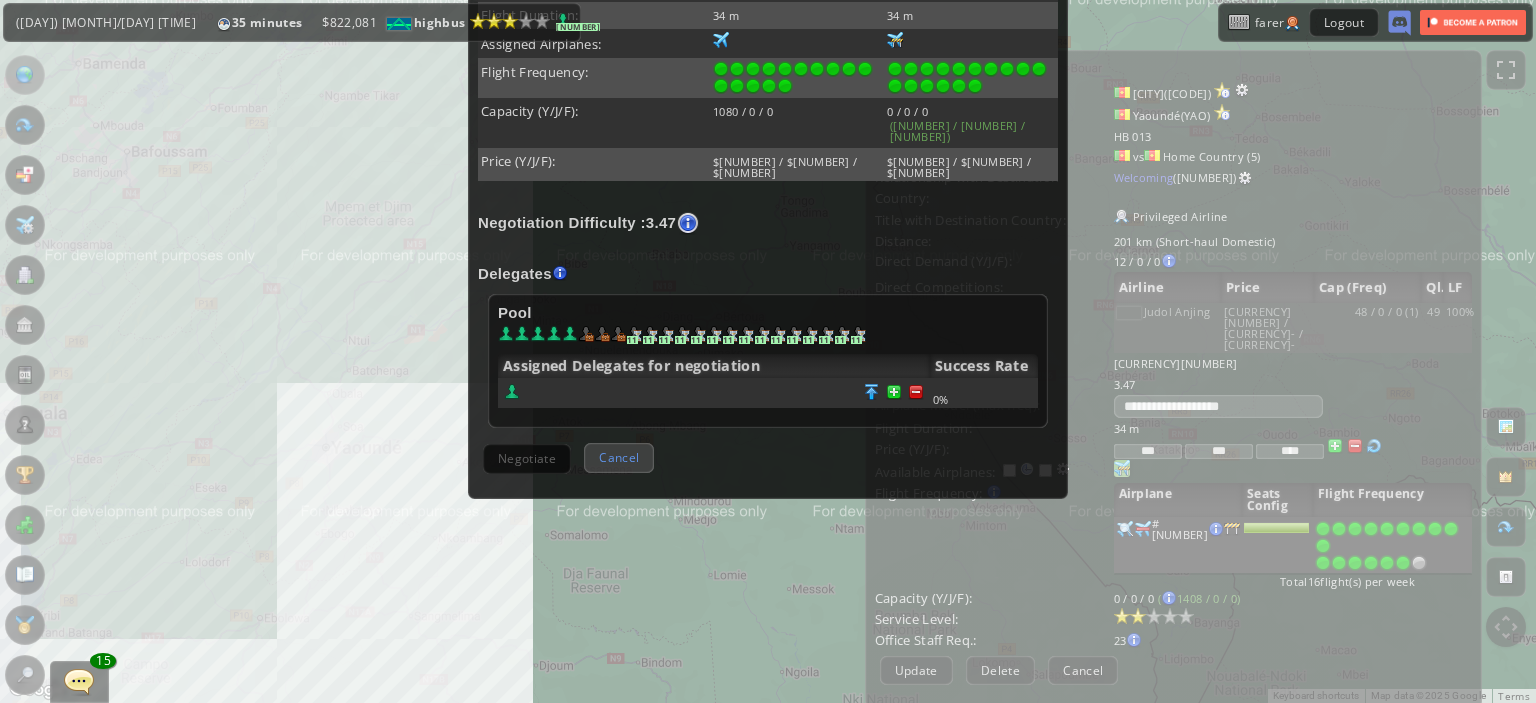 click on "Cancel" at bounding box center [619, 457] 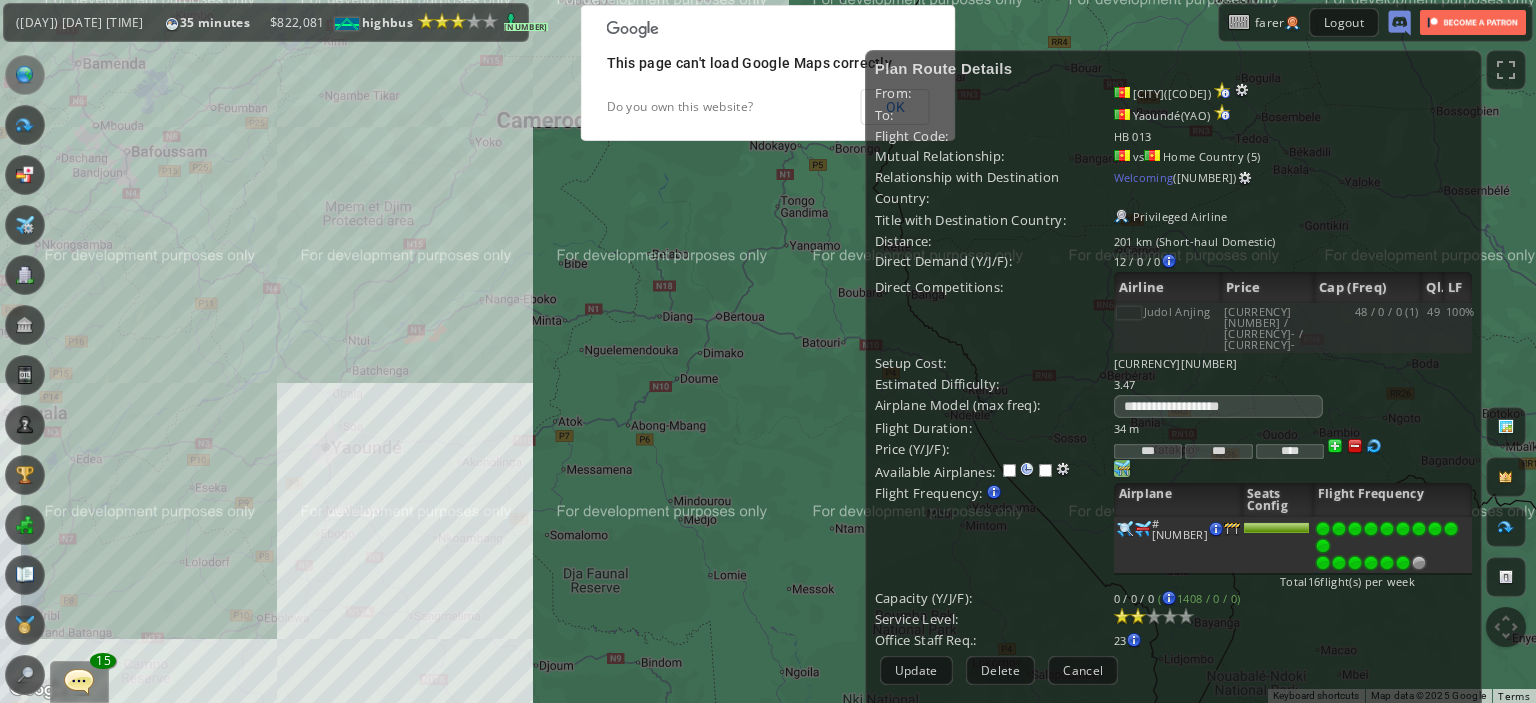 drag, startPoint x: 456, startPoint y: 507, endPoint x: 719, endPoint y: 294, distance: 338.43463 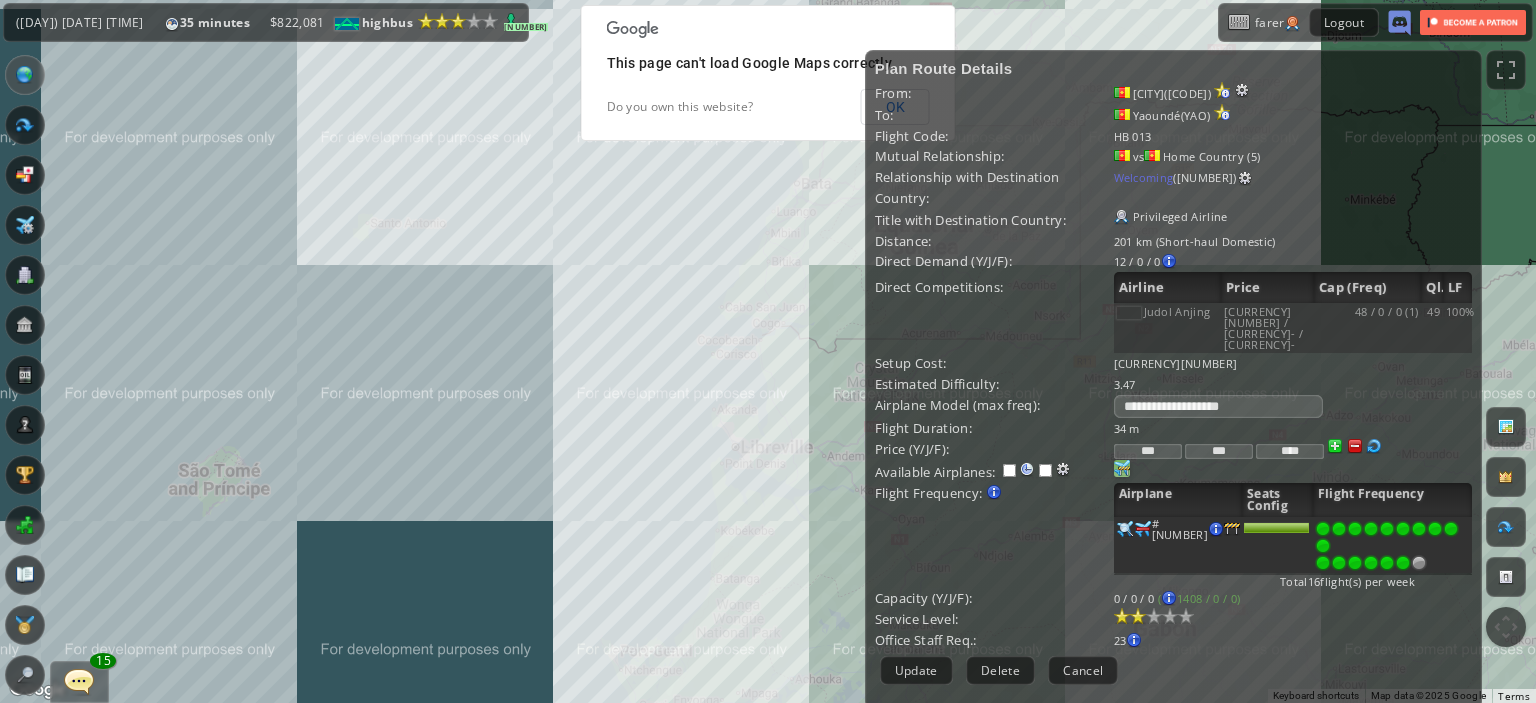 drag, startPoint x: 620, startPoint y: 331, endPoint x: 565, endPoint y: 451, distance: 132.00378 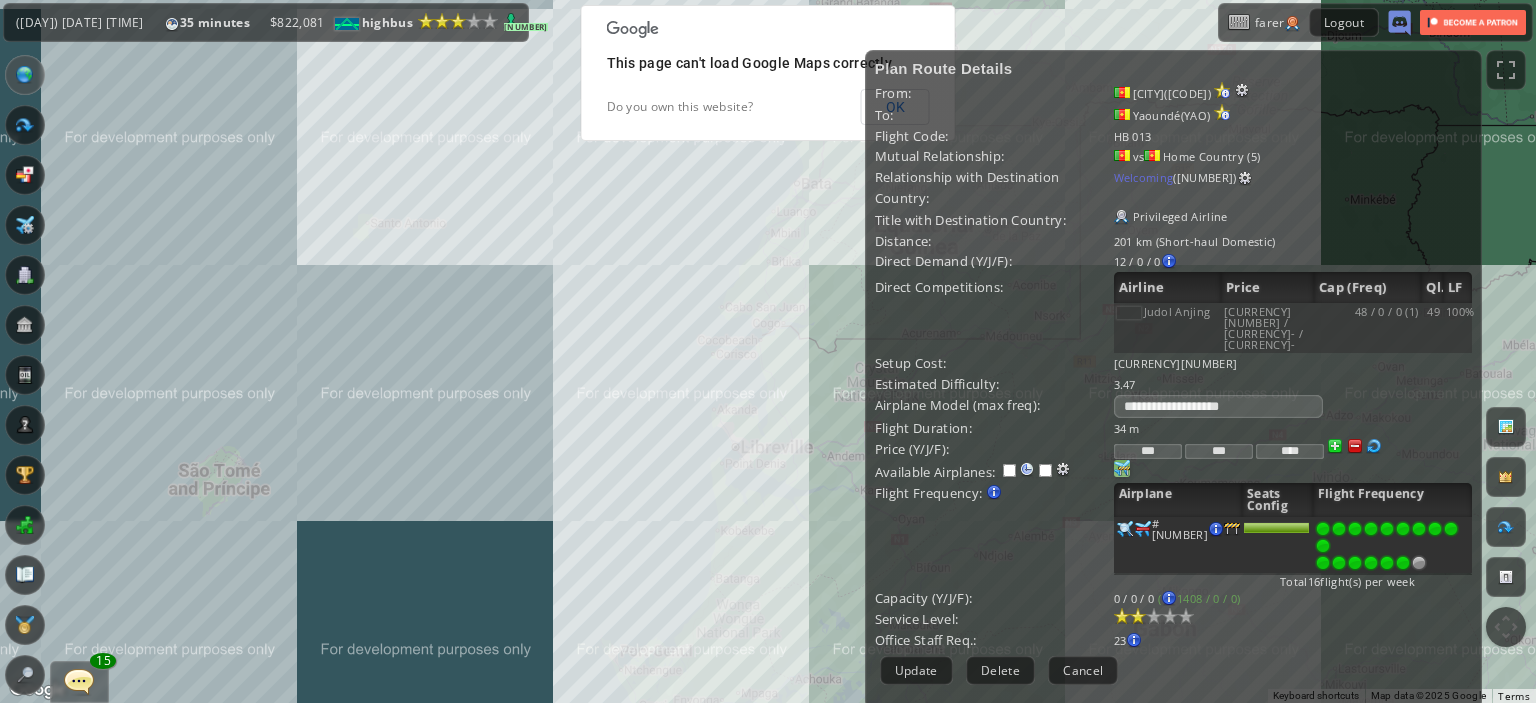 click on "To navigate, press the arrow keys." at bounding box center [768, 351] 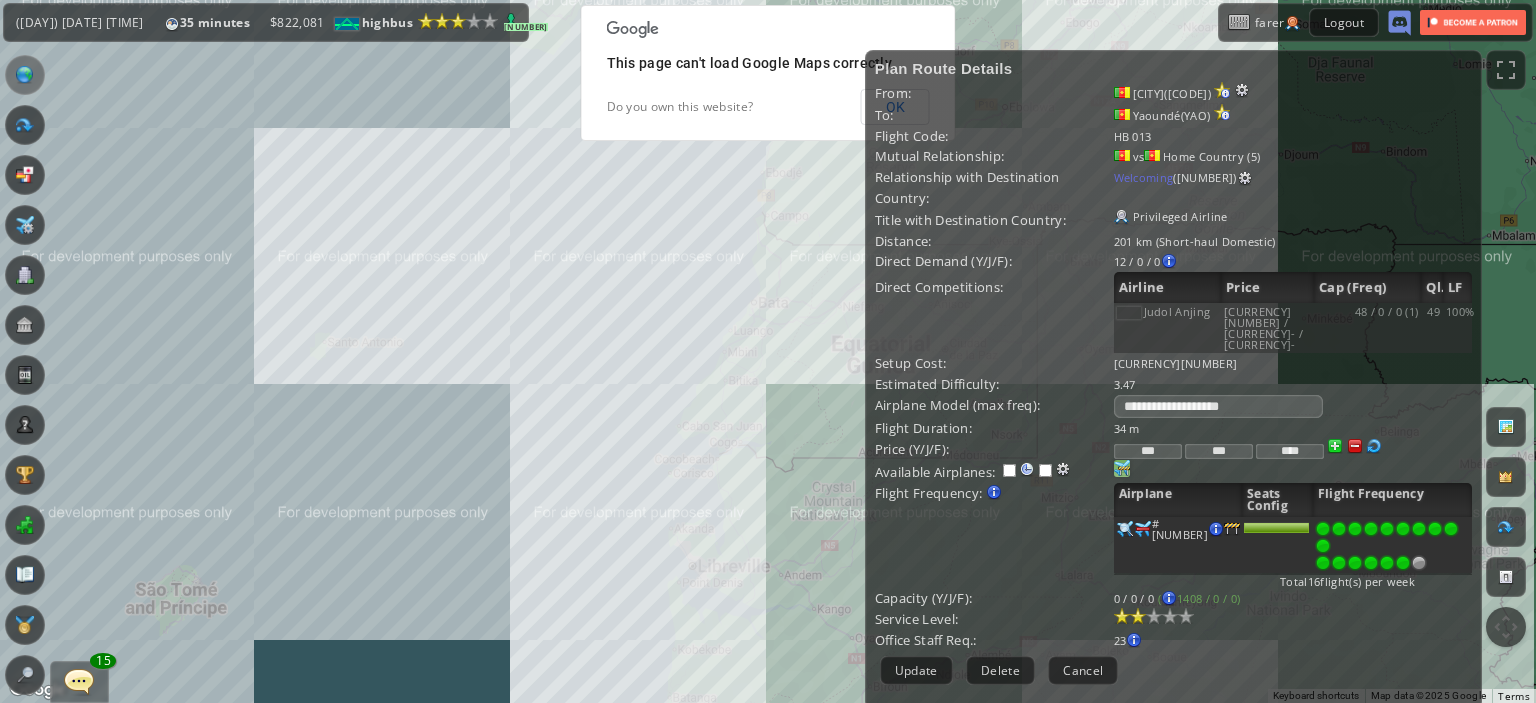 click on "To navigate, press the arrow keys." at bounding box center [768, 351] 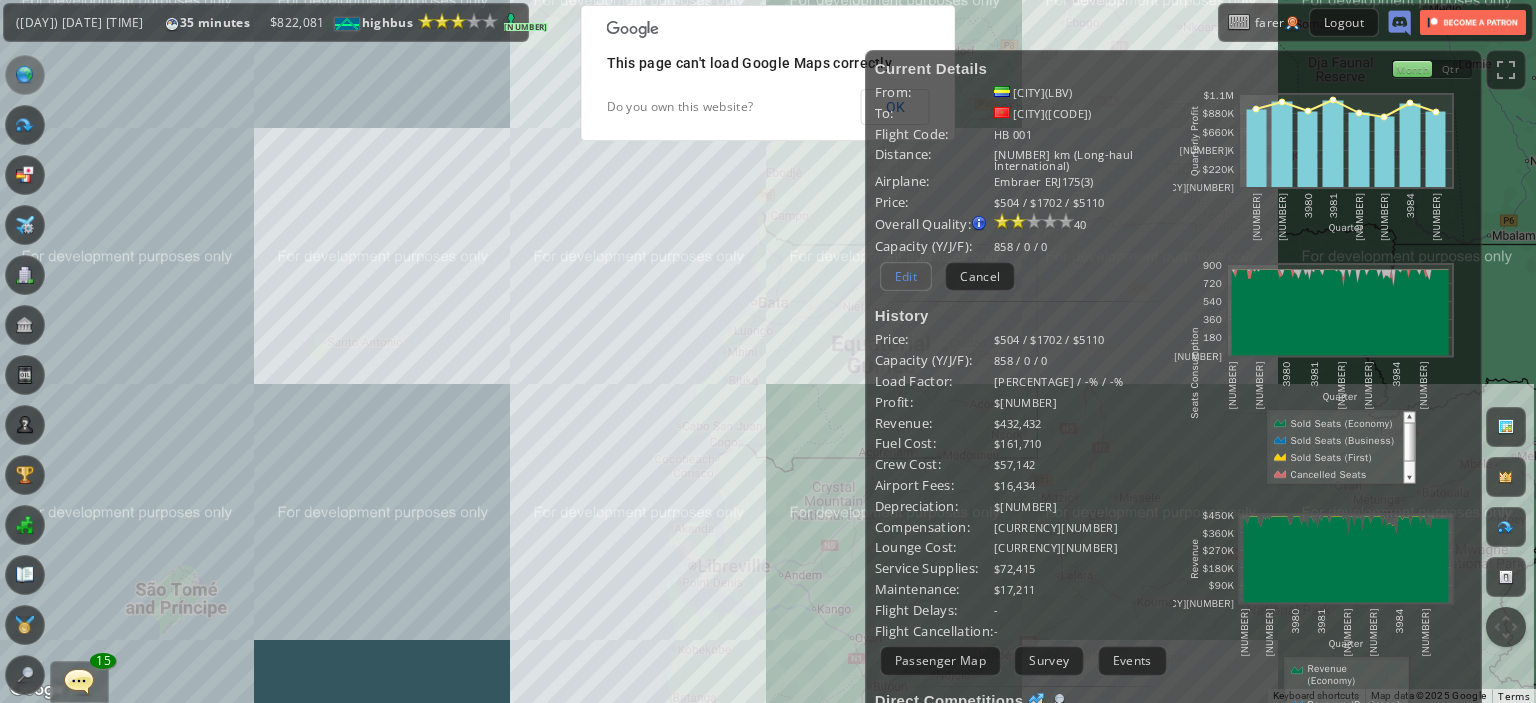 click on "Edit" at bounding box center (906, 276) 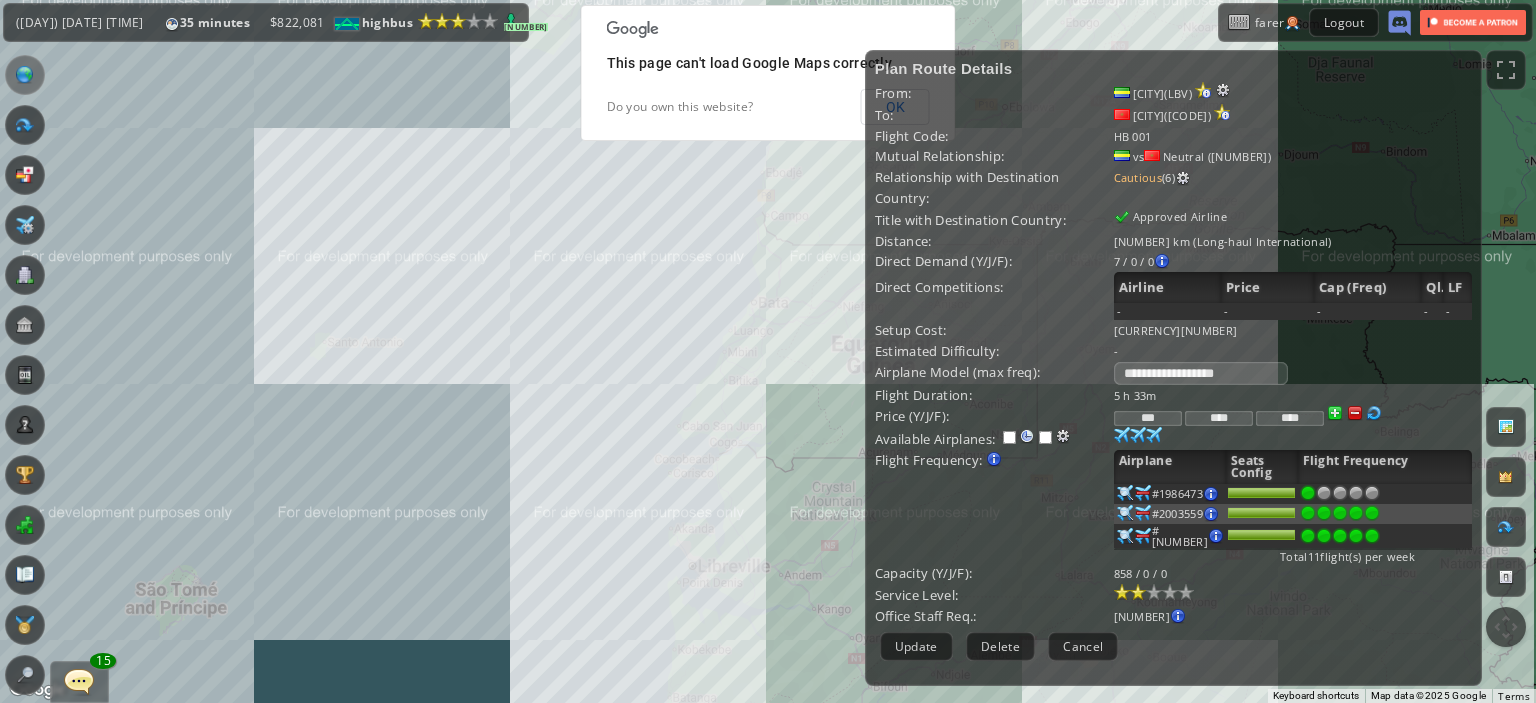 click at bounding box center (1324, 493) 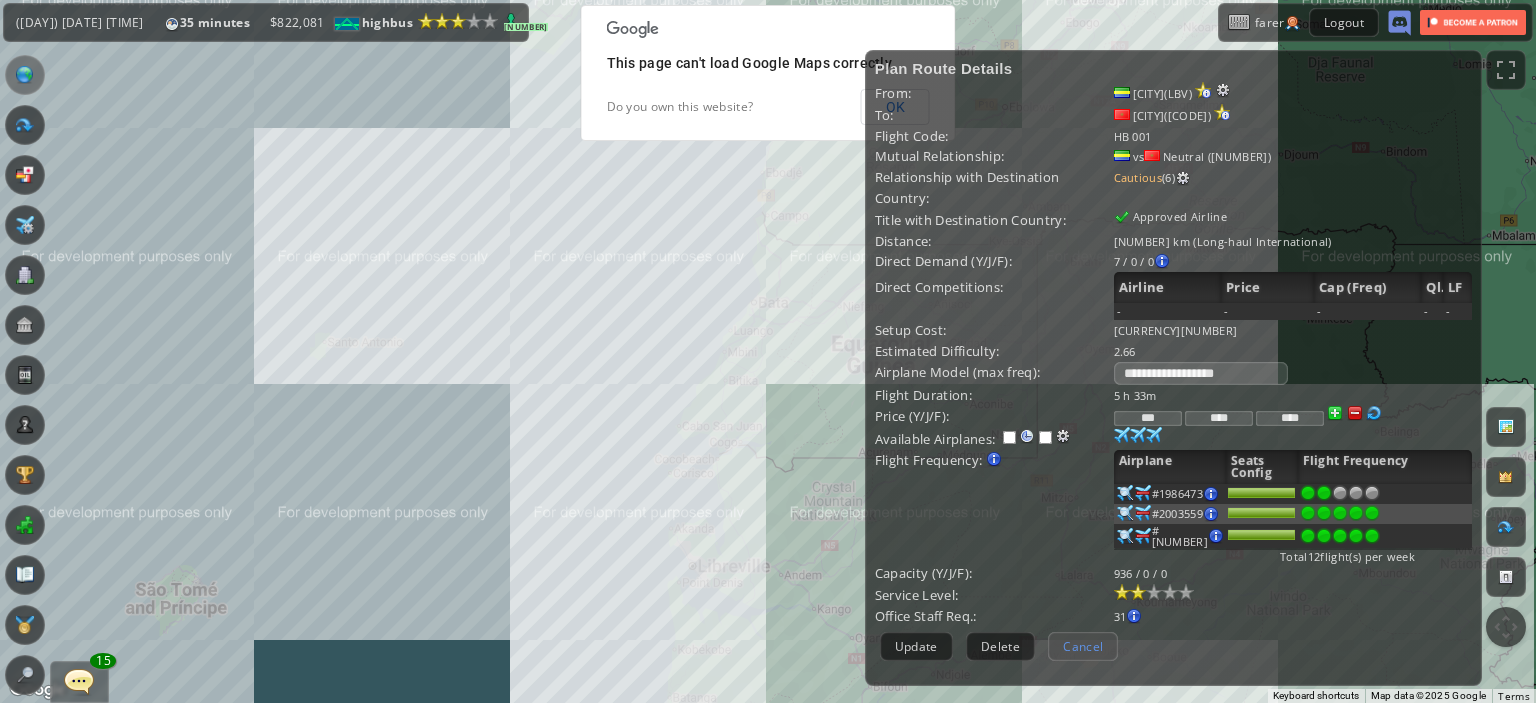 click on "Cancel" at bounding box center [1083, 646] 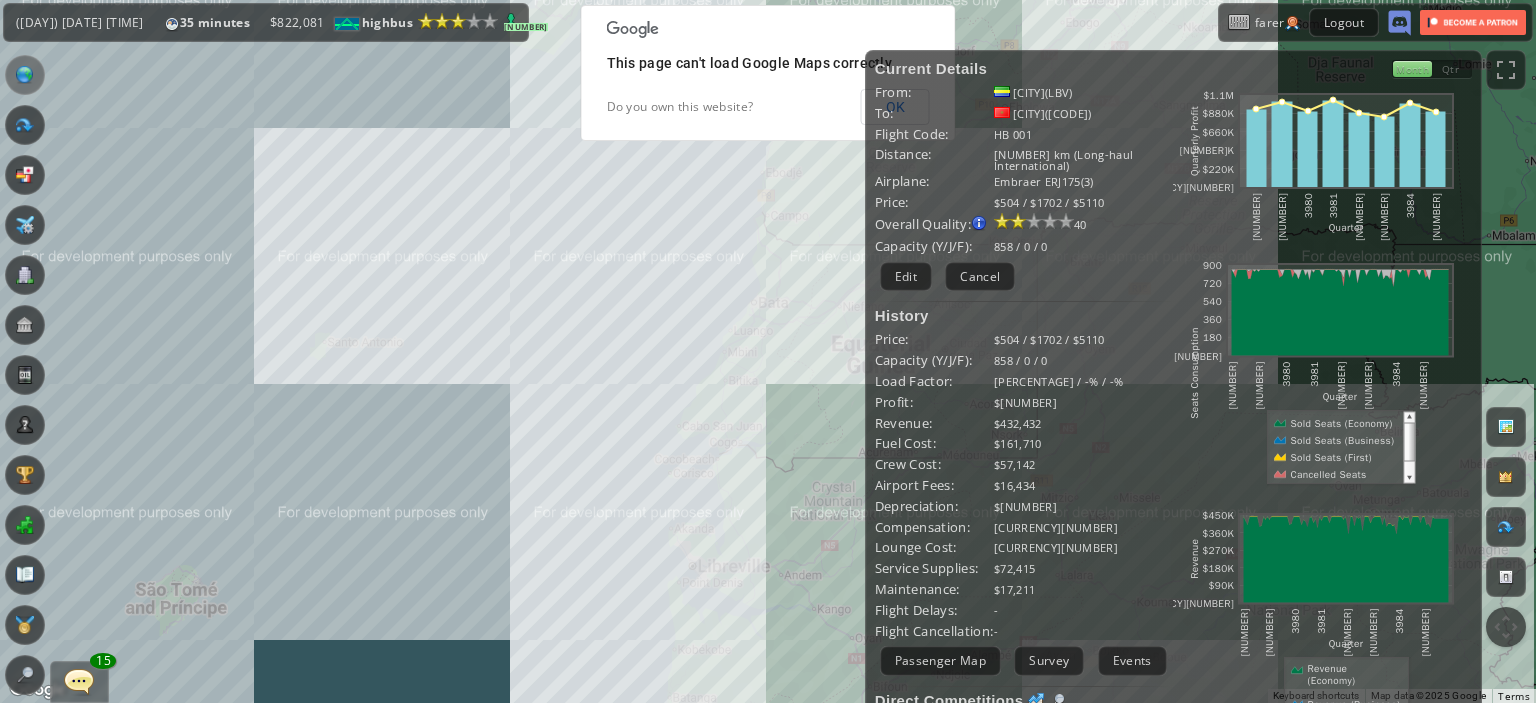 drag, startPoint x: 795, startPoint y: 415, endPoint x: 715, endPoint y: 562, distance: 167.3589 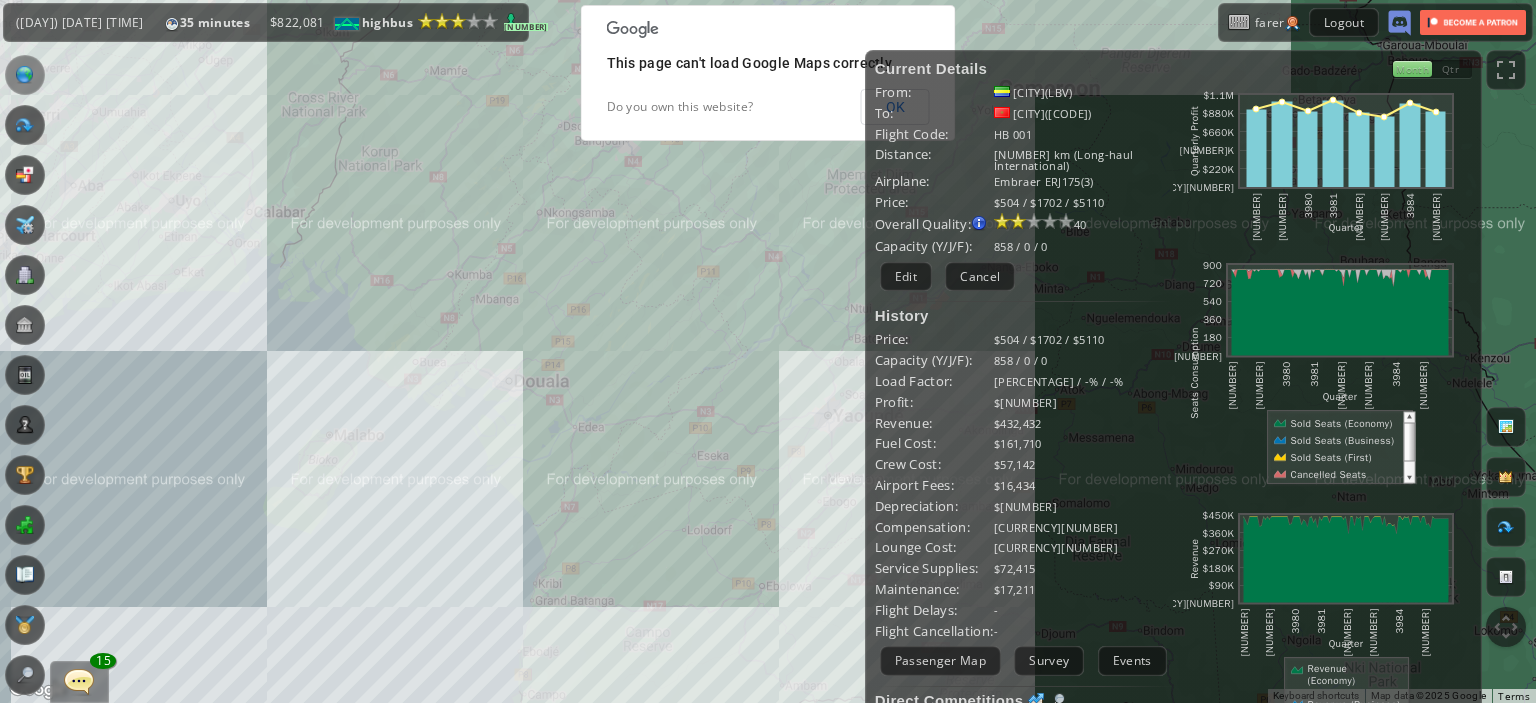 click on "To navigate, press the arrow keys." at bounding box center (768, 351) 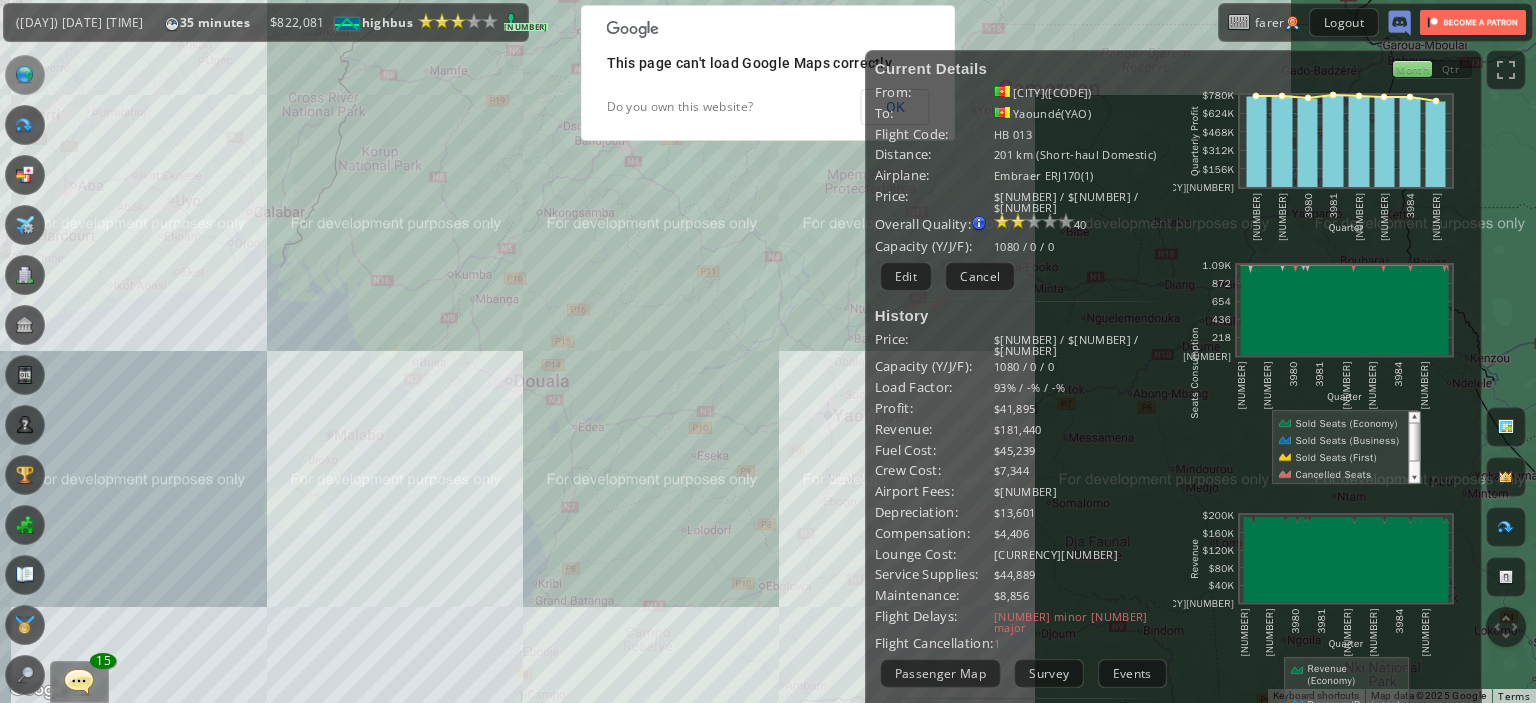 click on "To navigate, press the arrow keys." at bounding box center (768, 351) 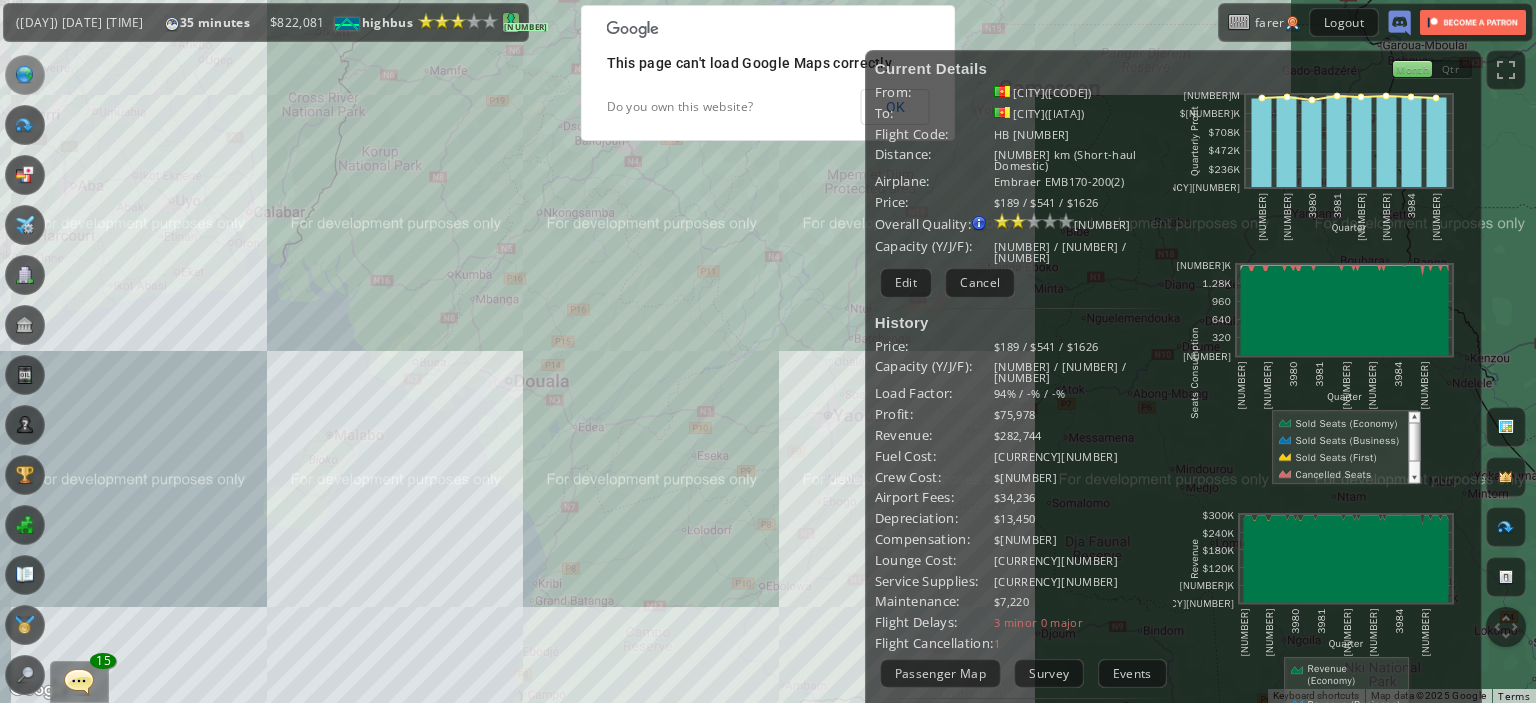 click on "[NUMBER]" at bounding box center [526, 27] 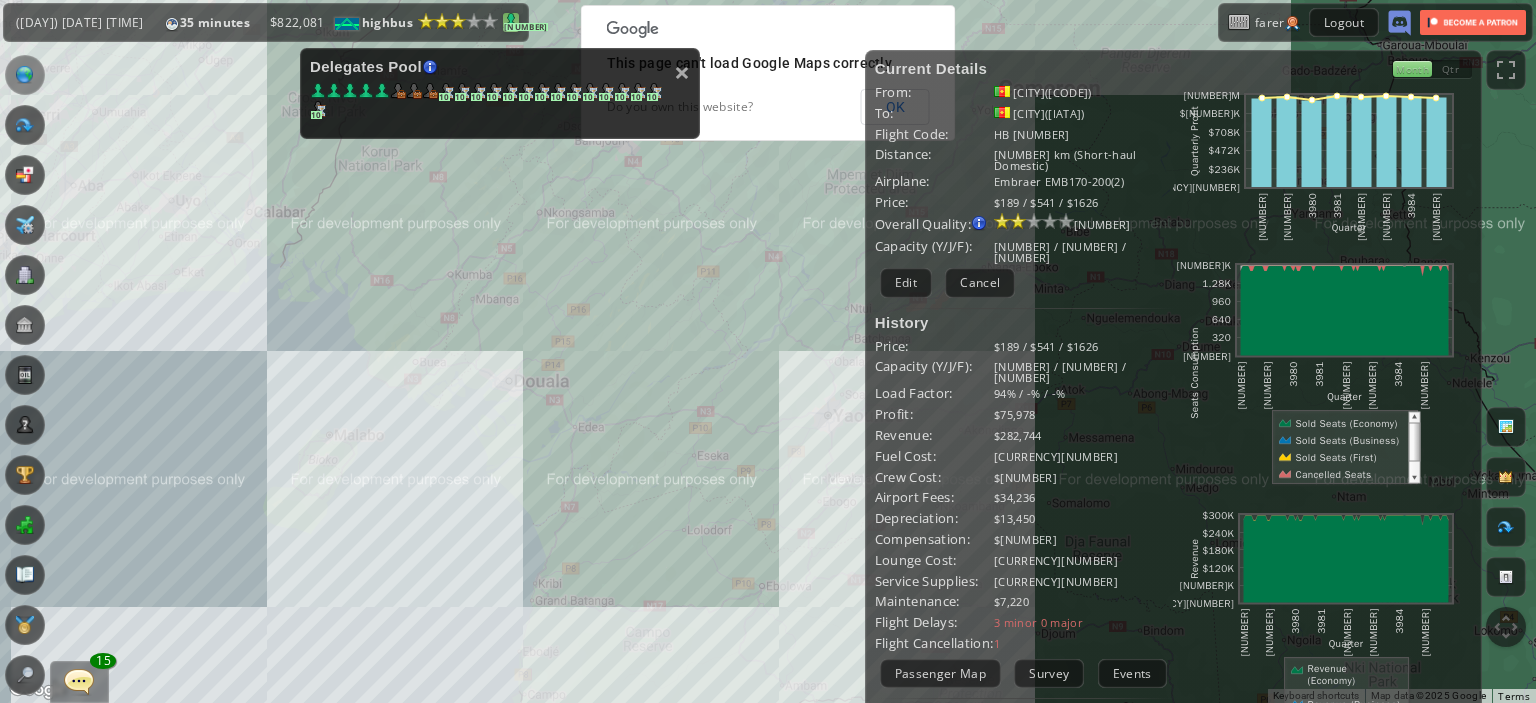 click on "[NUMBER]" at bounding box center [526, 27] 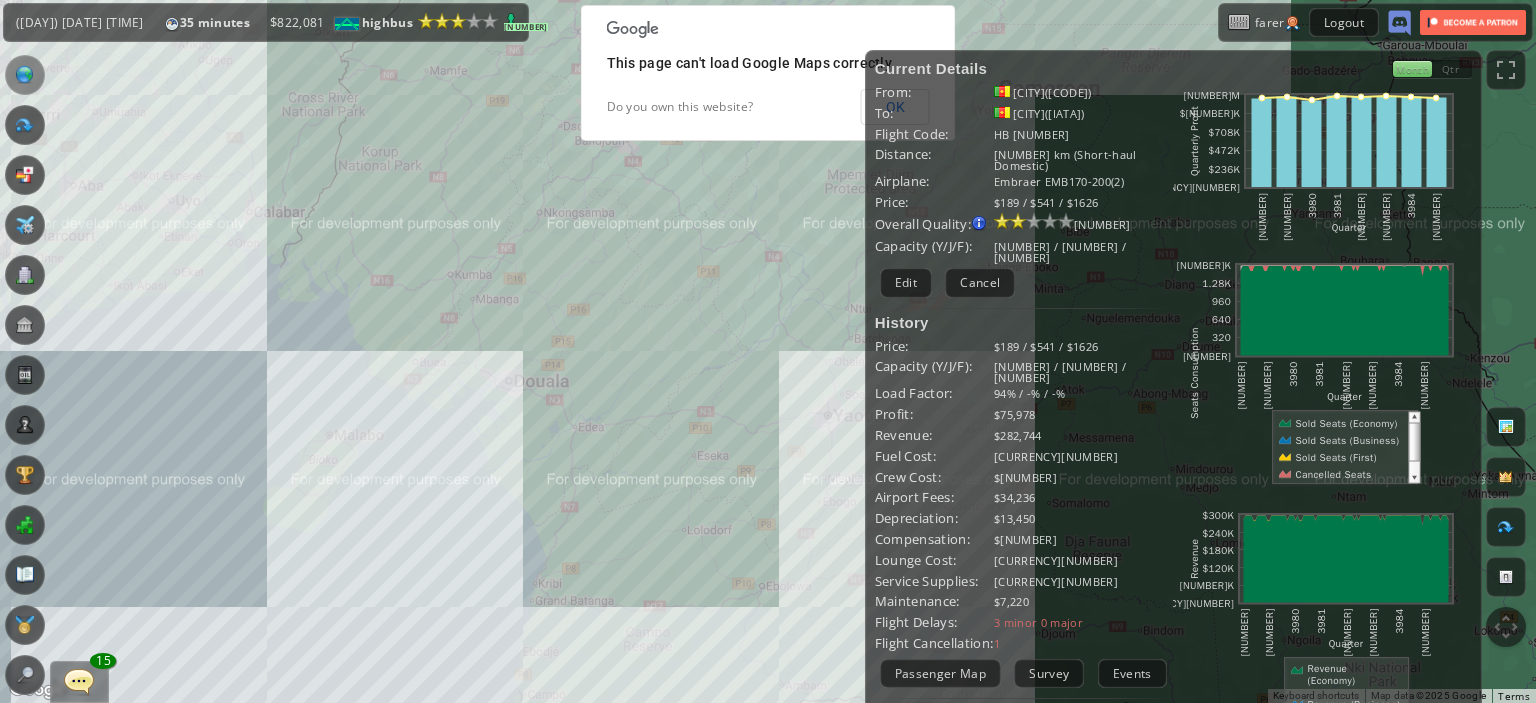 click on "To navigate, press the arrow keys." at bounding box center [768, 351] 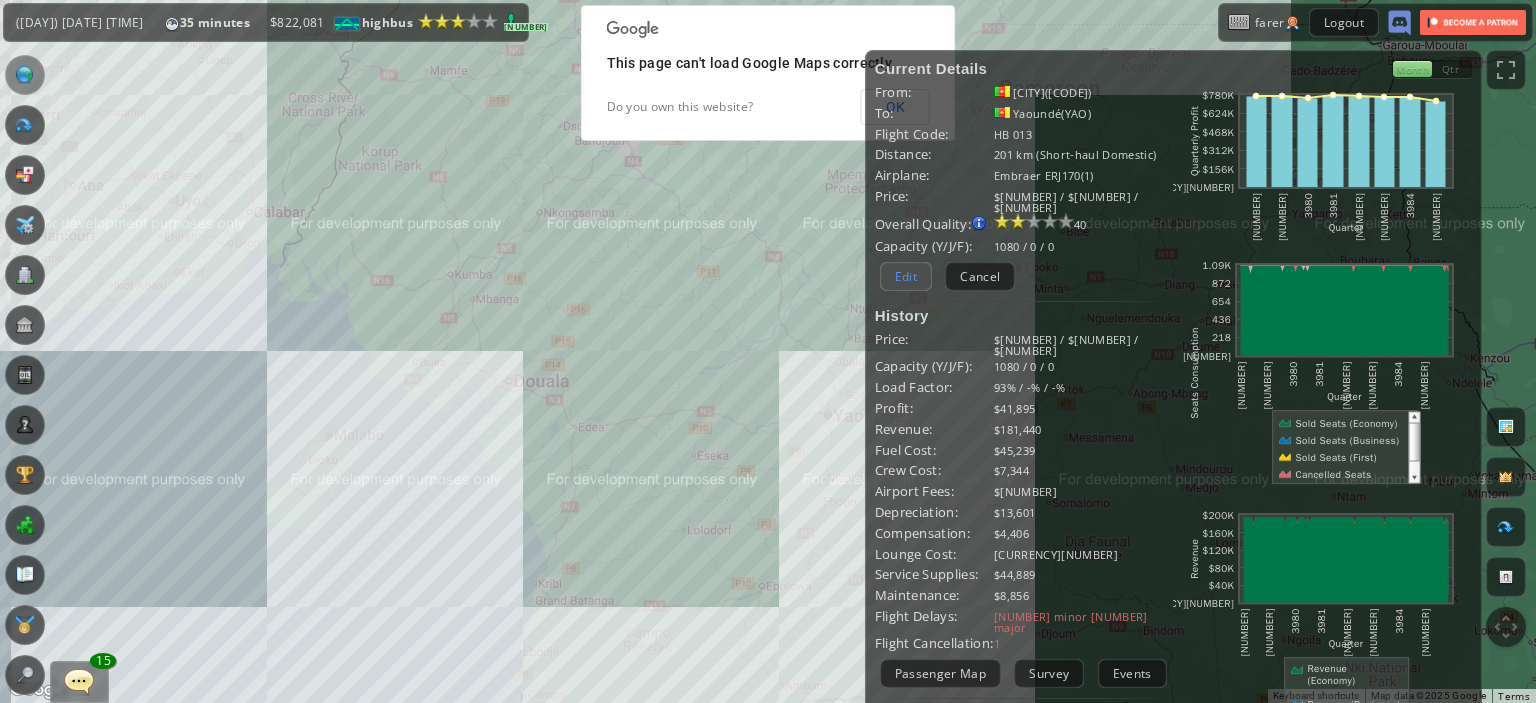 click on "Edit" at bounding box center [906, 276] 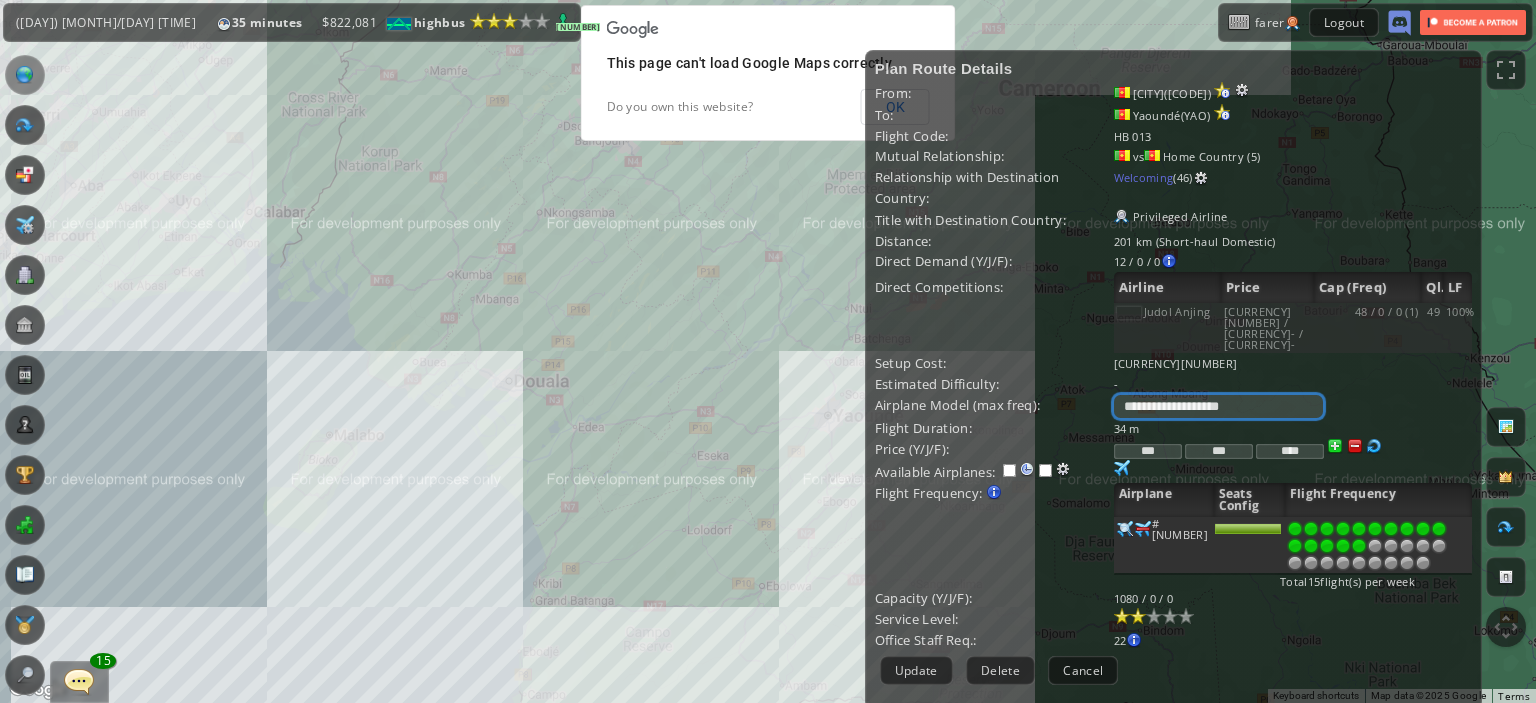 click on "**********" at bounding box center [1218, 406] 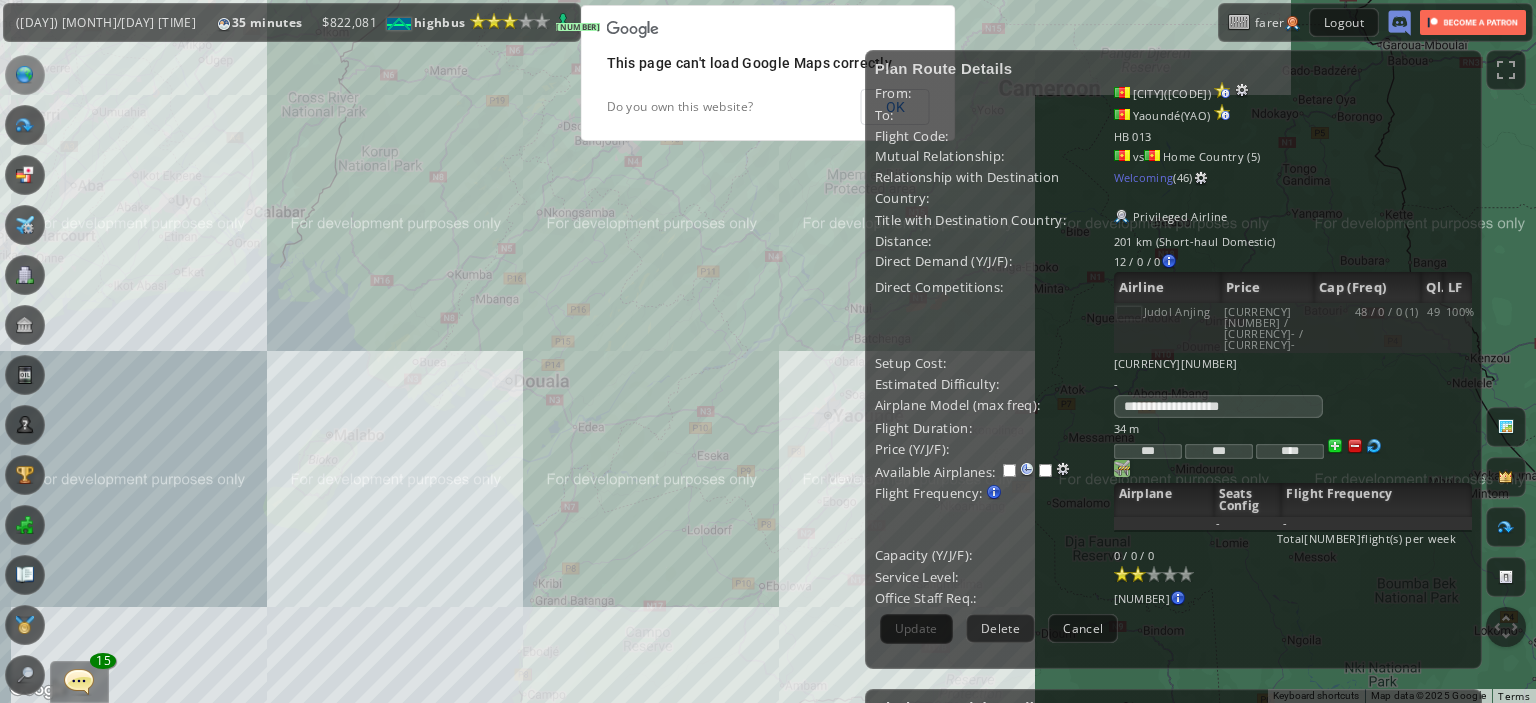 click on "37 100" at bounding box center (1122, 468) 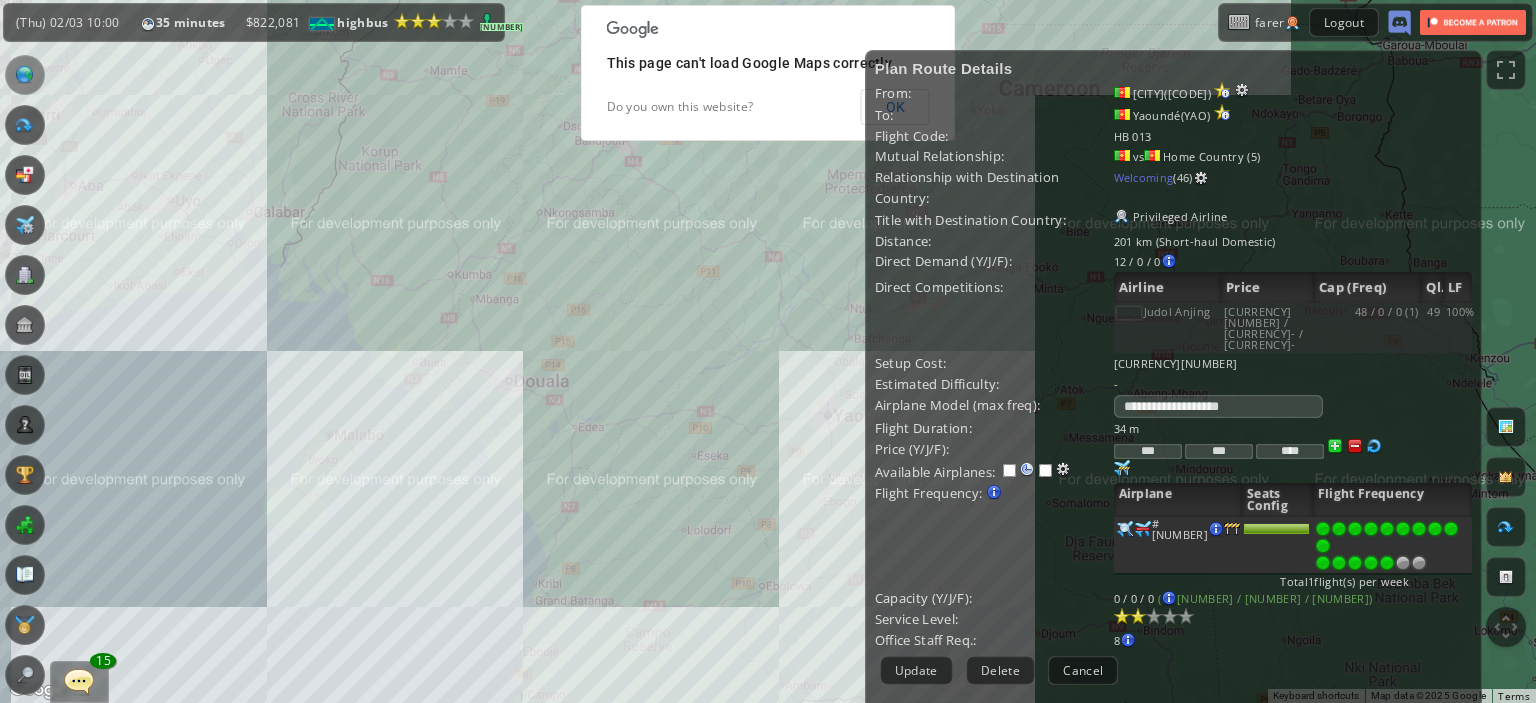 click at bounding box center (1387, 563) 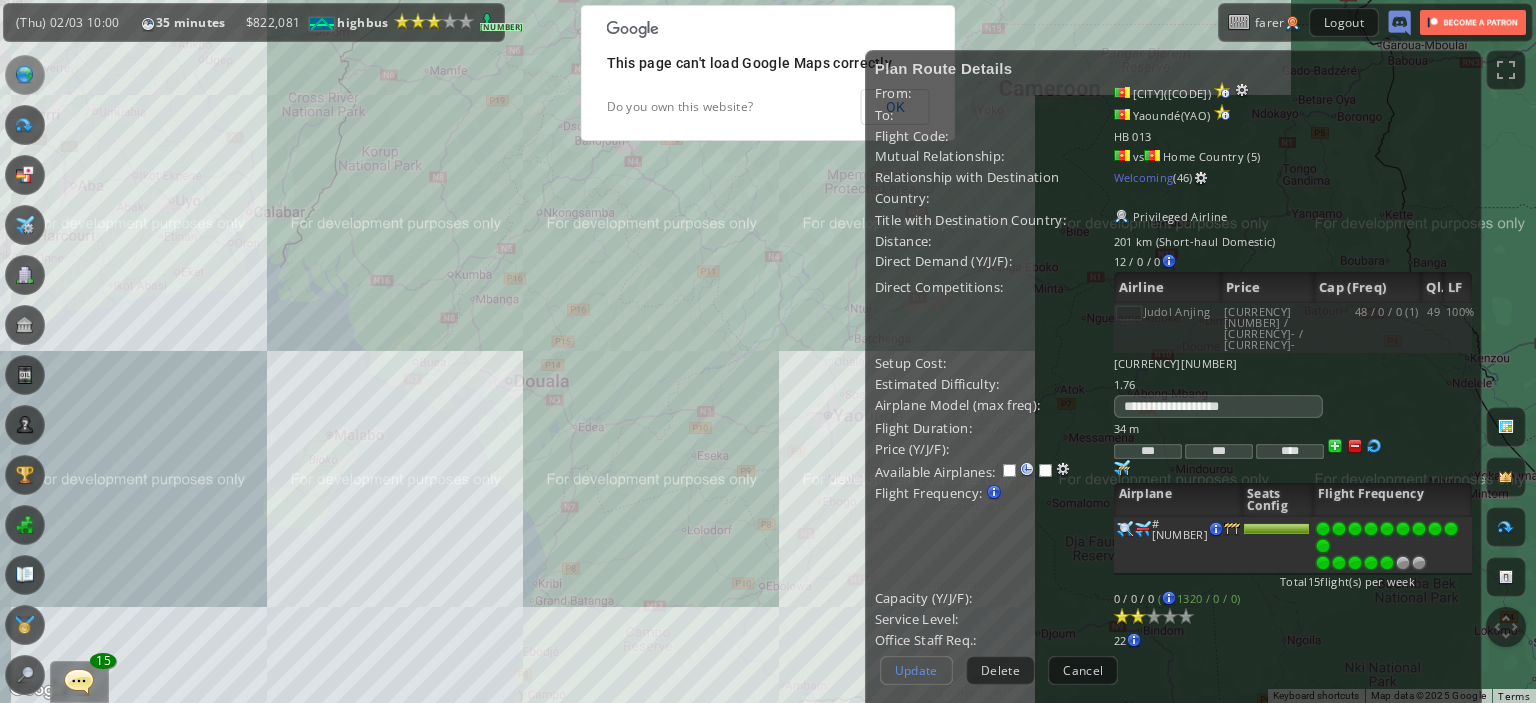 click on "Update" at bounding box center (916, 670) 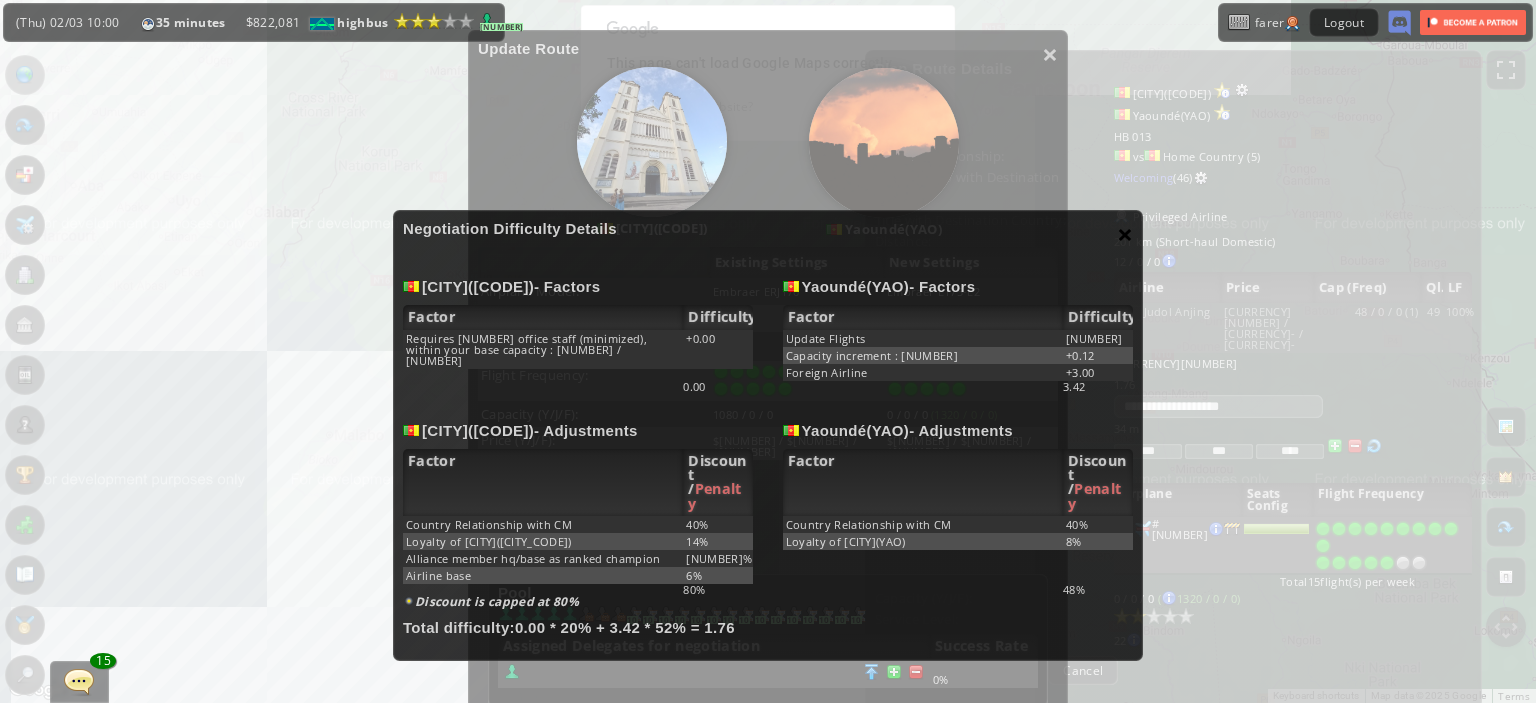 click on "×" at bounding box center (1125, 234) 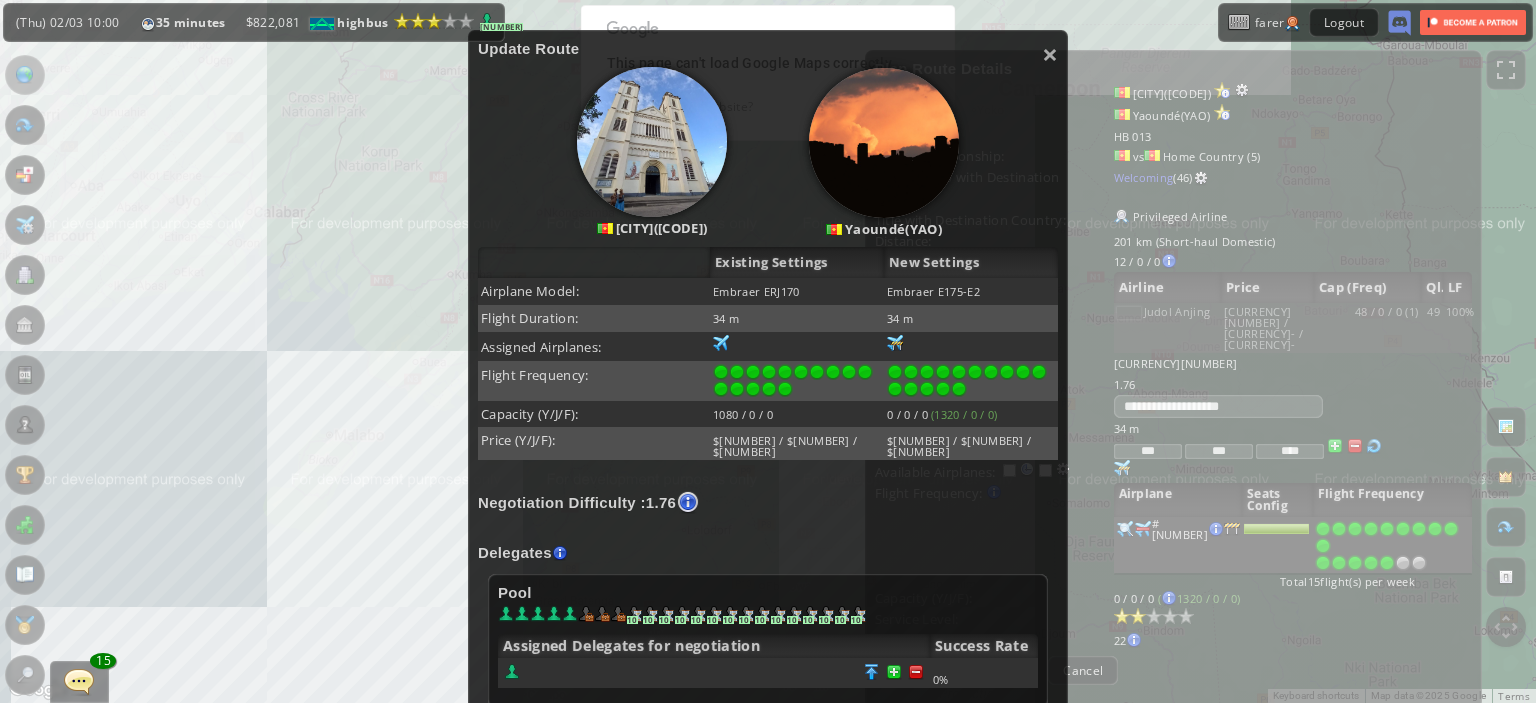 scroll, scrollTop: 468, scrollLeft: 0, axis: vertical 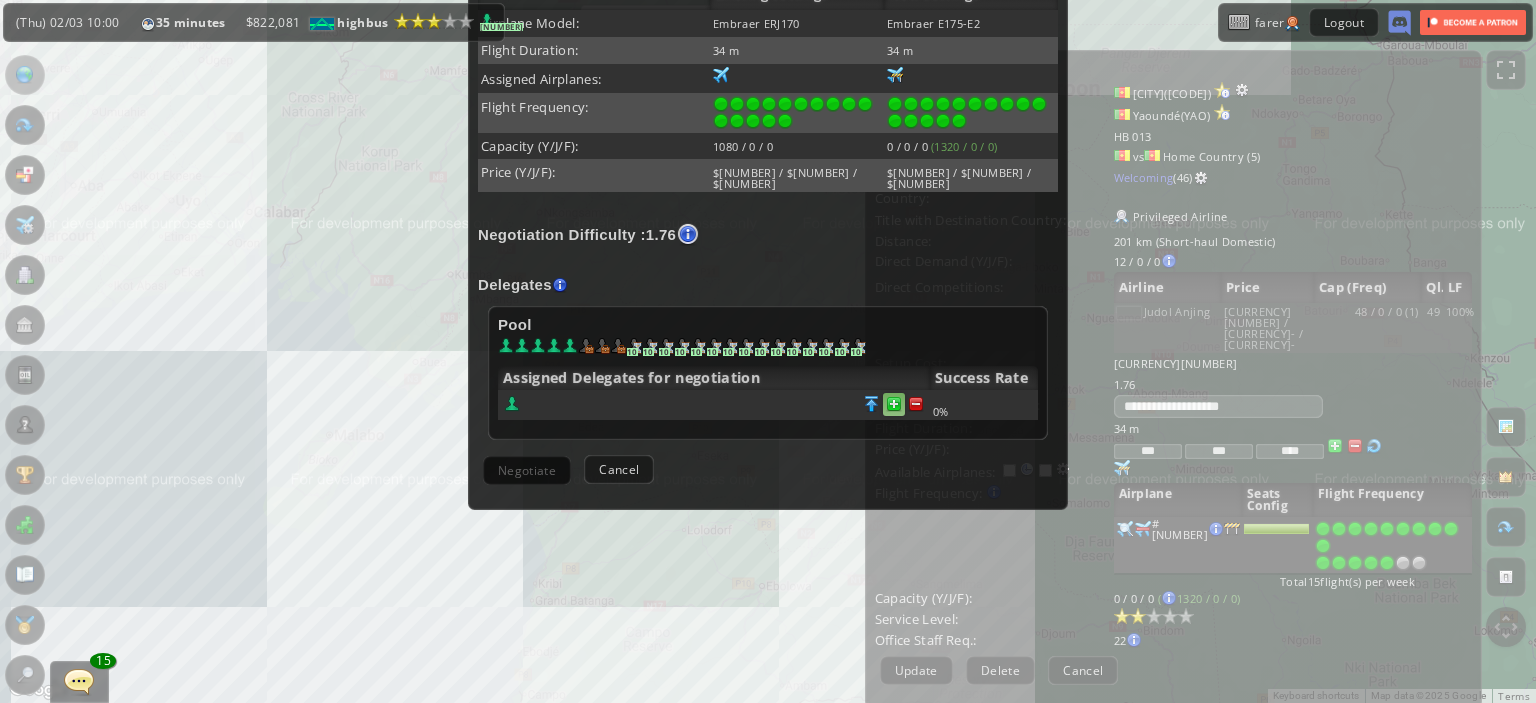 click at bounding box center [916, 404] 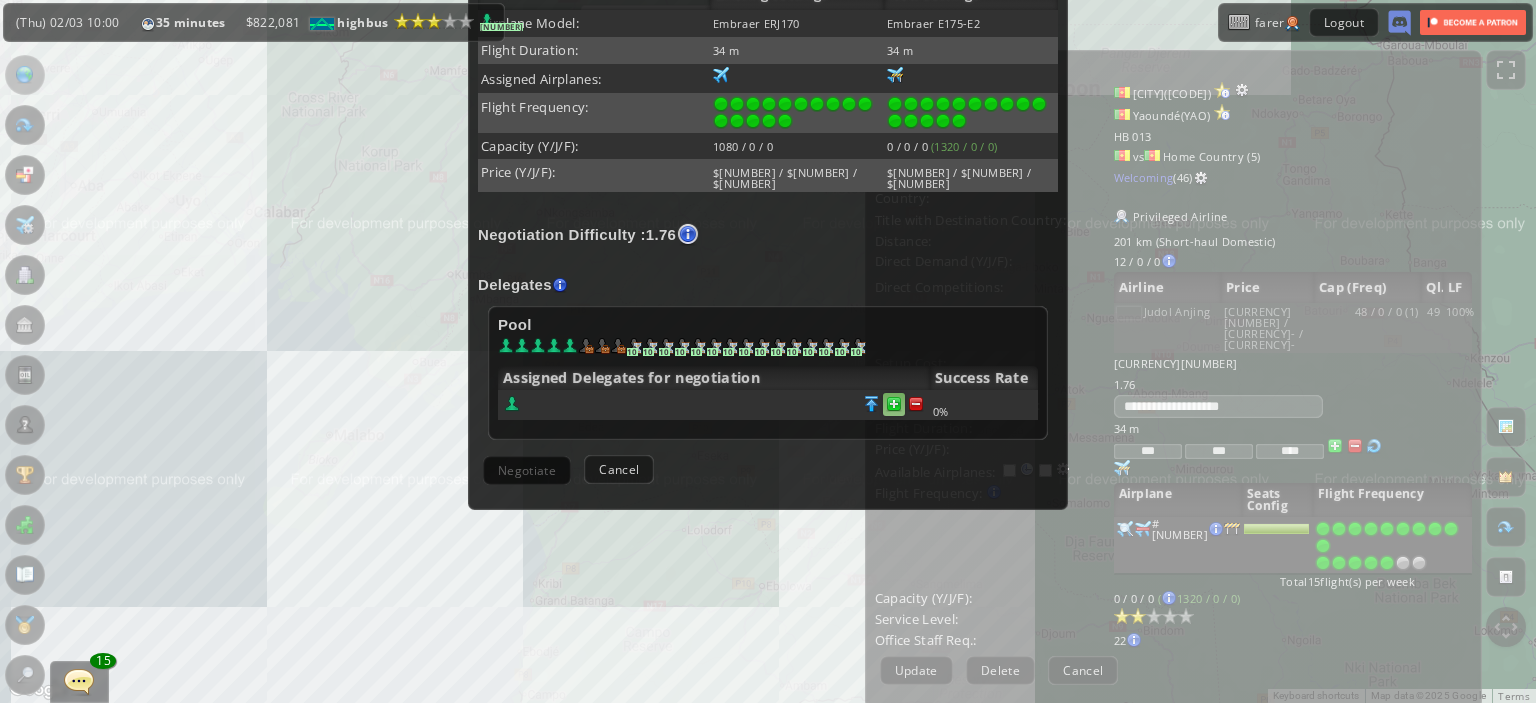 click at bounding box center (916, 404) 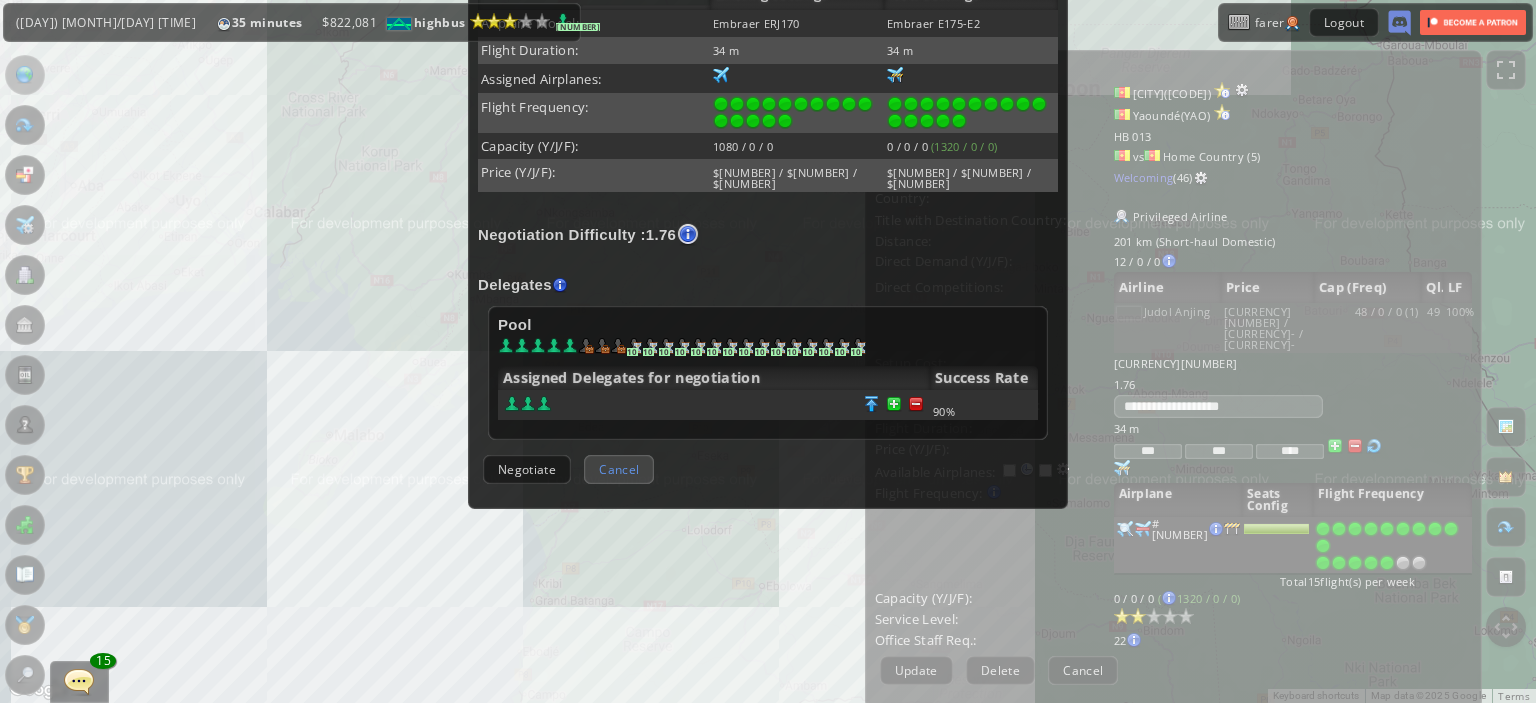 click on "Cancel" at bounding box center (619, 469) 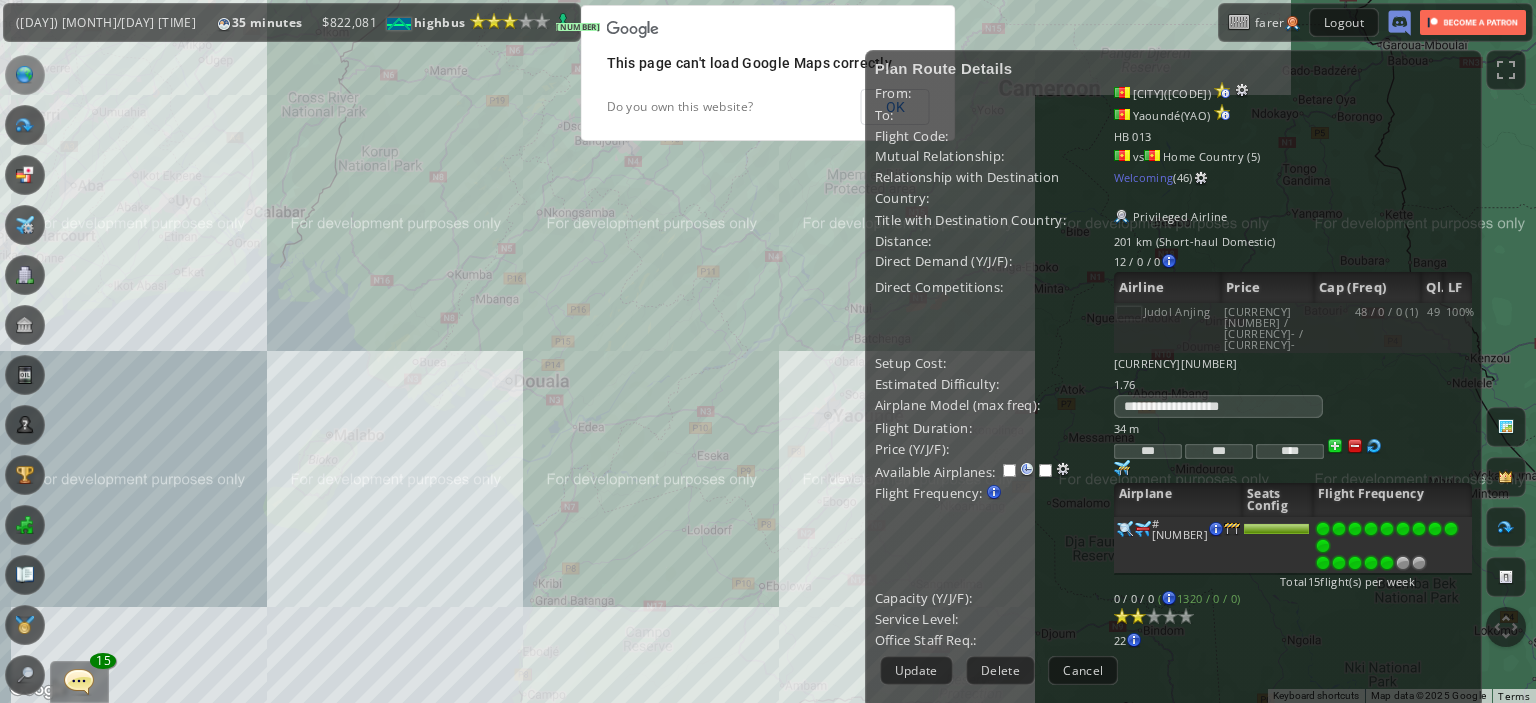 drag, startPoint x: 600, startPoint y: 535, endPoint x: 668, endPoint y: 362, distance: 185.88437 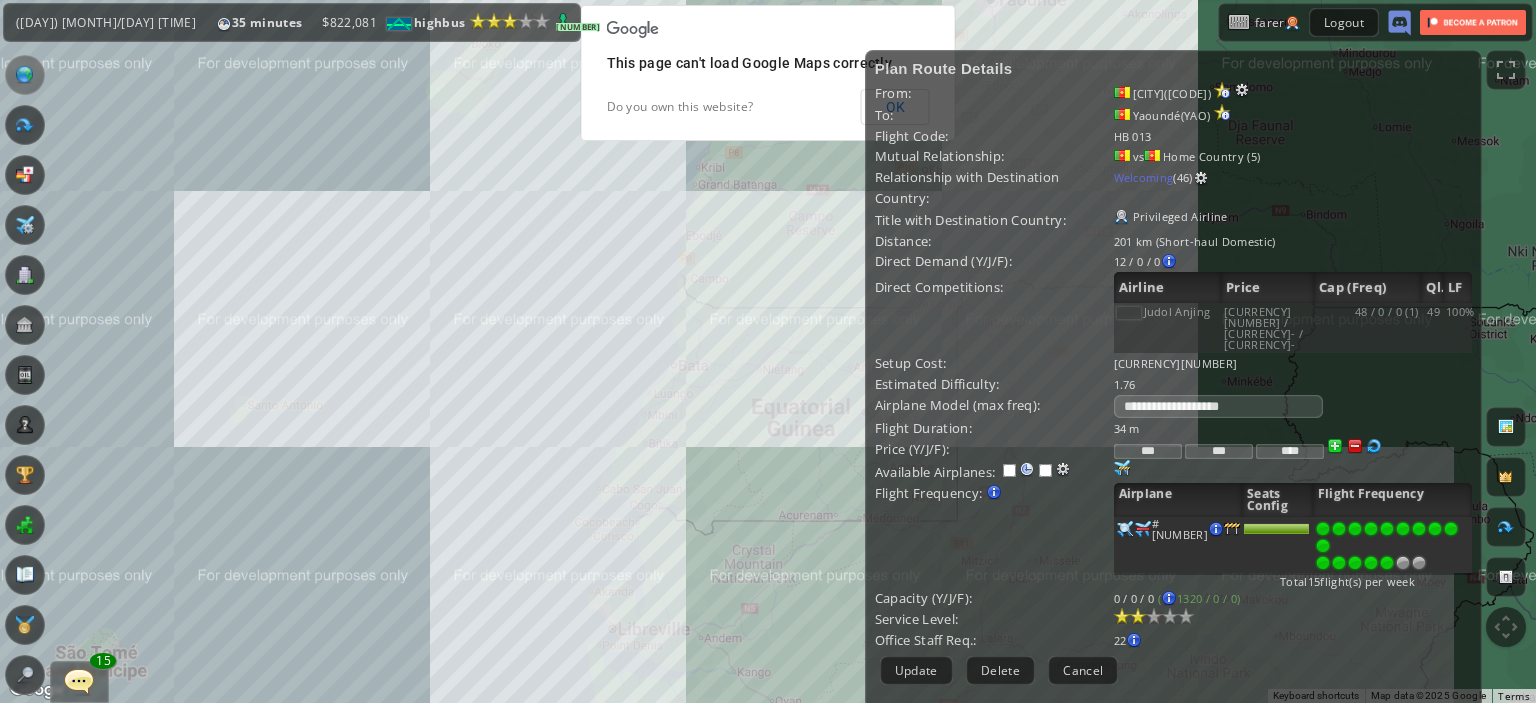 click on "To navigate, press the arrow keys." at bounding box center [768, 351] 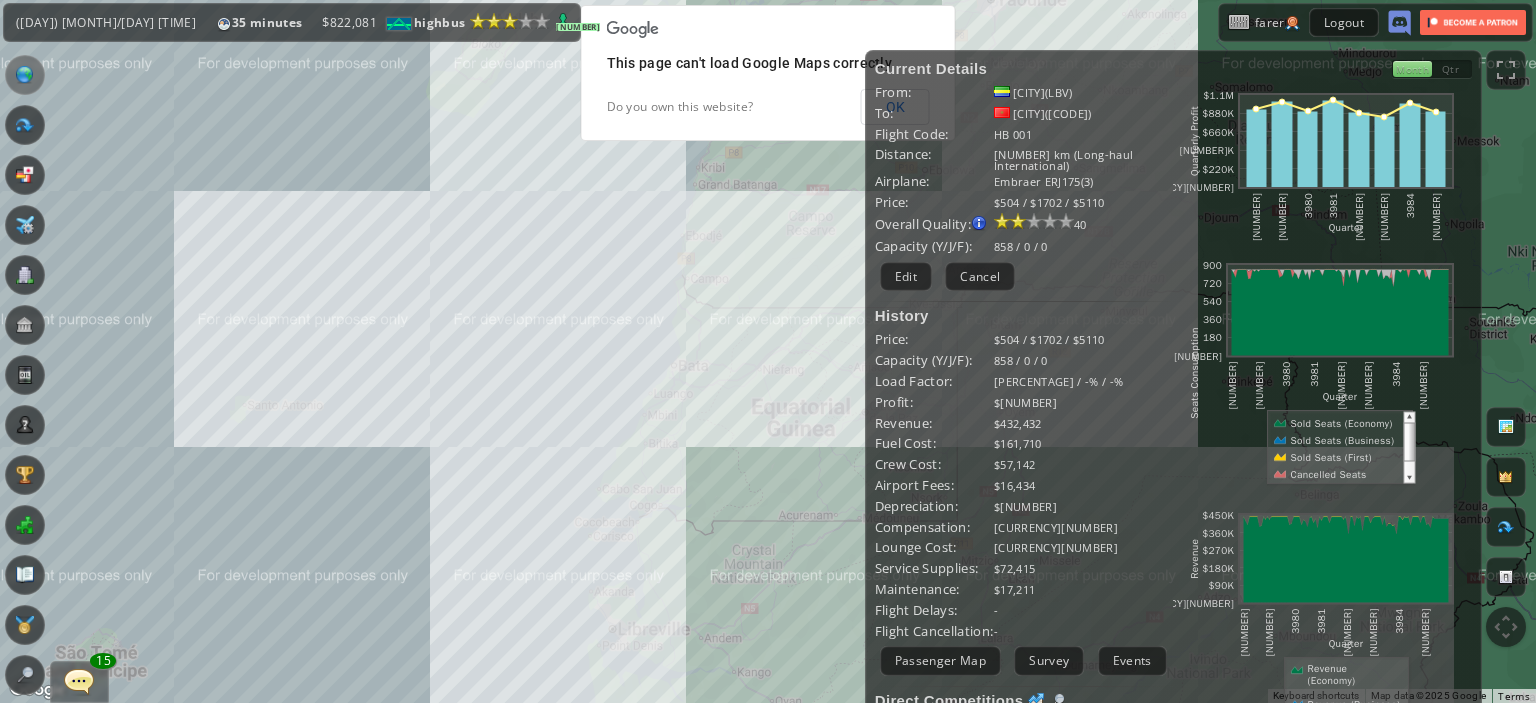 click on "To navigate, press the arrow keys." at bounding box center [768, 351] 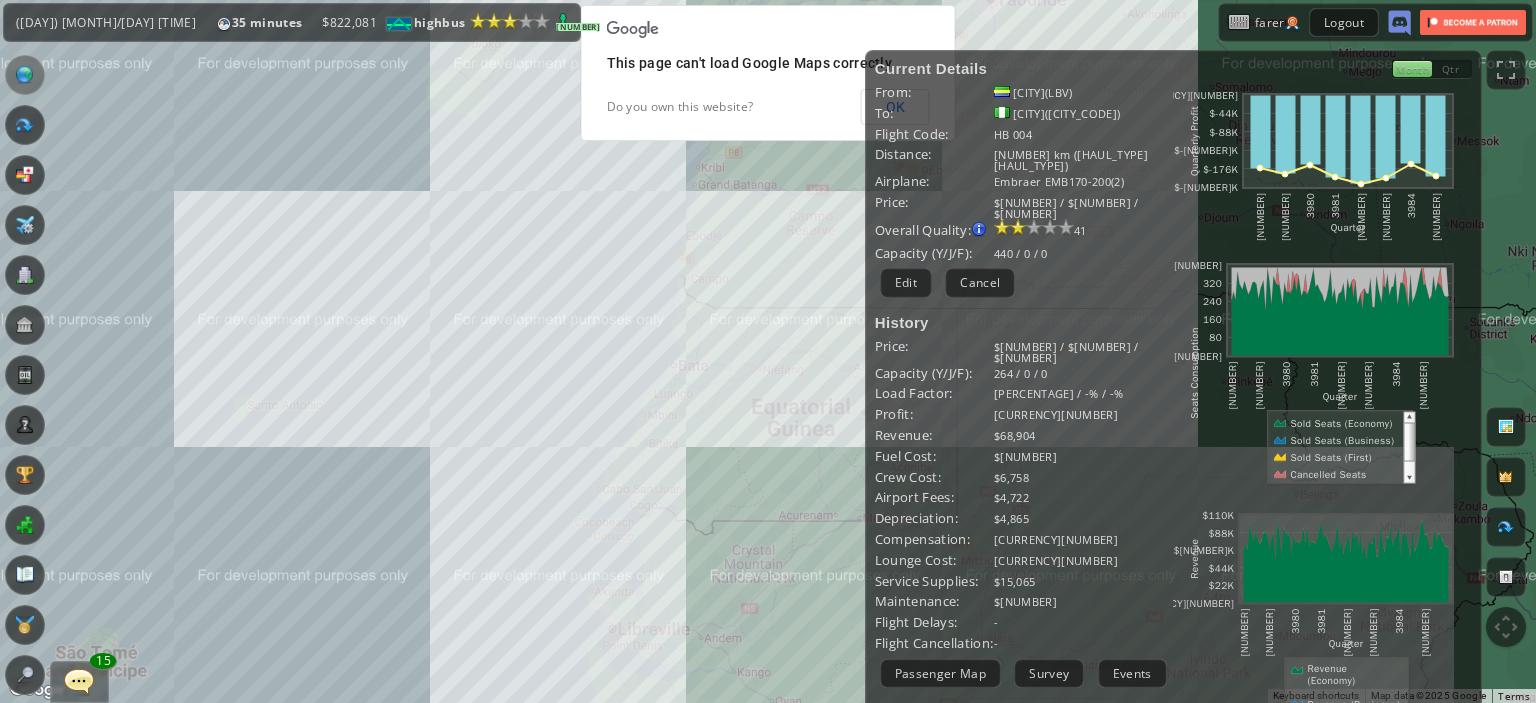 click on "To navigate, press the arrow keys." at bounding box center (768, 351) 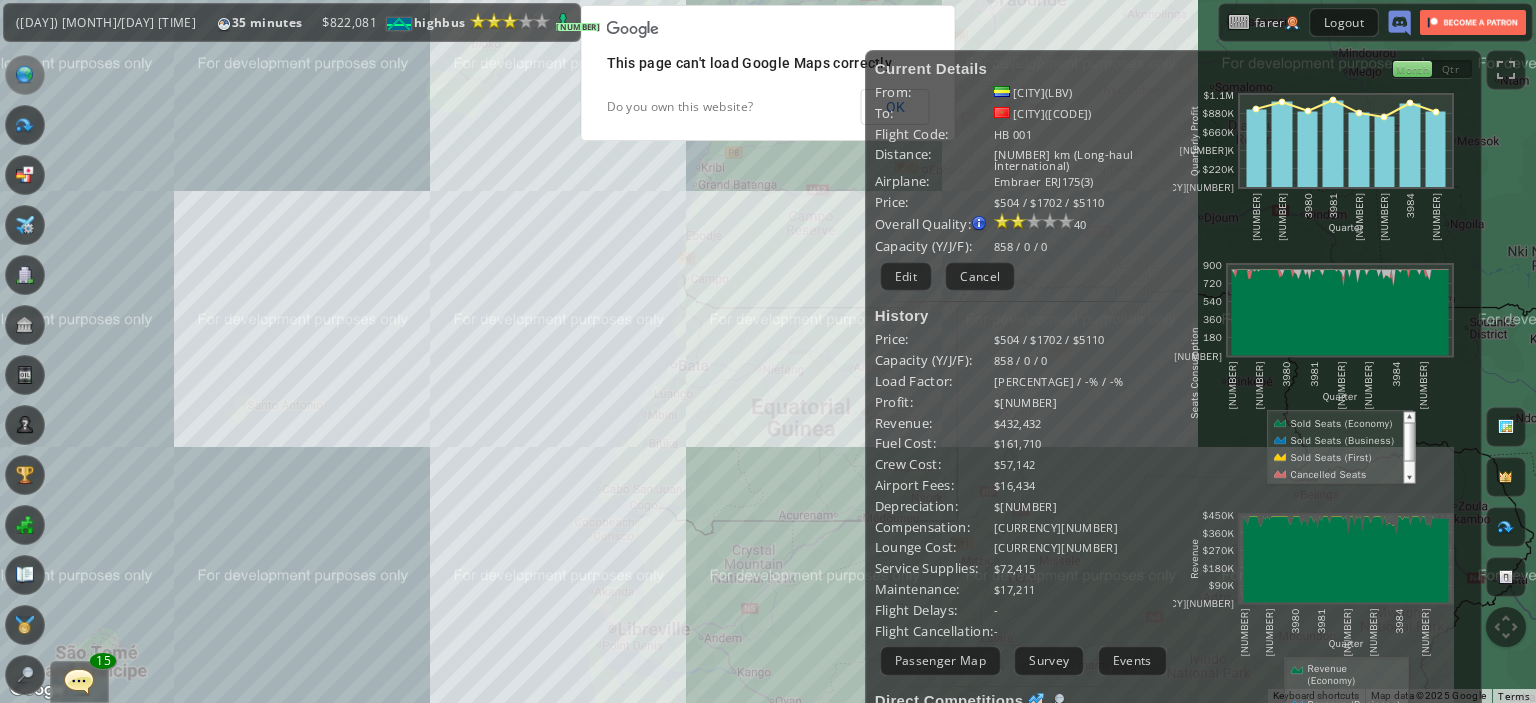 click on "To navigate, press the arrow keys." at bounding box center (768, 351) 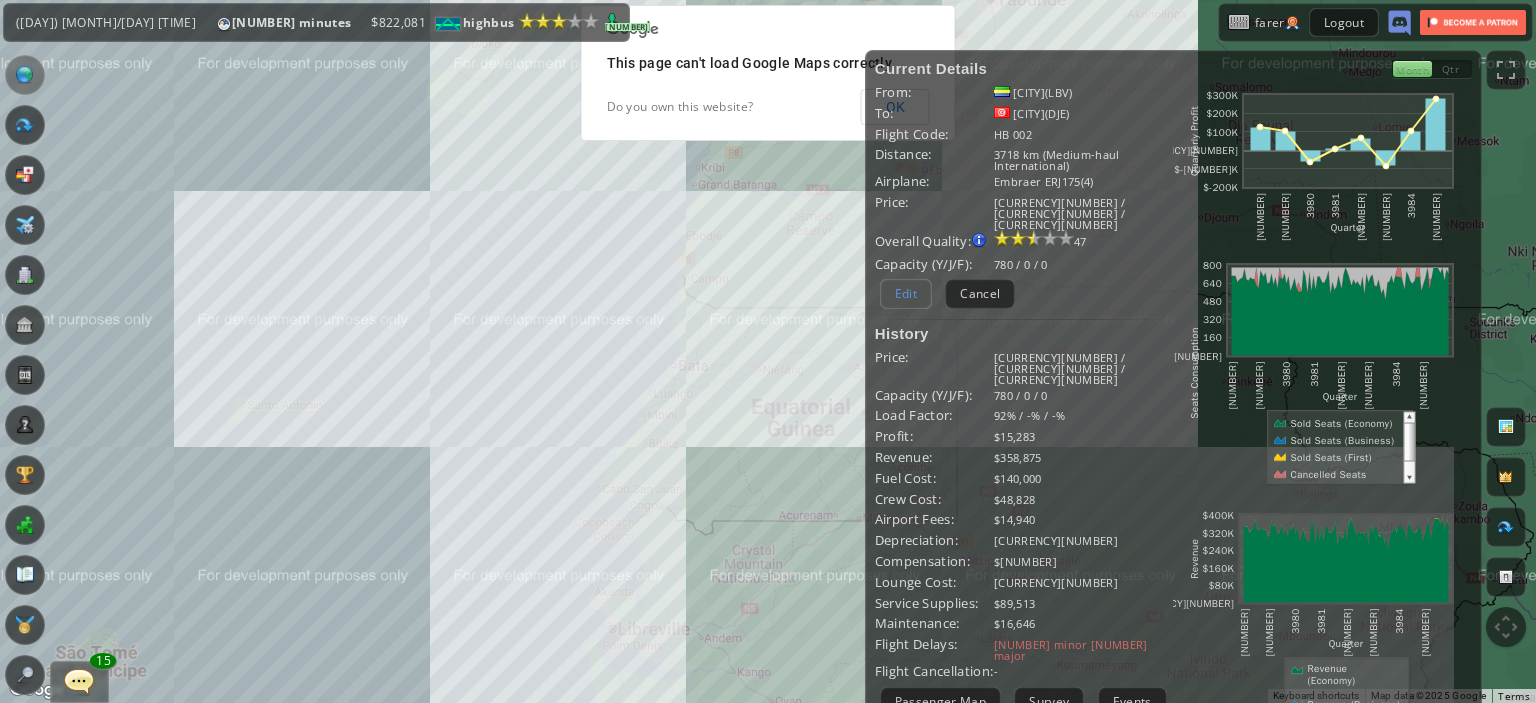 click on "Edit" at bounding box center (906, 293) 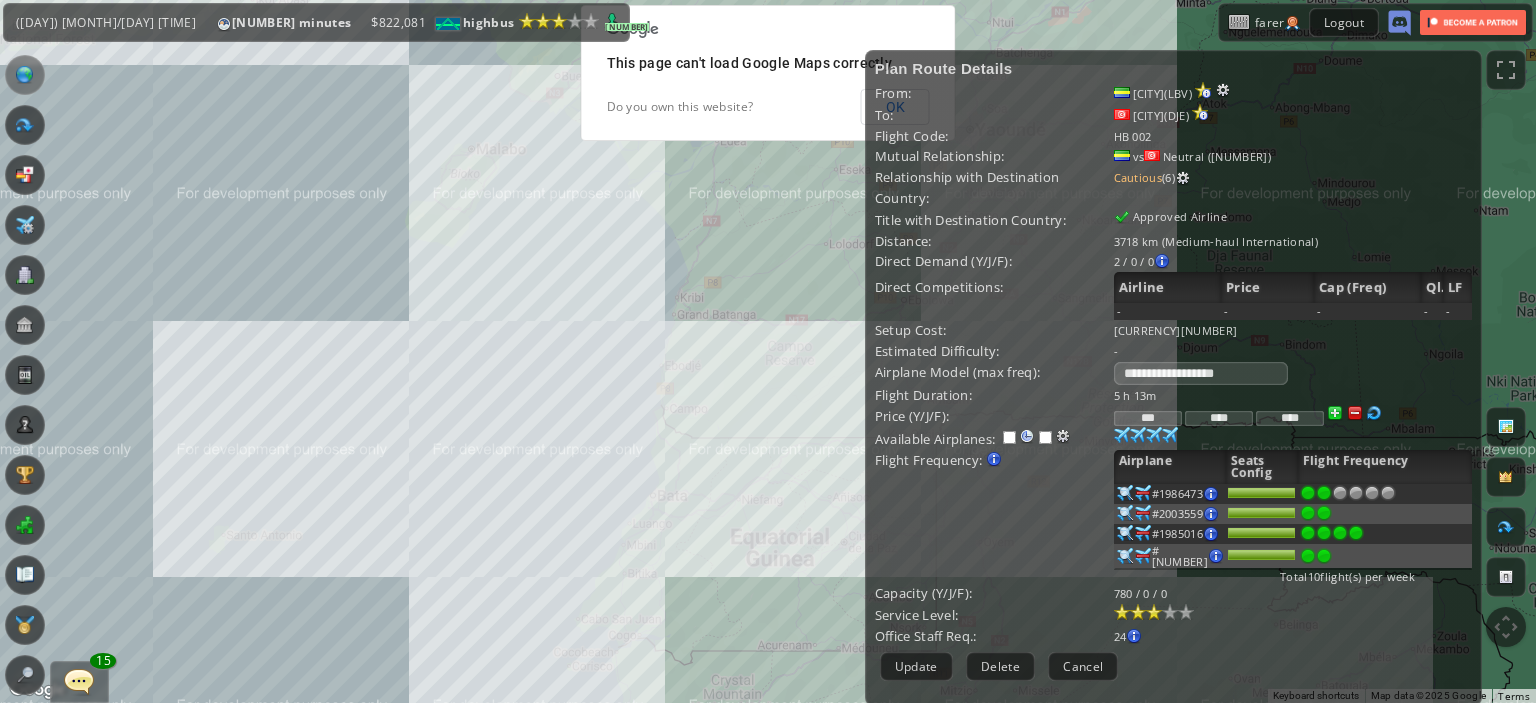 drag, startPoint x: 686, startPoint y: 356, endPoint x: 656, endPoint y: 547, distance: 193.34166 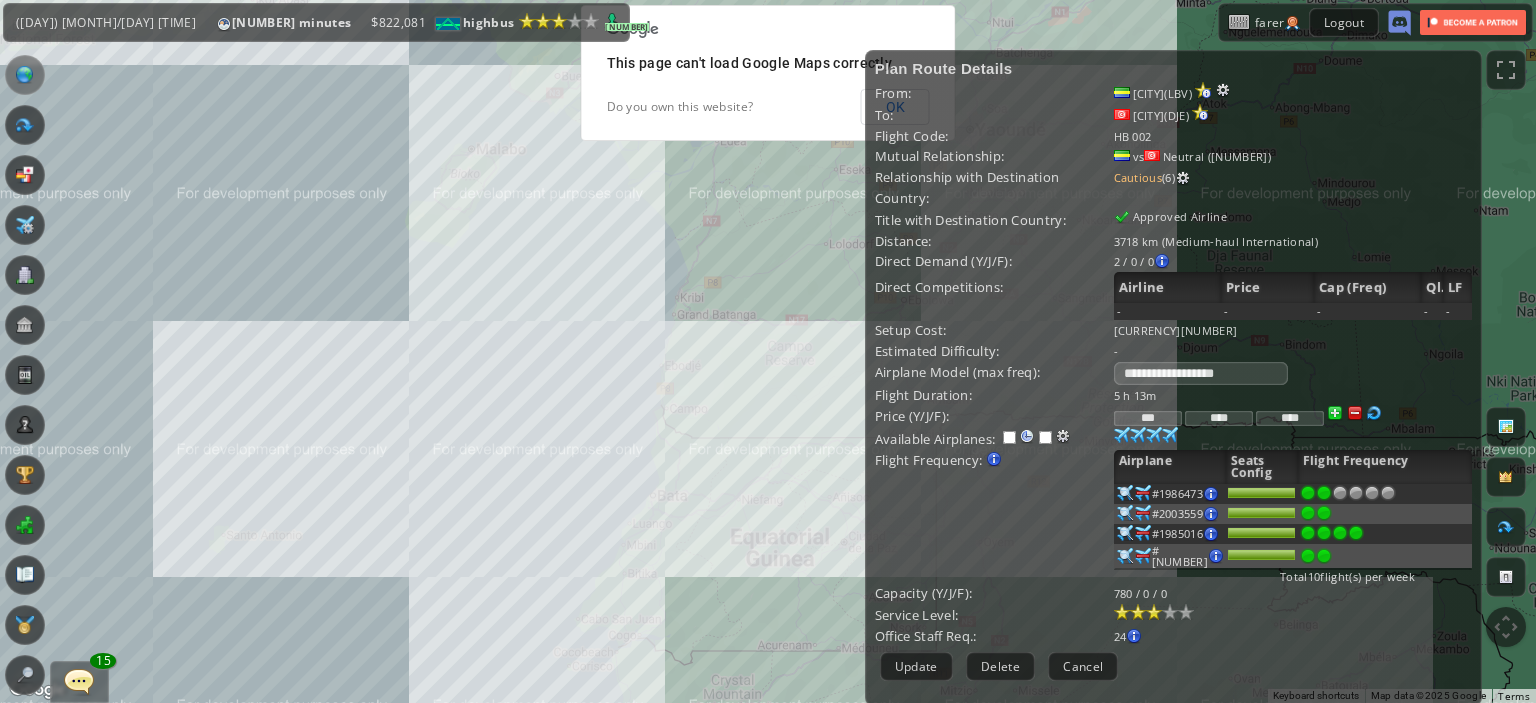 click on "To navigate, press the arrow keys." at bounding box center [768, 351] 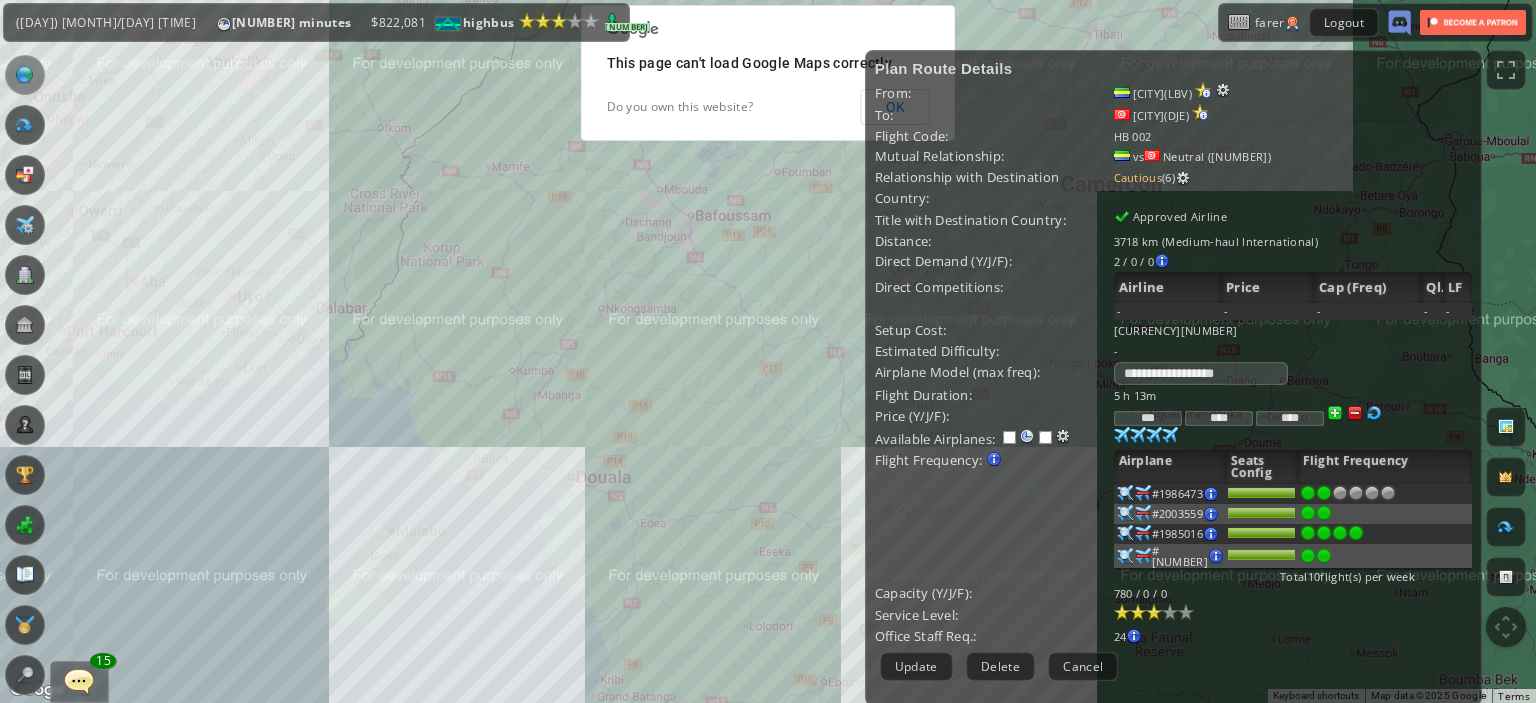 drag, startPoint x: 656, startPoint y: 547, endPoint x: 632, endPoint y: 544, distance: 24.186773 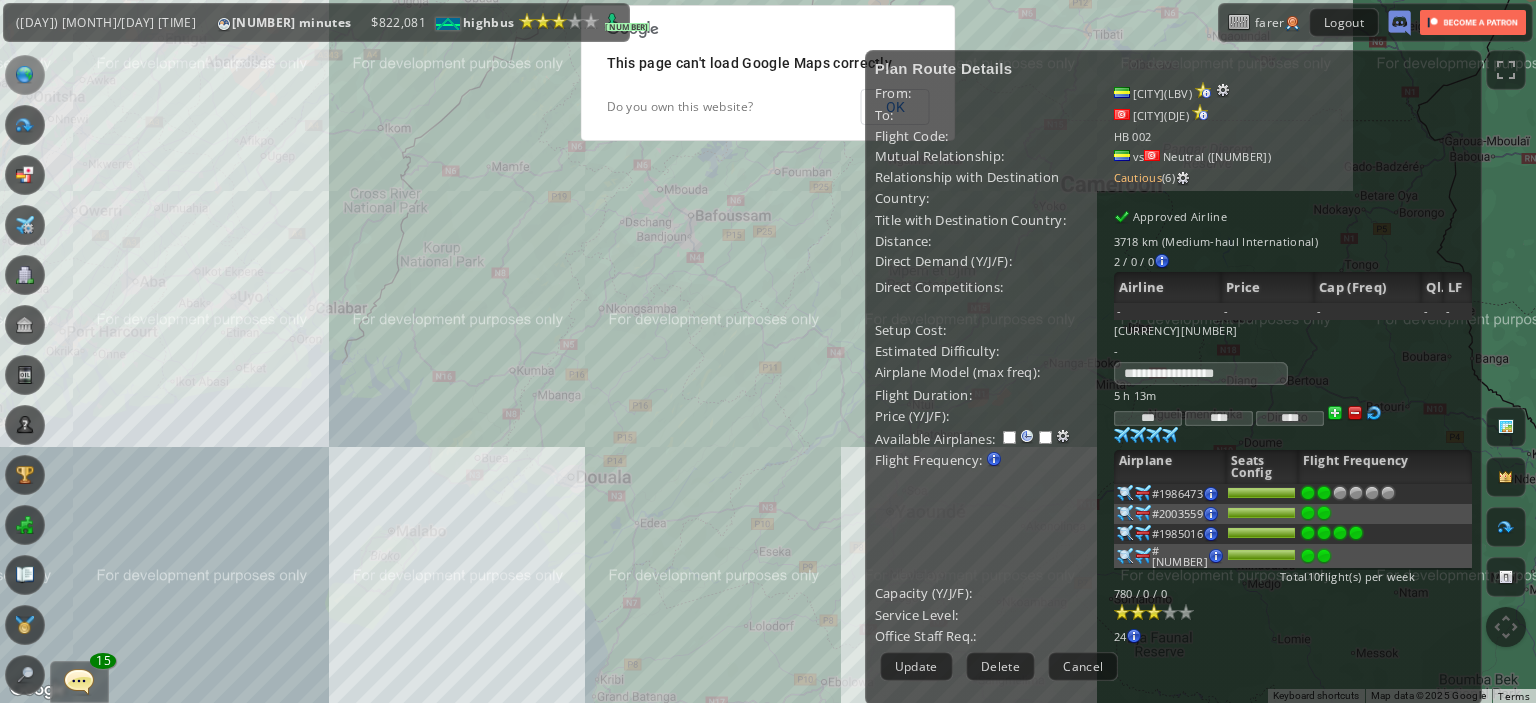 click on "To navigate, press the arrow keys." at bounding box center [768, 351] 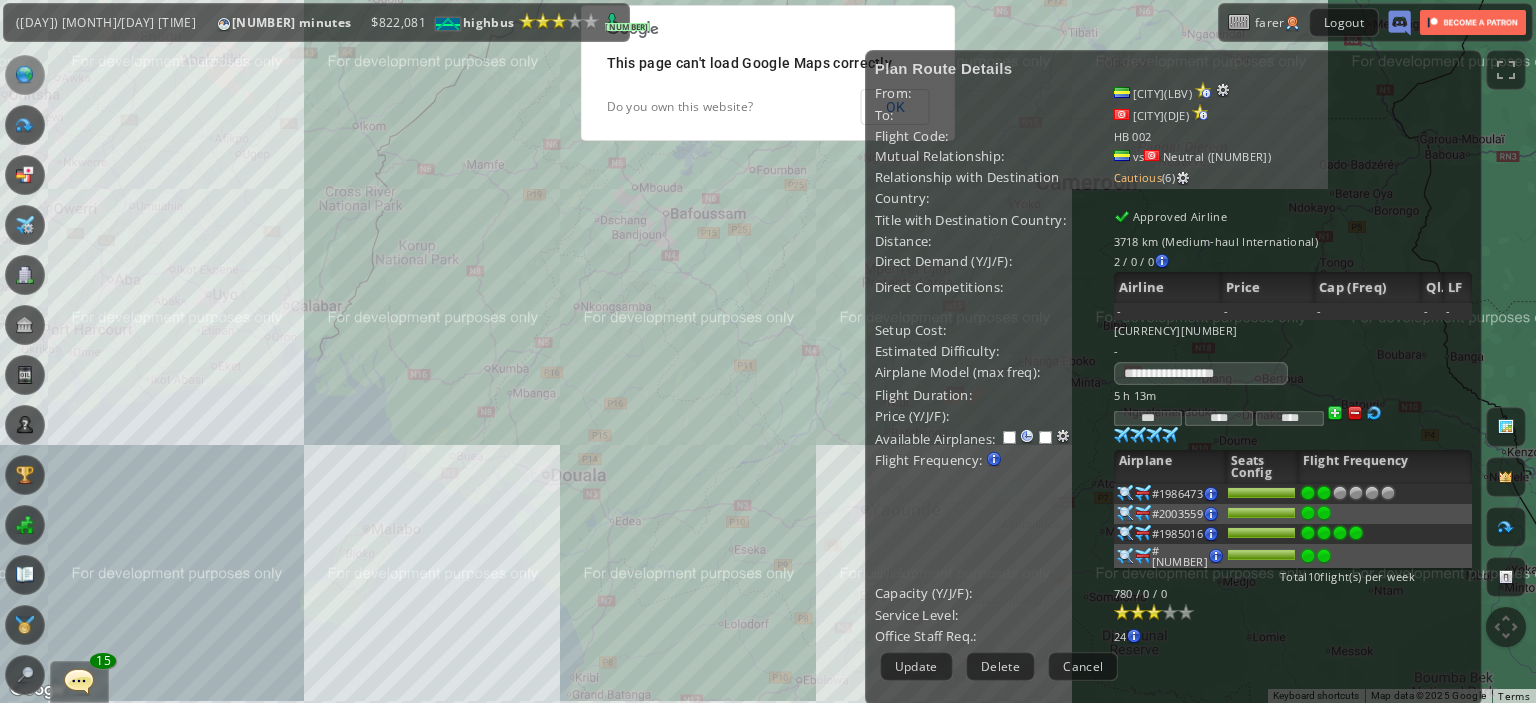 click on "To navigate, press the arrow keys." at bounding box center [768, 351] 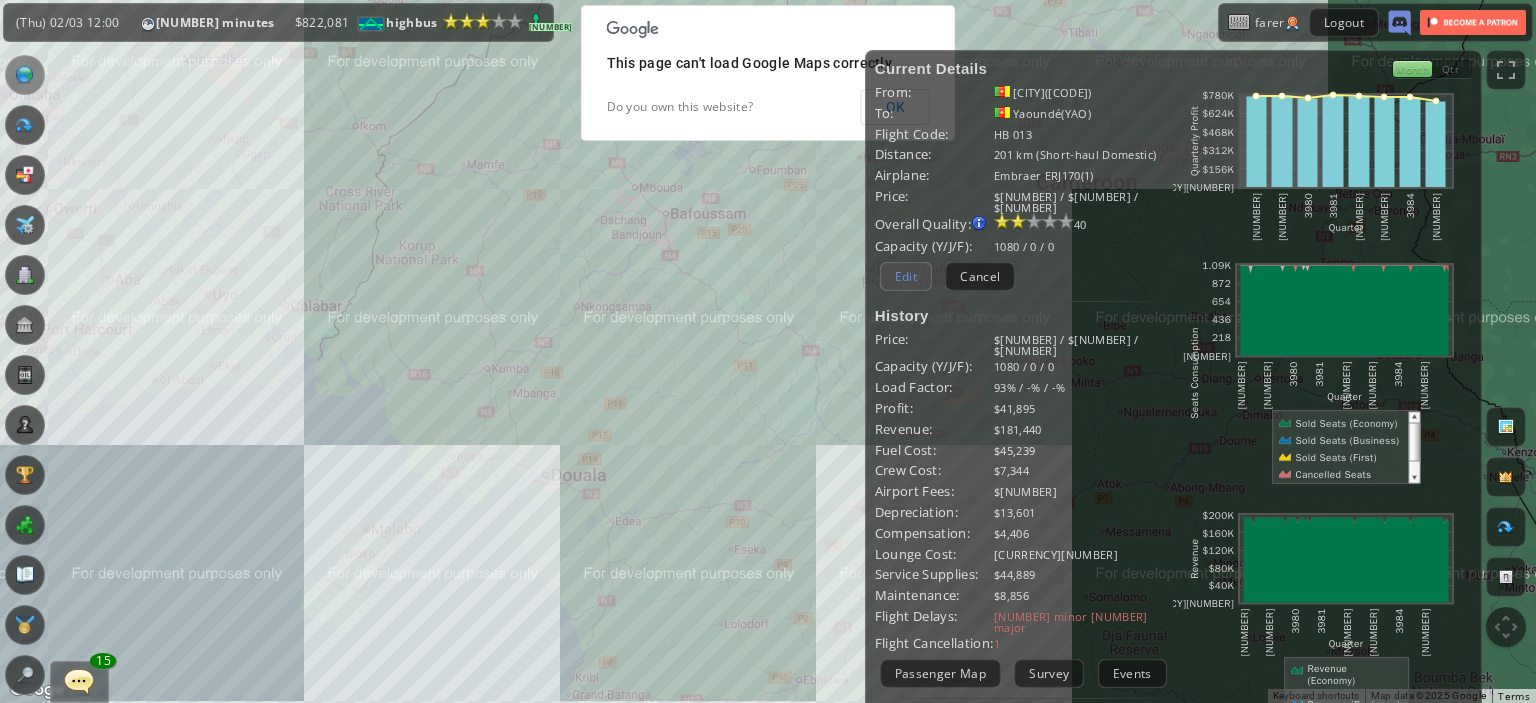 click on "Edit" at bounding box center (906, 276) 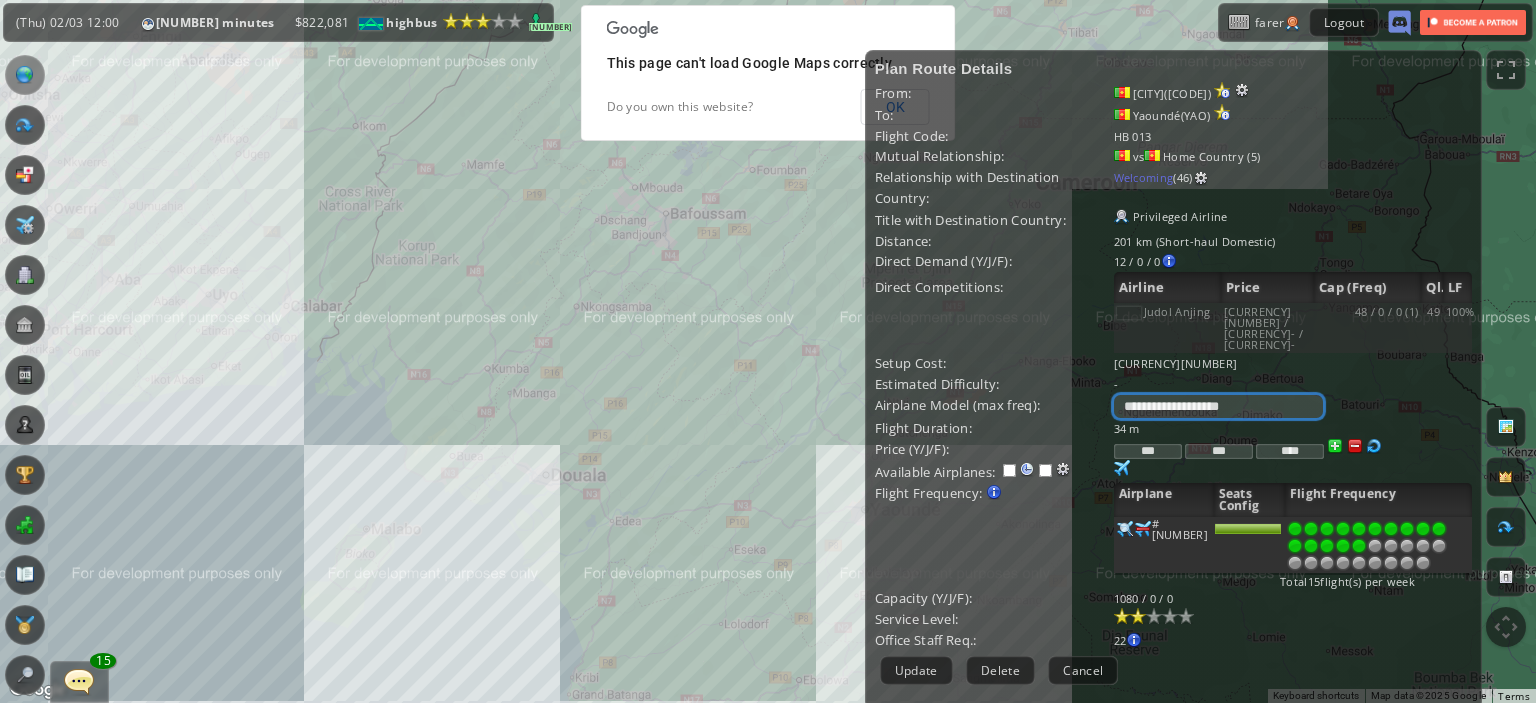 click on "**********" at bounding box center [1218, 406] 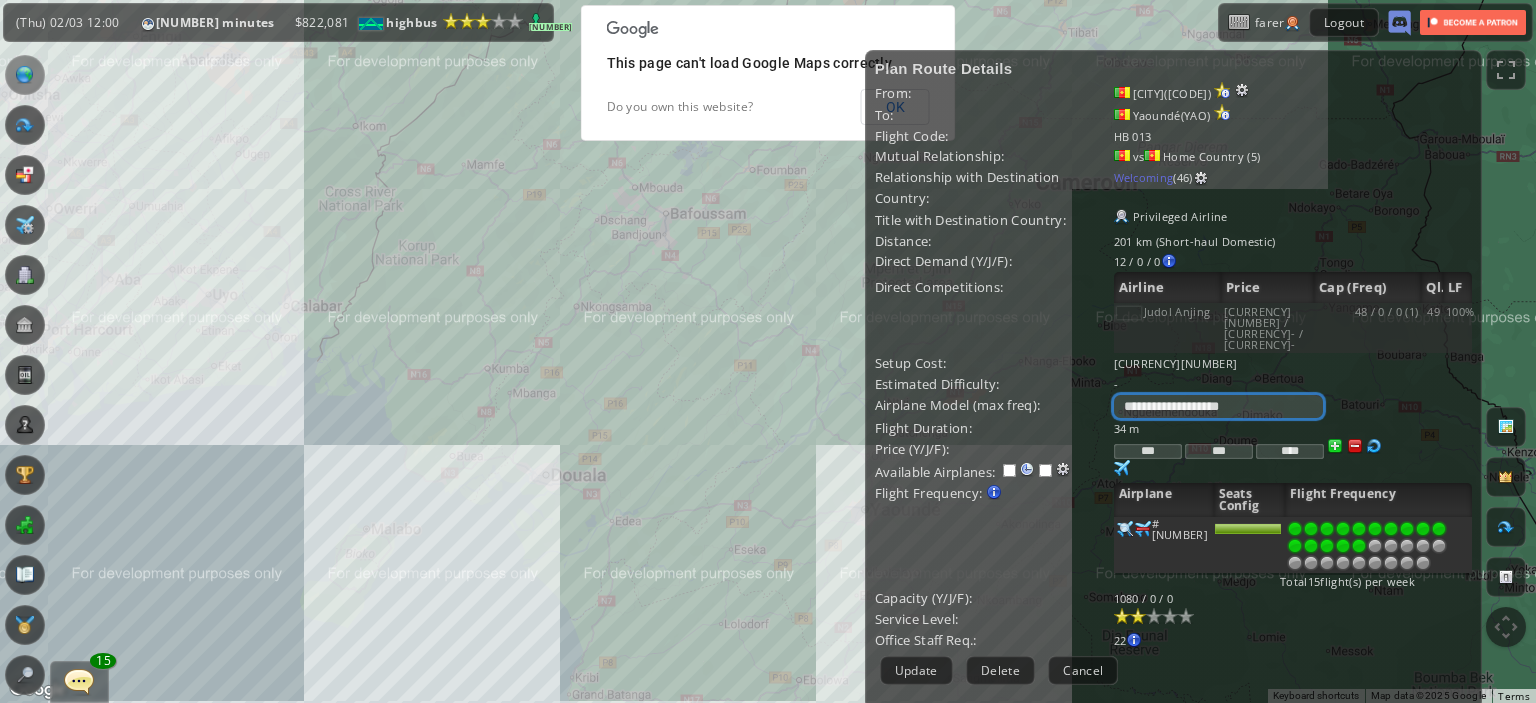 select on "**" 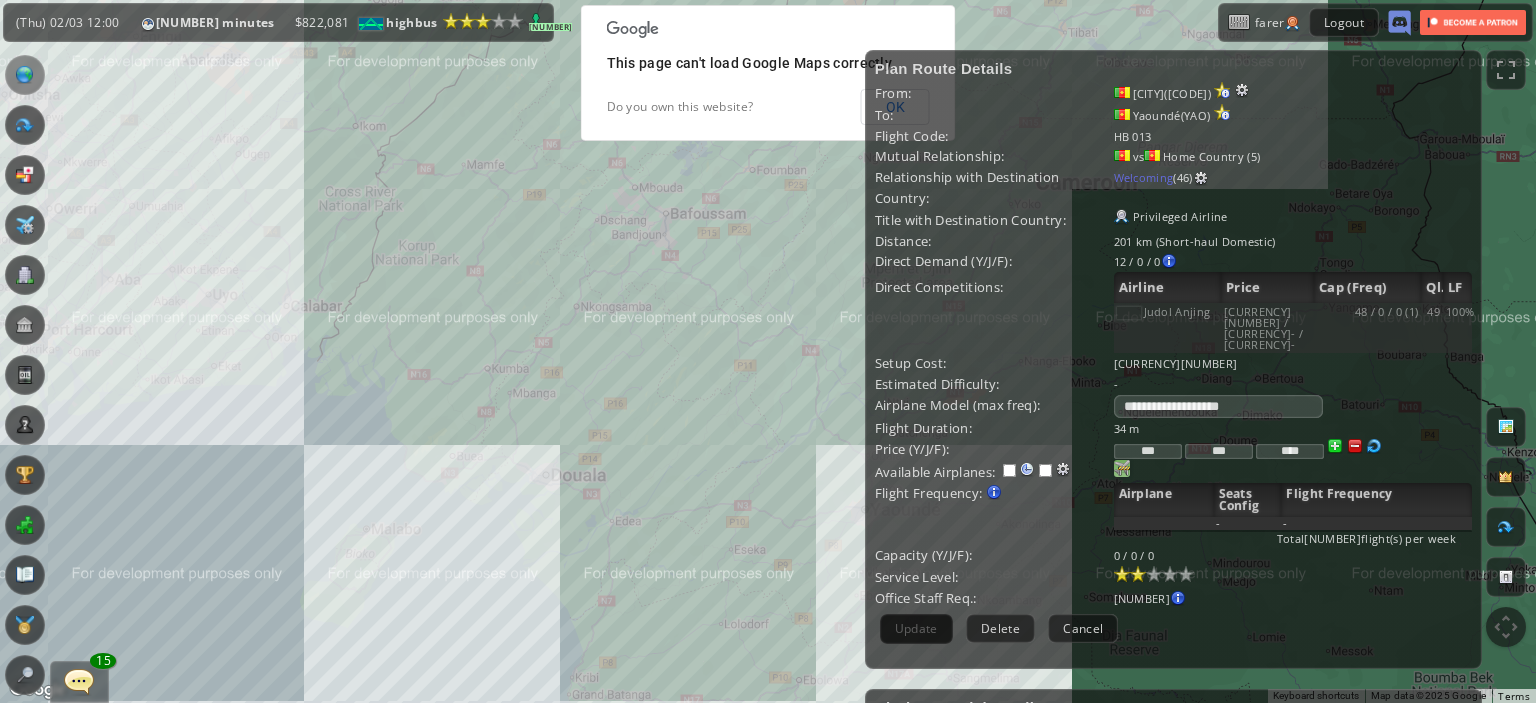 click at bounding box center [1122, 468] 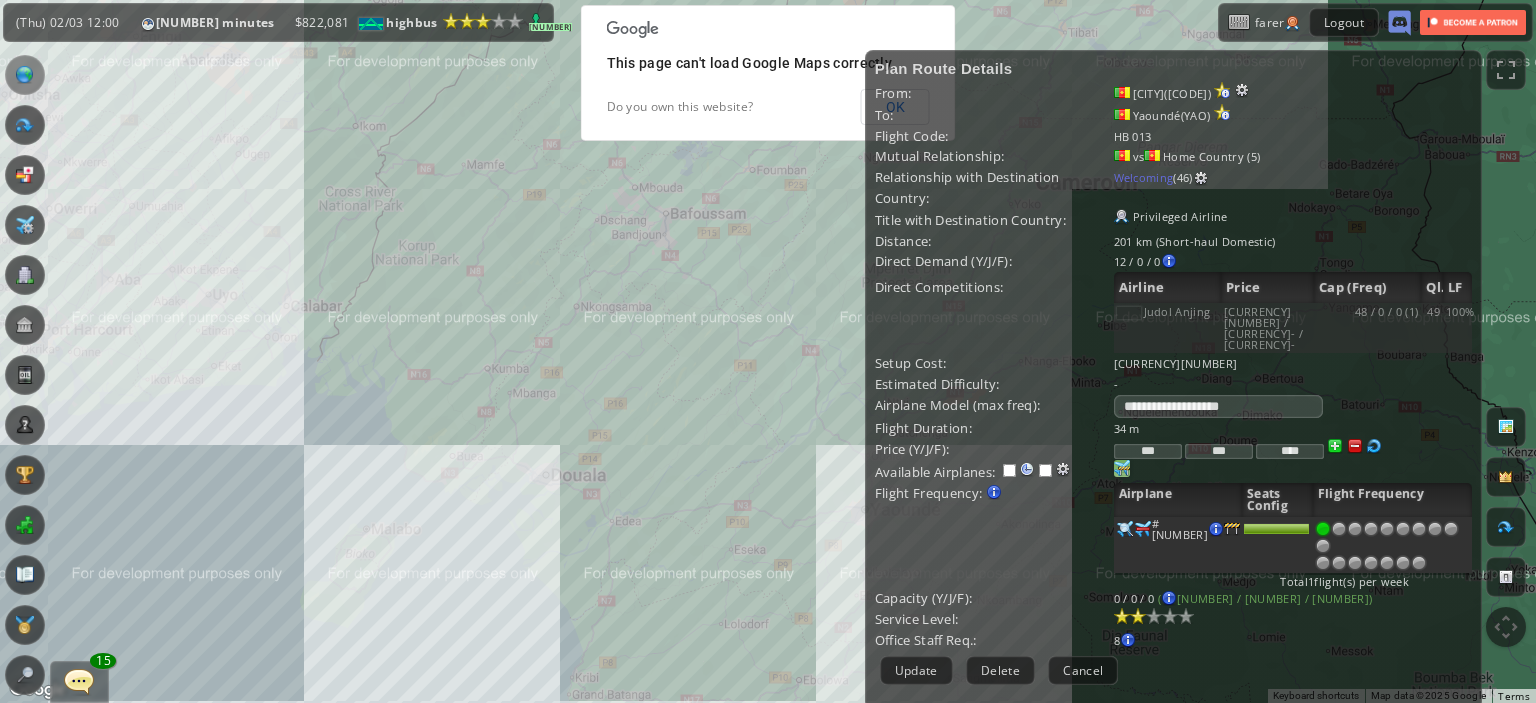 click at bounding box center (1371, 563) 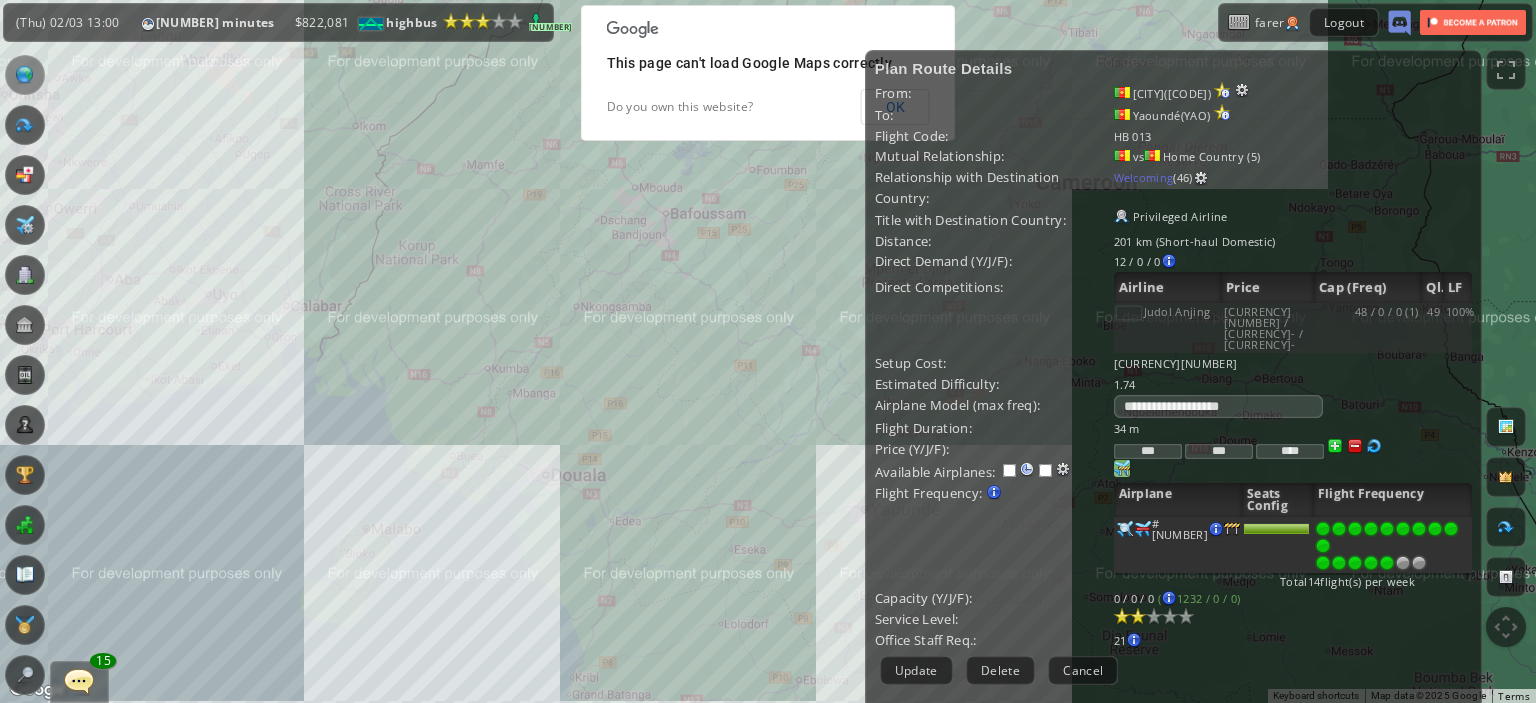 click at bounding box center (1403, 563) 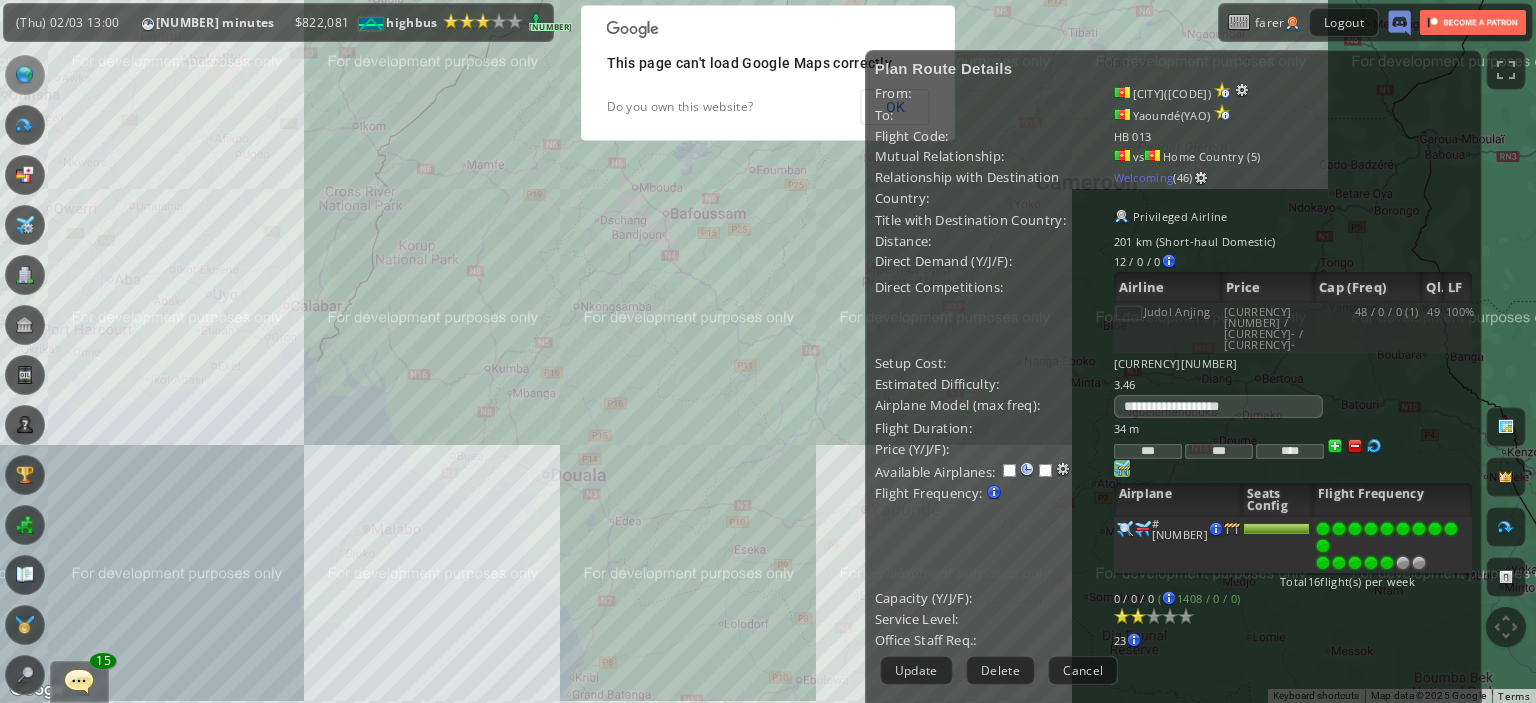 click at bounding box center [1387, 563] 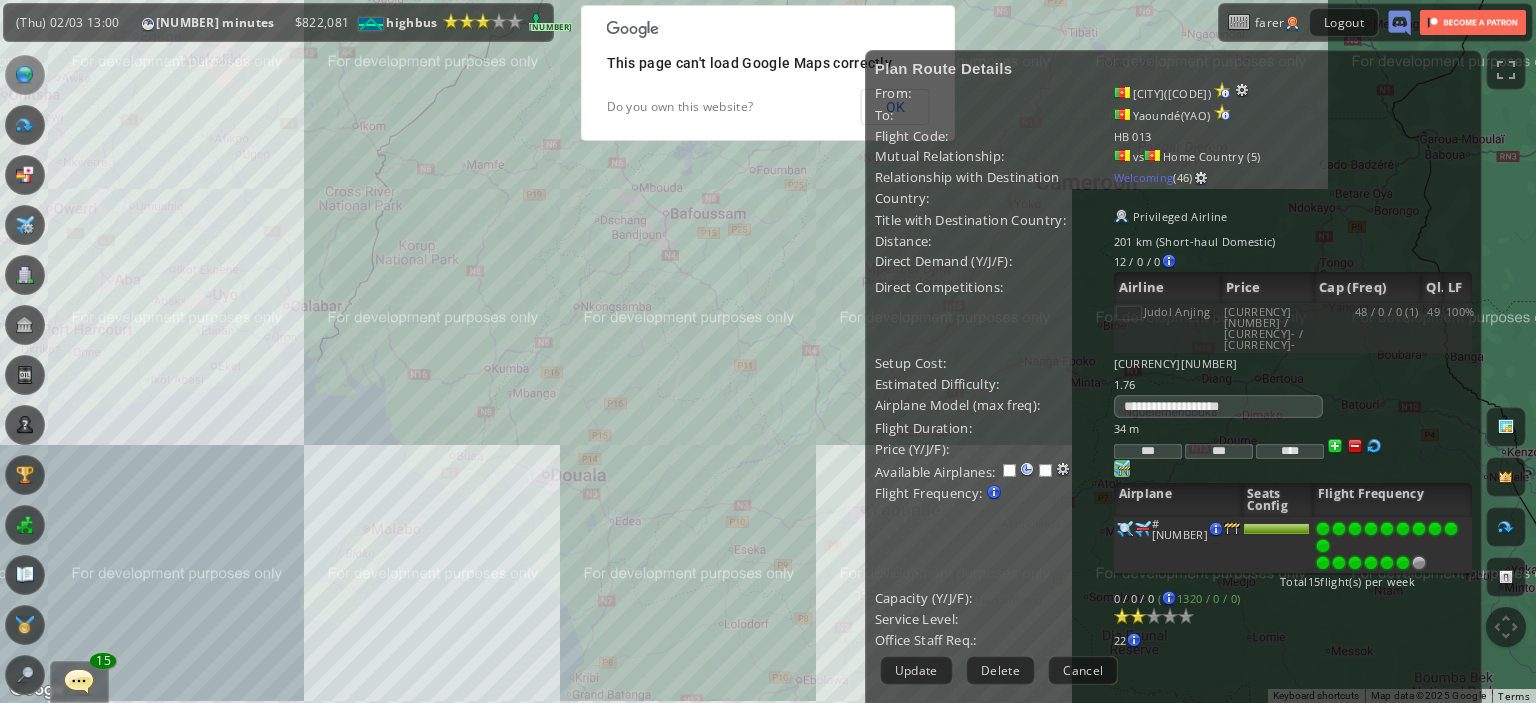click at bounding box center (1403, 563) 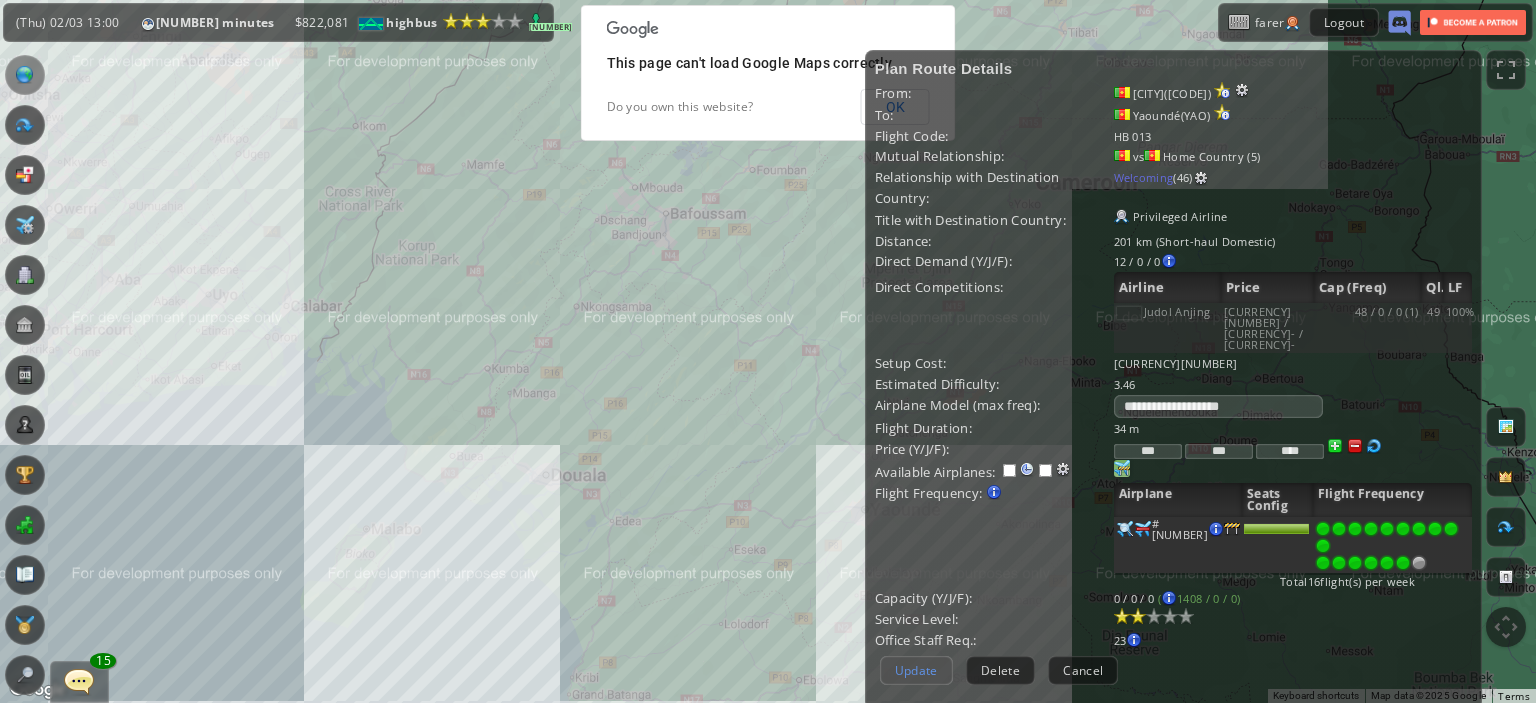 click on "Update" at bounding box center (916, 670) 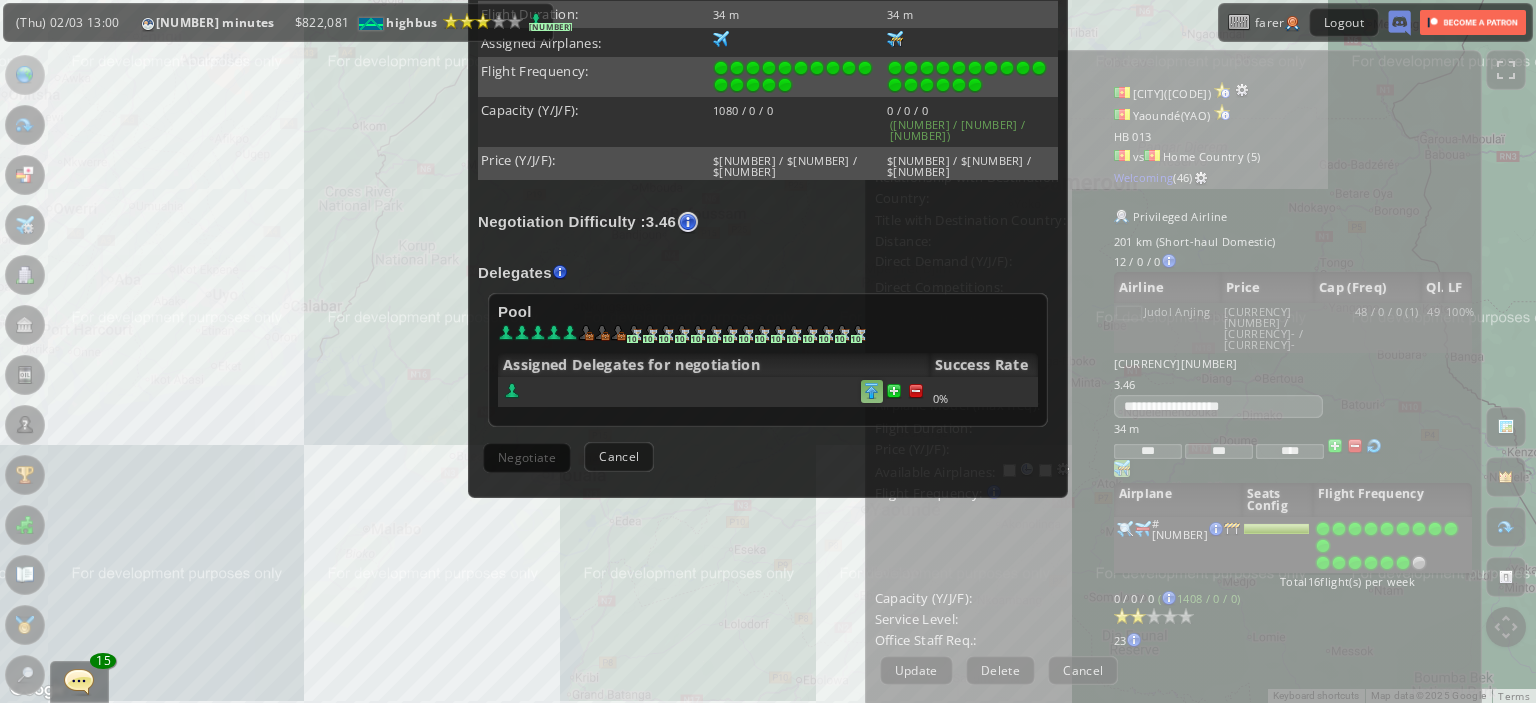 click at bounding box center [916, 391] 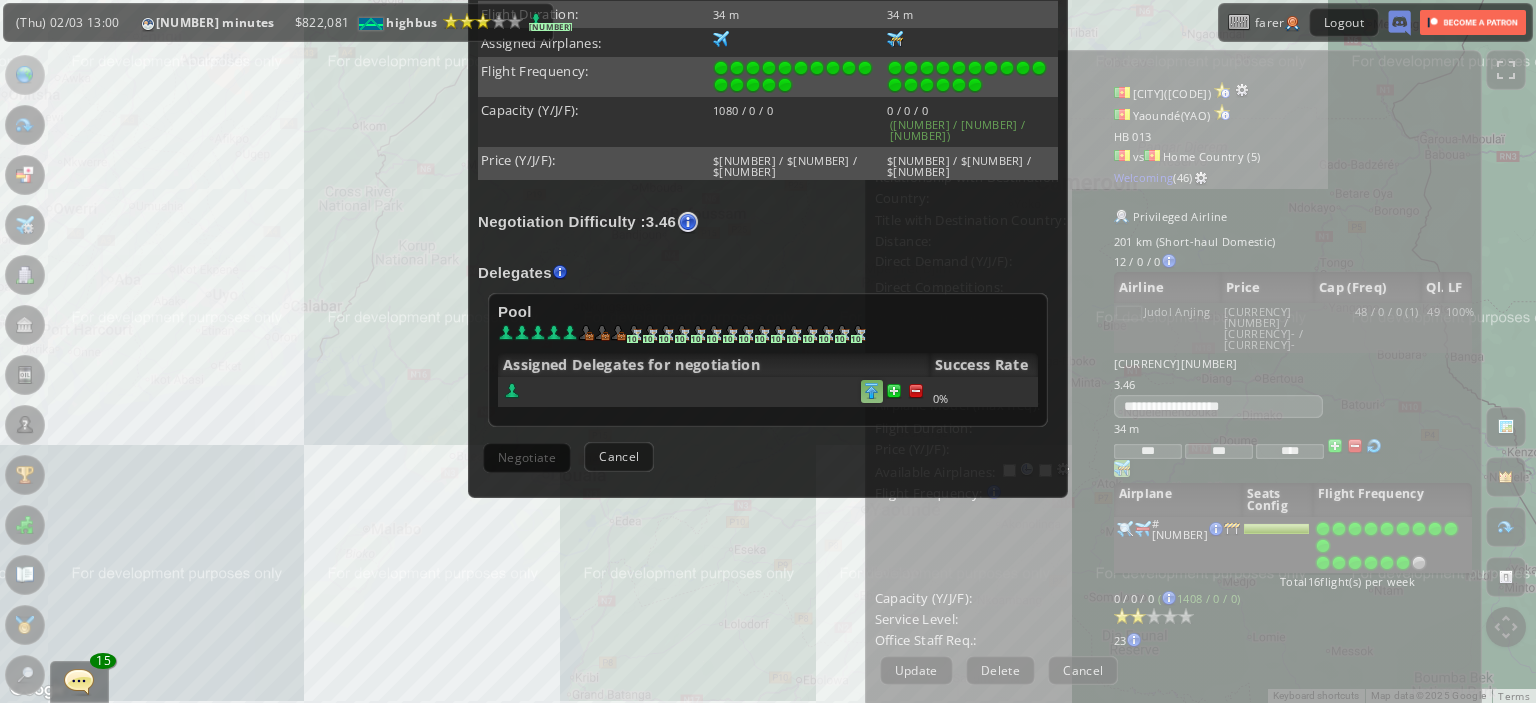scroll, scrollTop: 503, scrollLeft: 0, axis: vertical 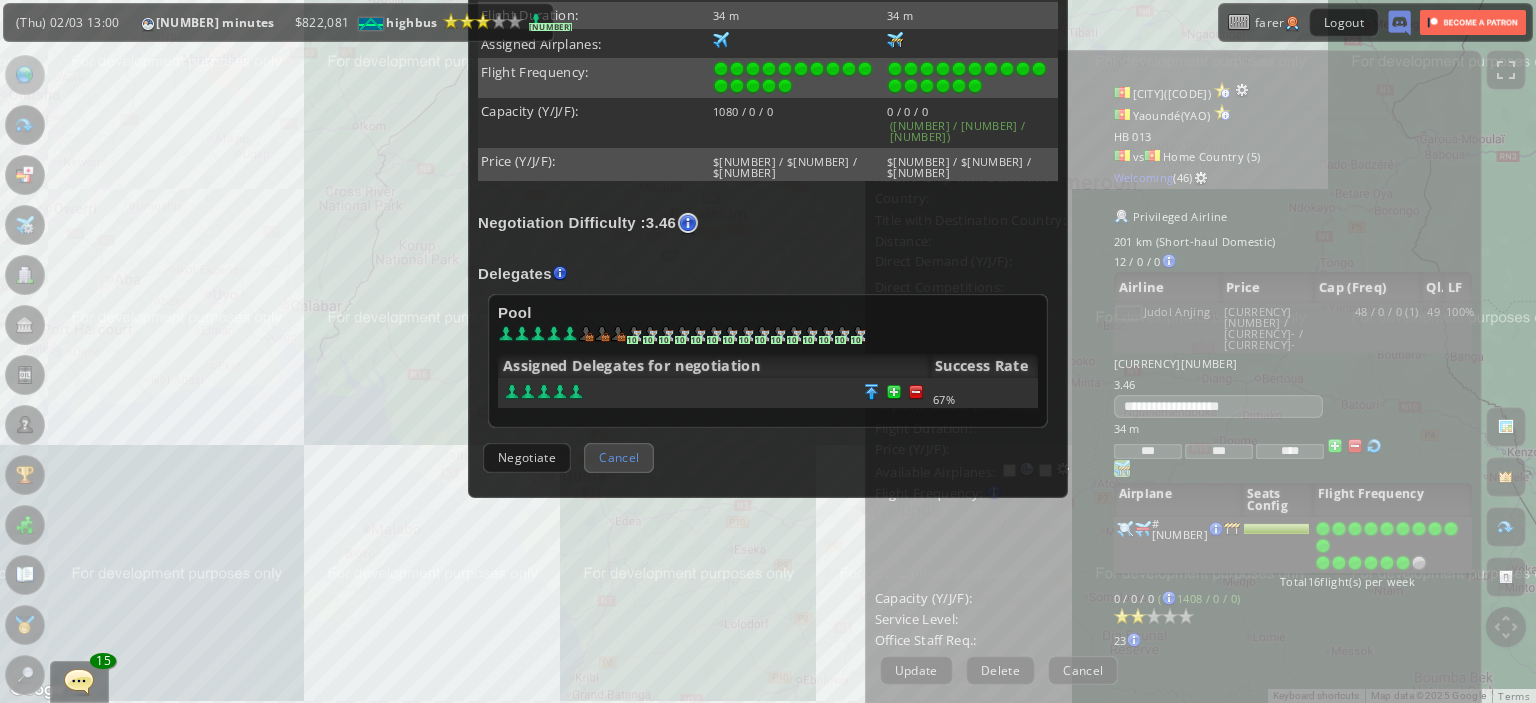 click on "Cancel" at bounding box center (619, 457) 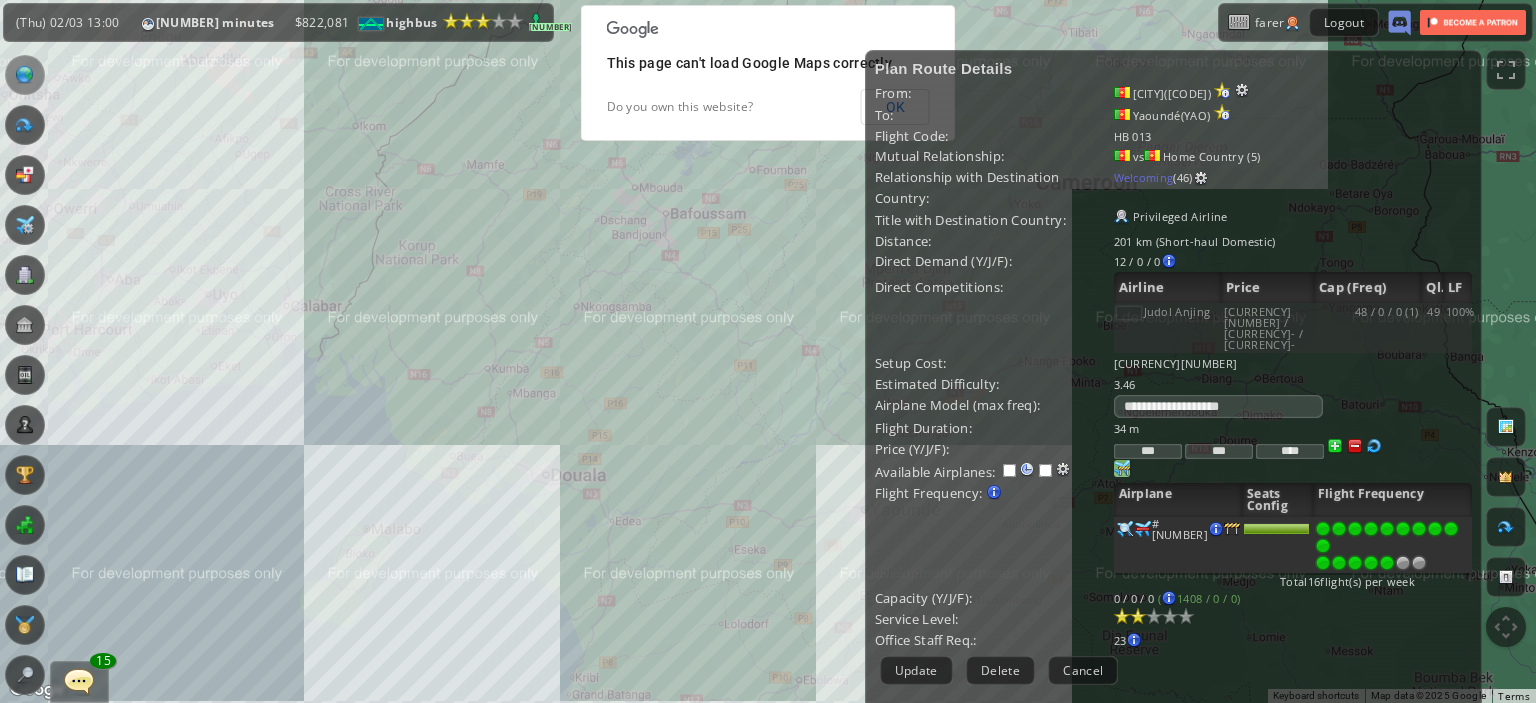 click at bounding box center (1387, 563) 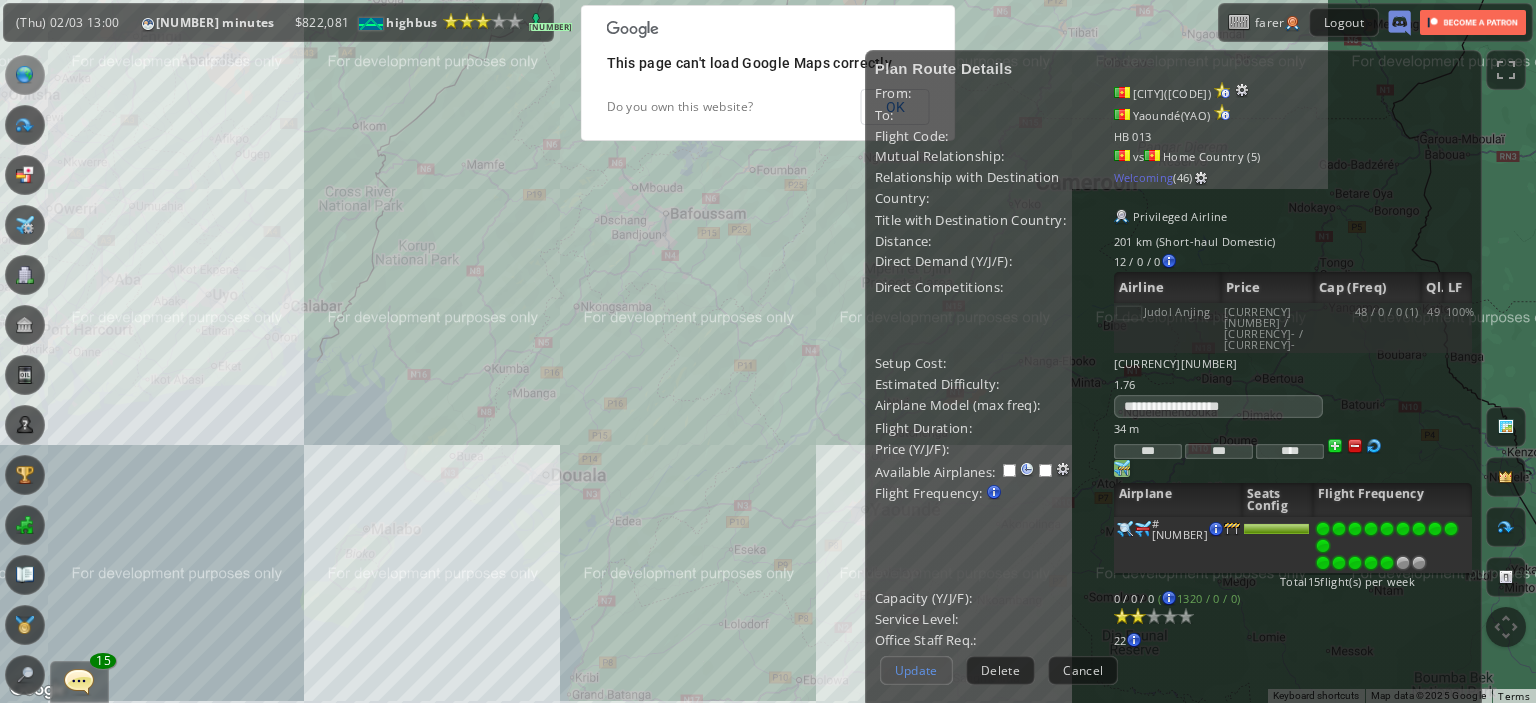 click on "Update" at bounding box center (916, 670) 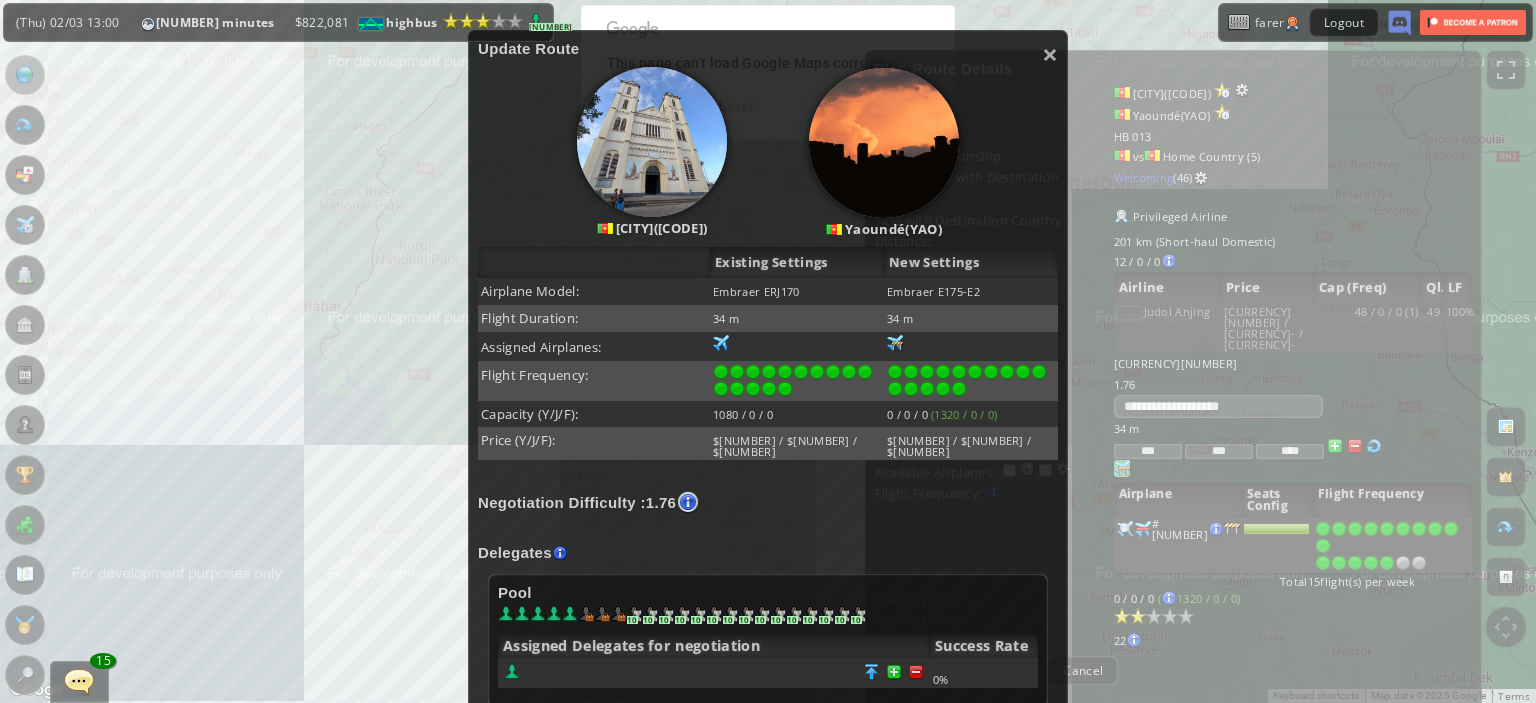 scroll, scrollTop: 504, scrollLeft: 0, axis: vertical 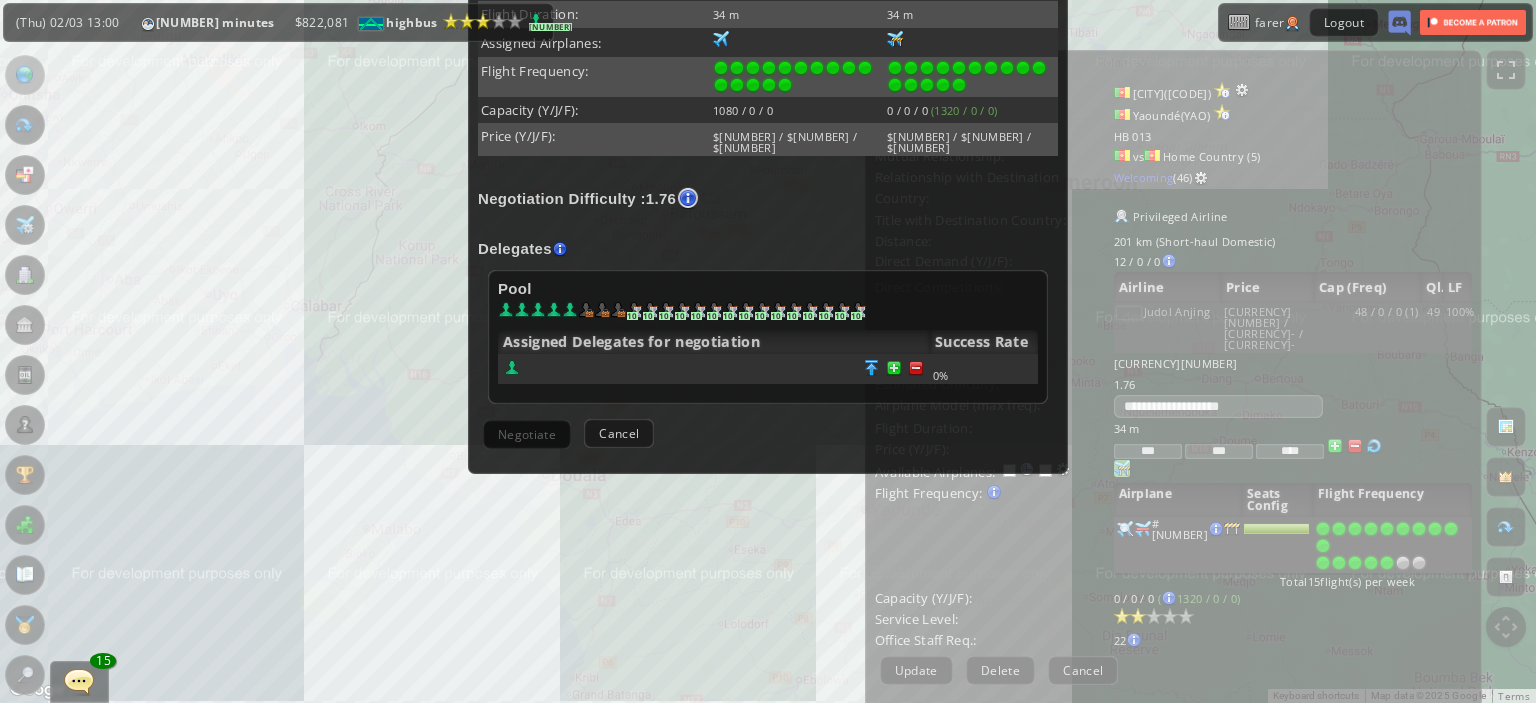click at bounding box center (714, 369) 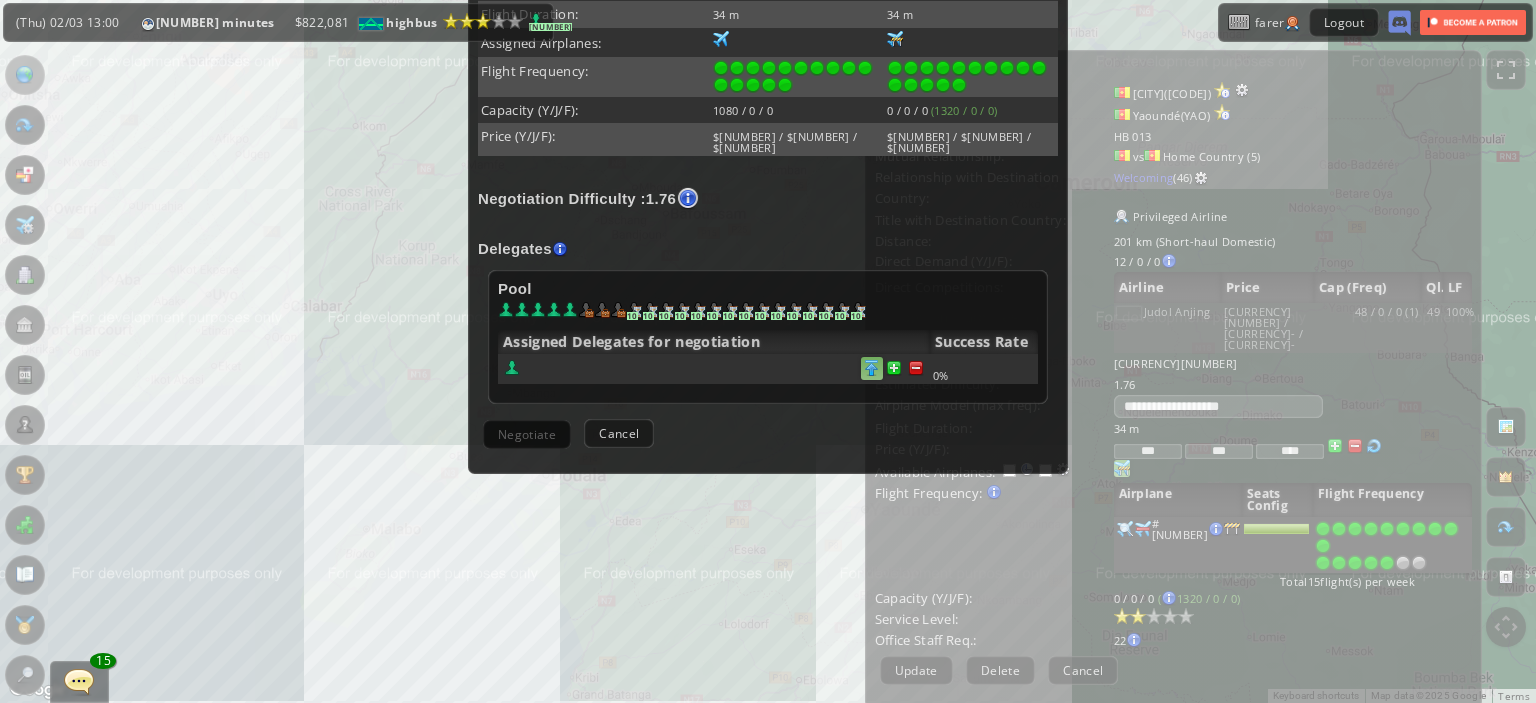 click at bounding box center (916, 368) 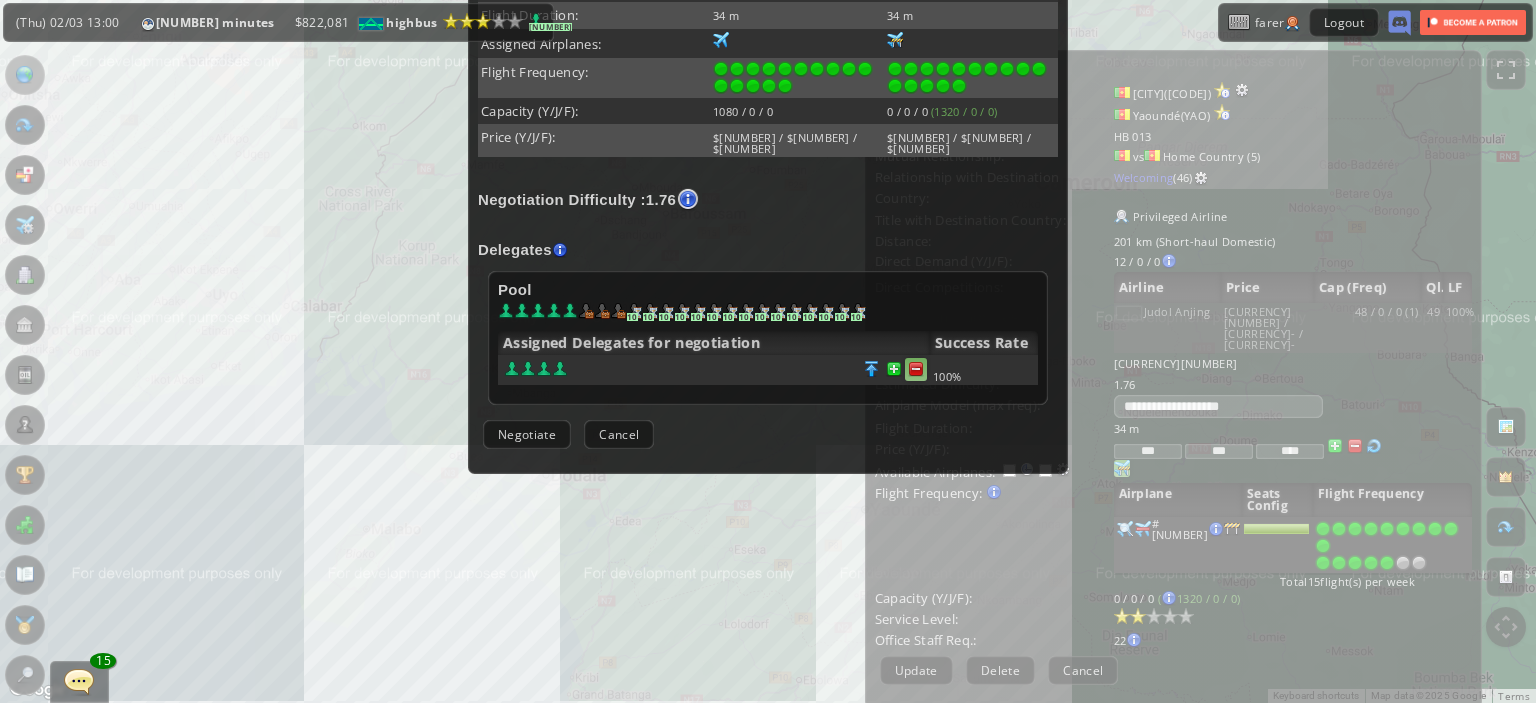 click at bounding box center (916, 369) 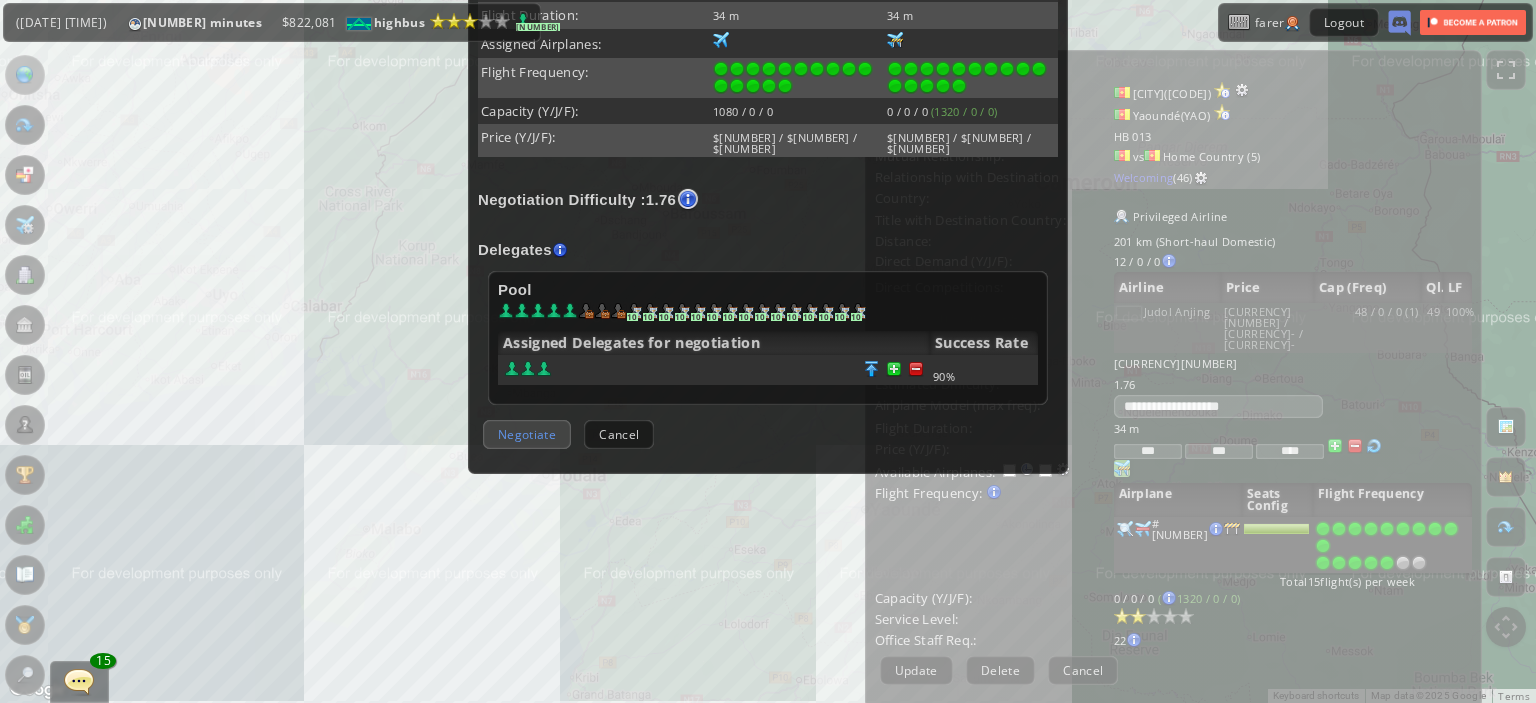 click on "Negotiate" at bounding box center (527, 434) 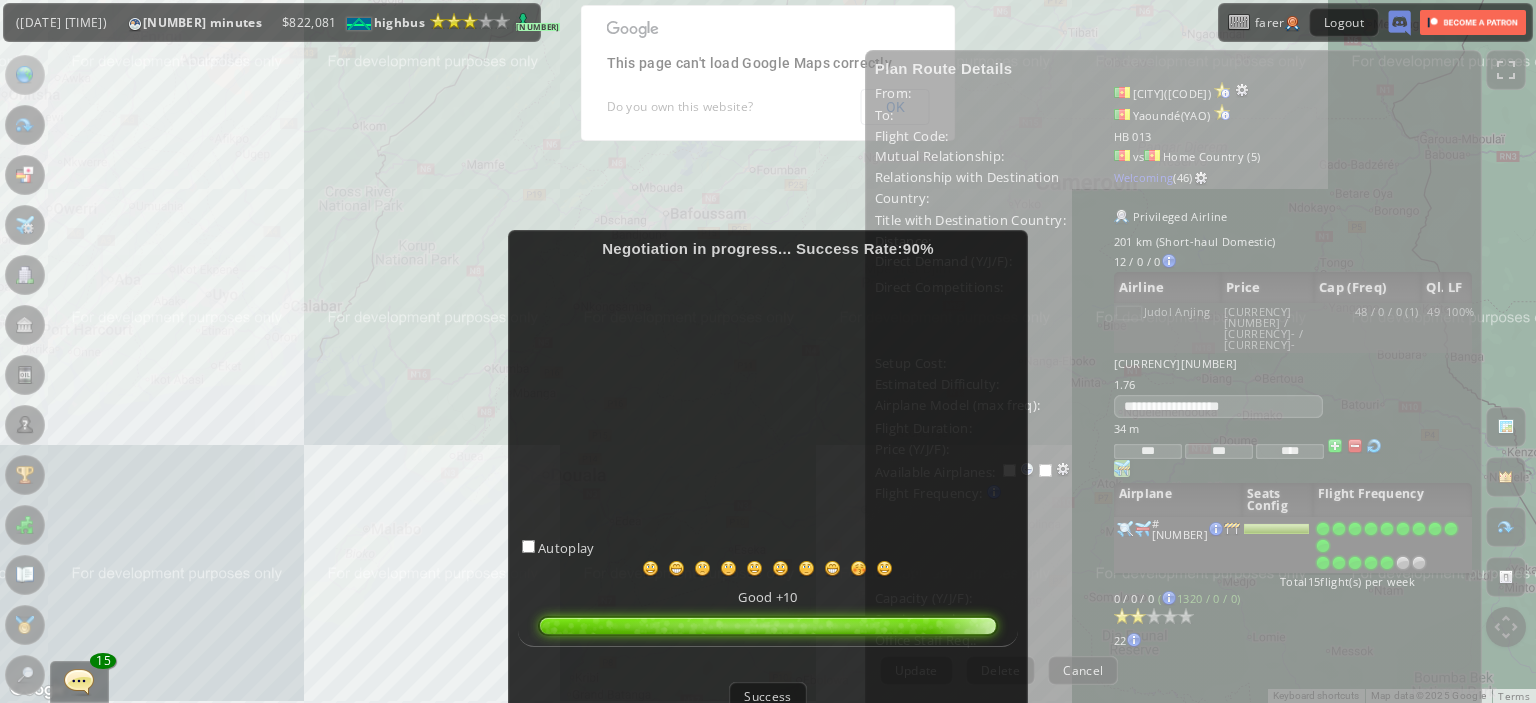 scroll, scrollTop: 72, scrollLeft: 0, axis: vertical 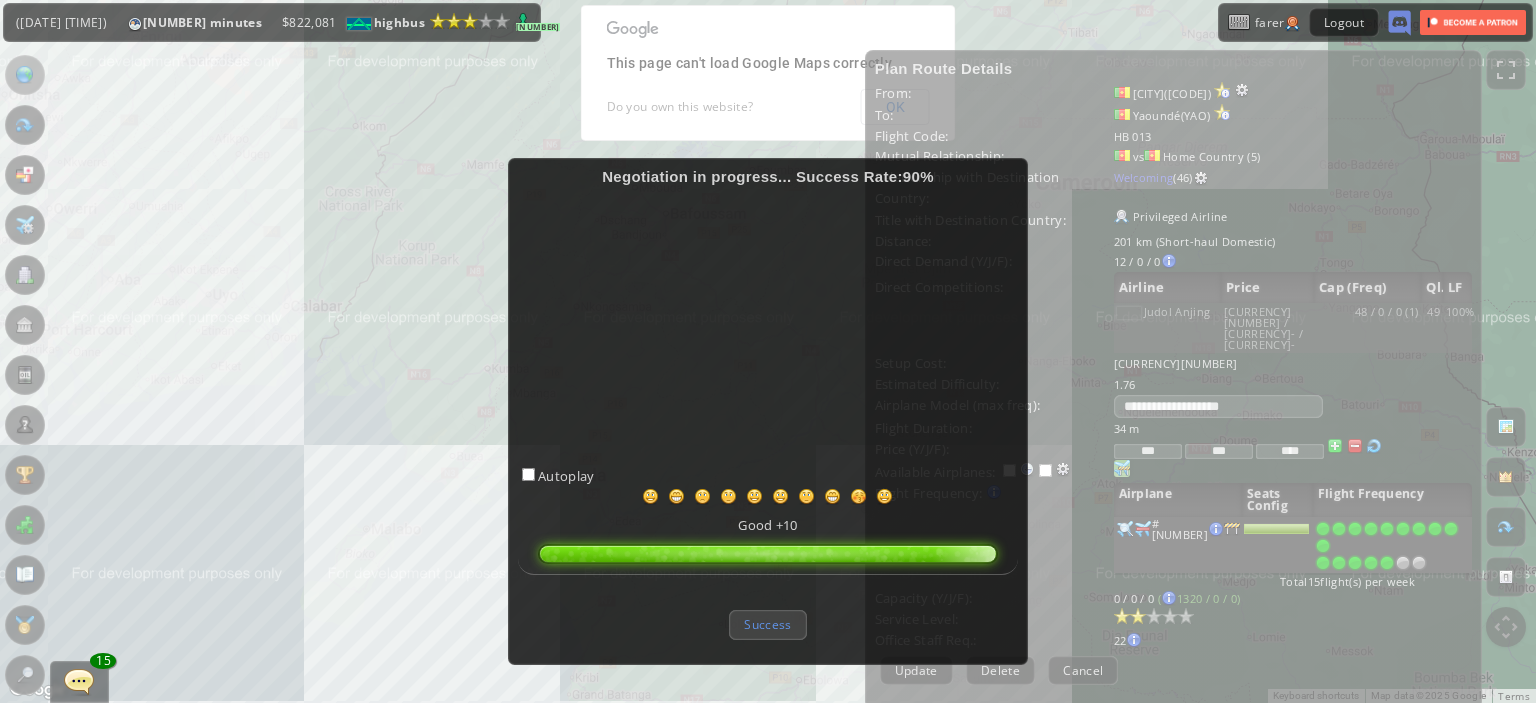 click on "Success" at bounding box center (767, 624) 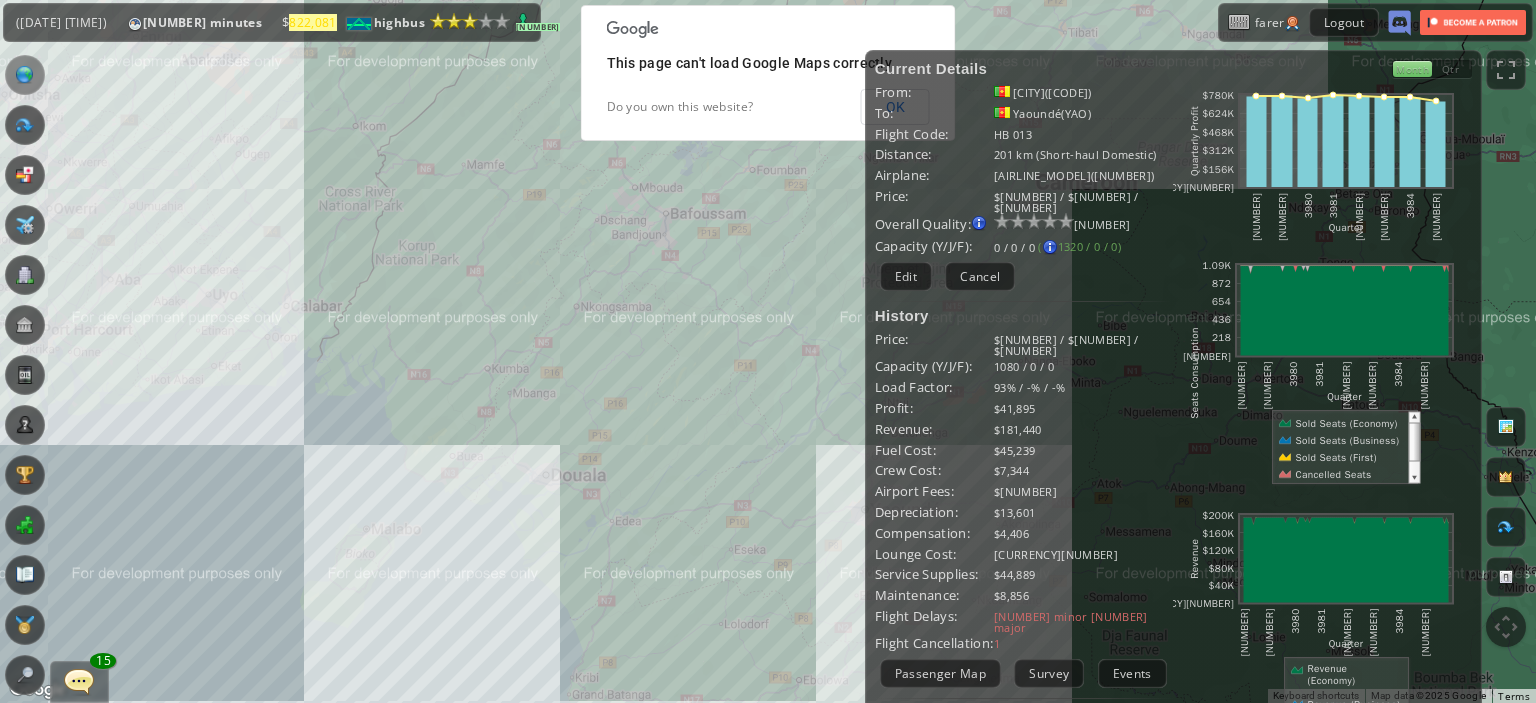 drag, startPoint x: 284, startPoint y: 355, endPoint x: 228, endPoint y: 215, distance: 150.78462 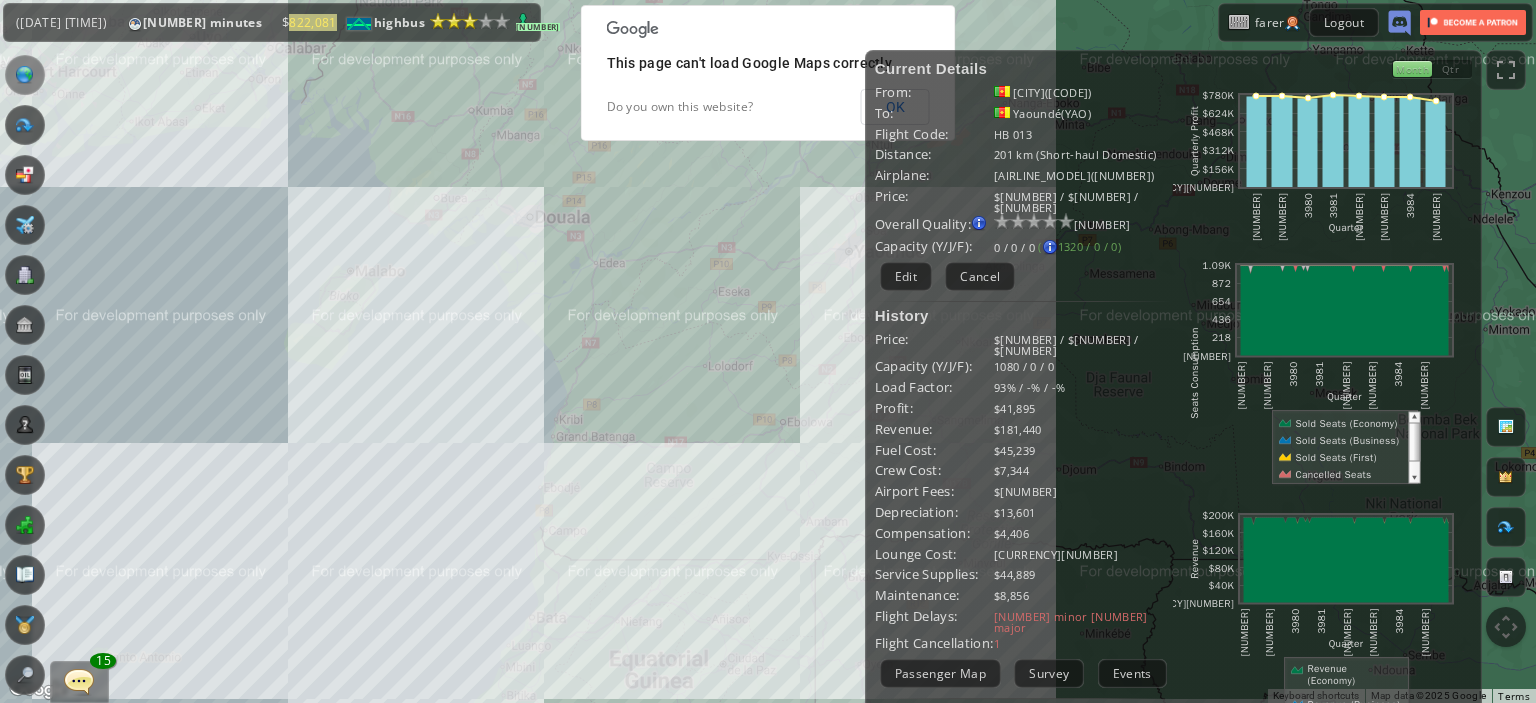 drag, startPoint x: 228, startPoint y: 215, endPoint x: 381, endPoint y: 307, distance: 178.5301 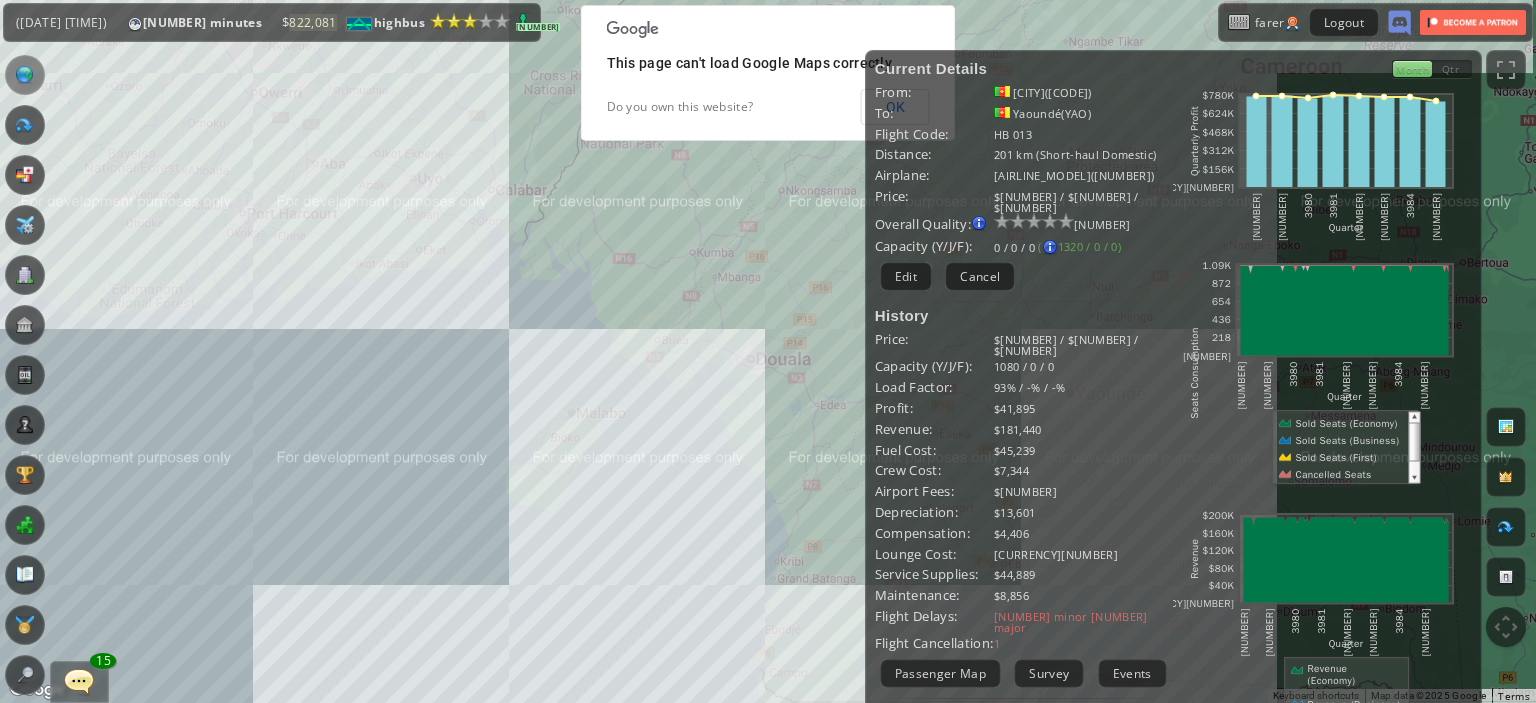 drag, startPoint x: 381, startPoint y: 307, endPoint x: 454, endPoint y: 379, distance: 102.53292 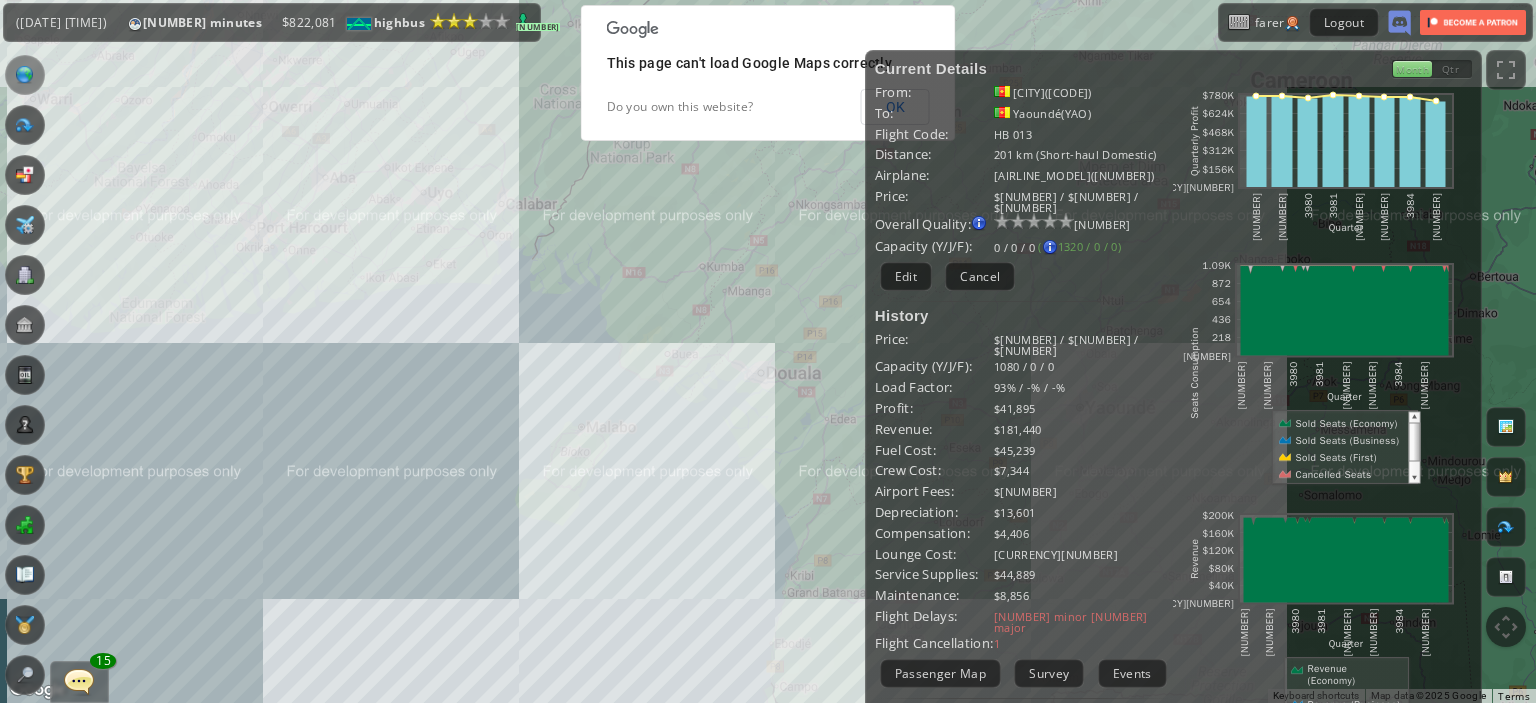 drag, startPoint x: 392, startPoint y: 364, endPoint x: 594, endPoint y: 375, distance: 202.29929 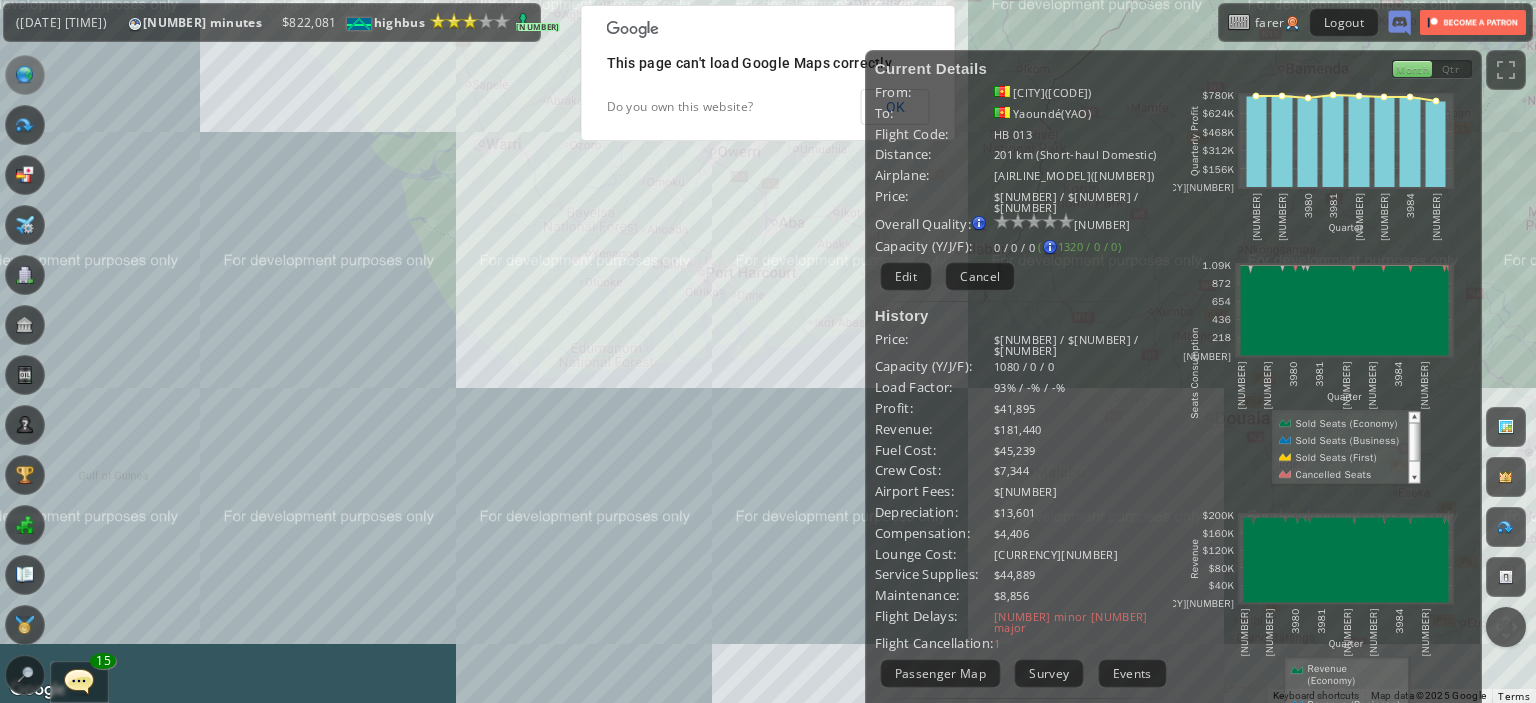 drag, startPoint x: 459, startPoint y: 383, endPoint x: 520, endPoint y: 528, distance: 157.30861 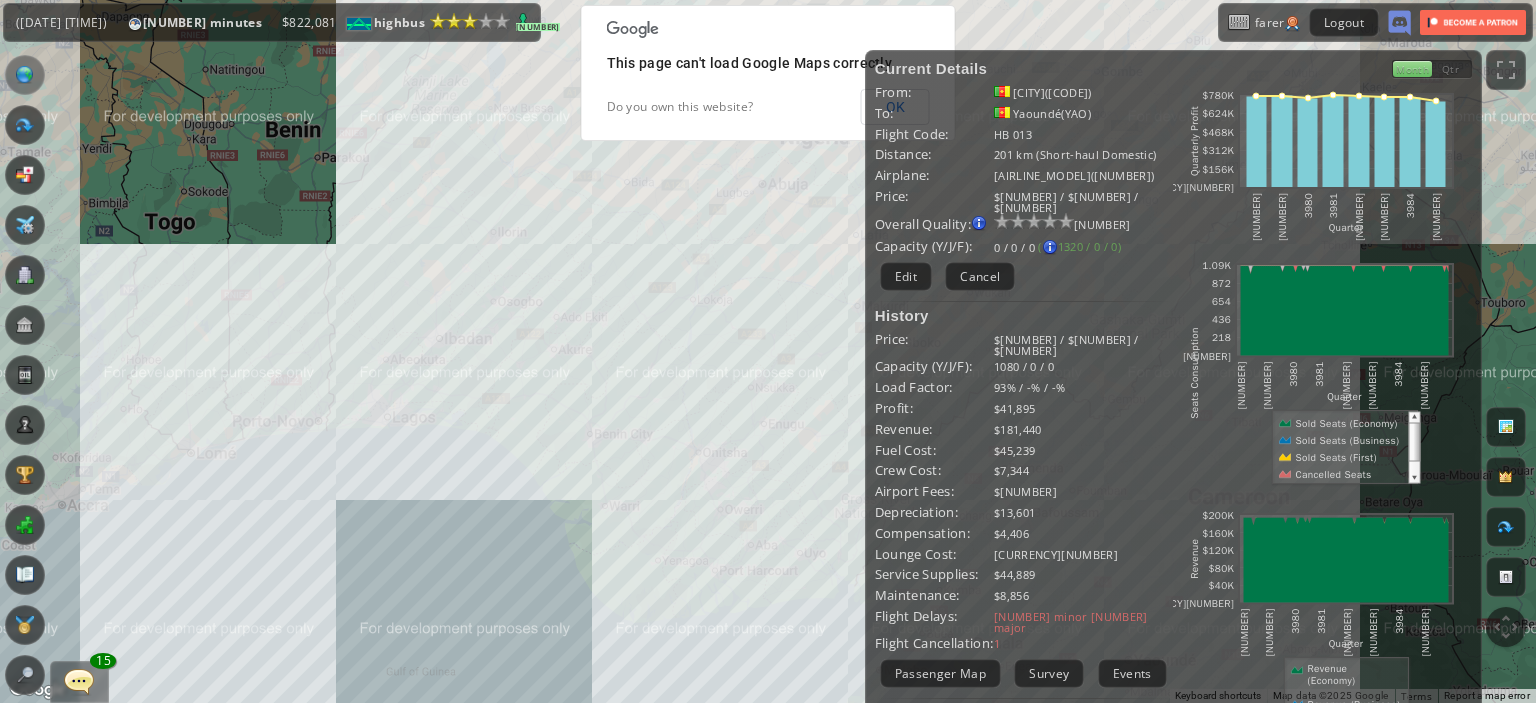 drag, startPoint x: 520, startPoint y: 528, endPoint x: 618, endPoint y: 531, distance: 98.045906 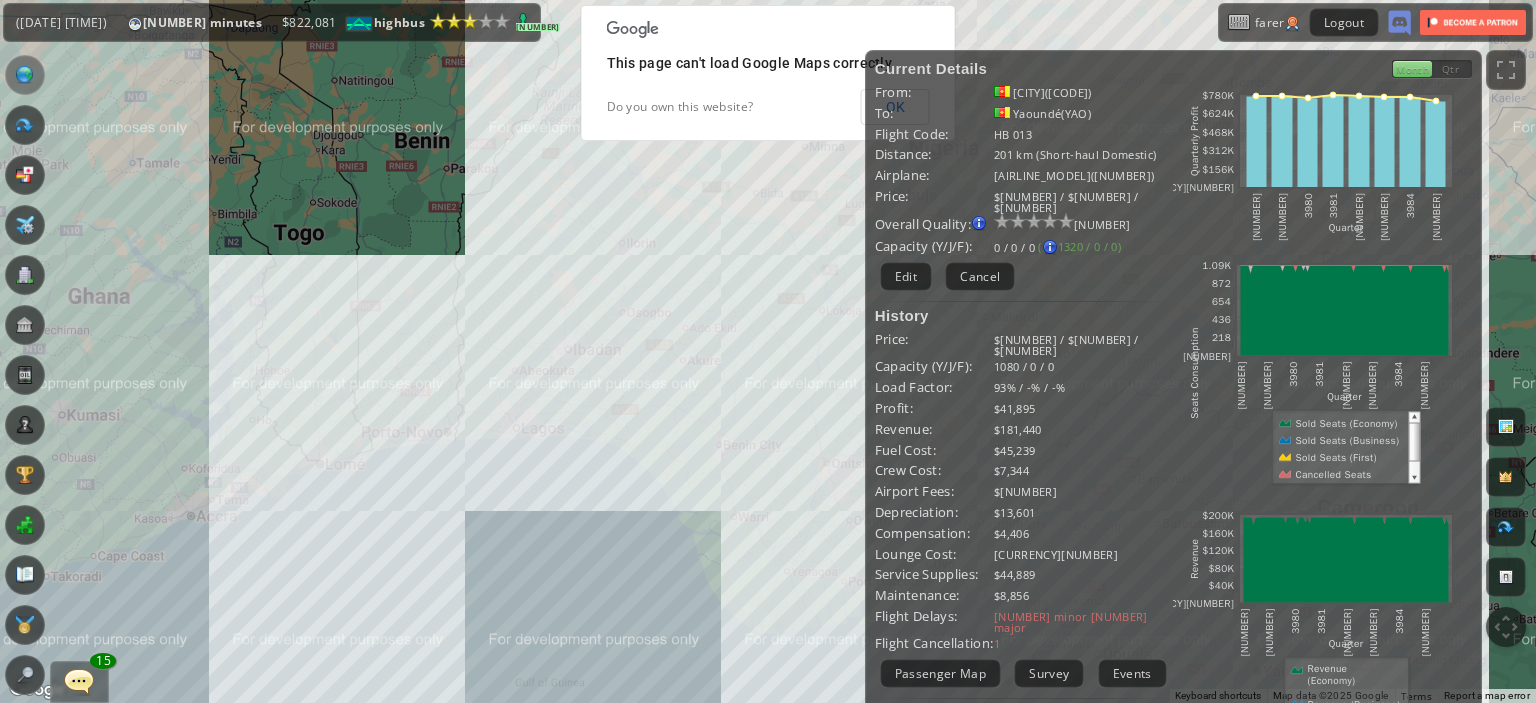 click on "To navigate, press the arrow keys." at bounding box center (768, 351) 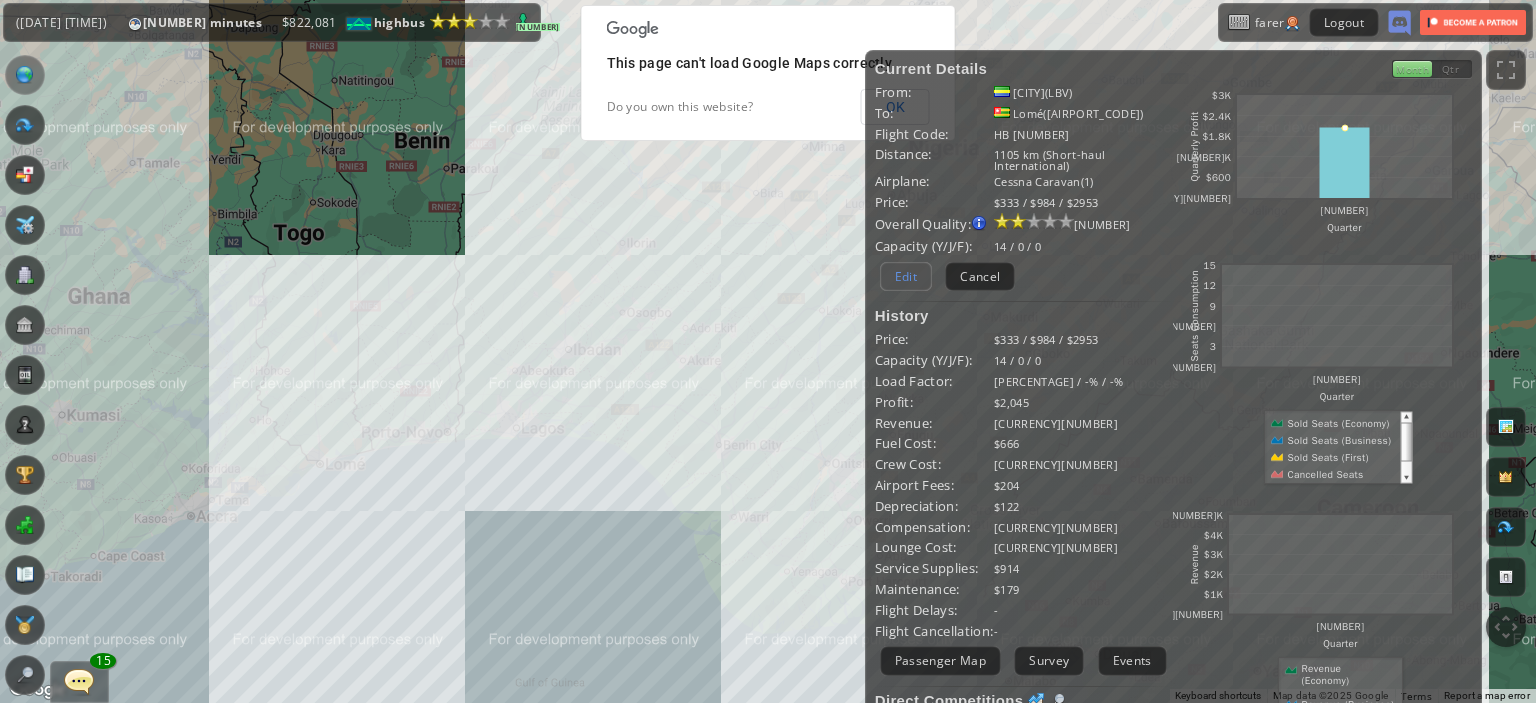 click on "Edit" at bounding box center (906, 276) 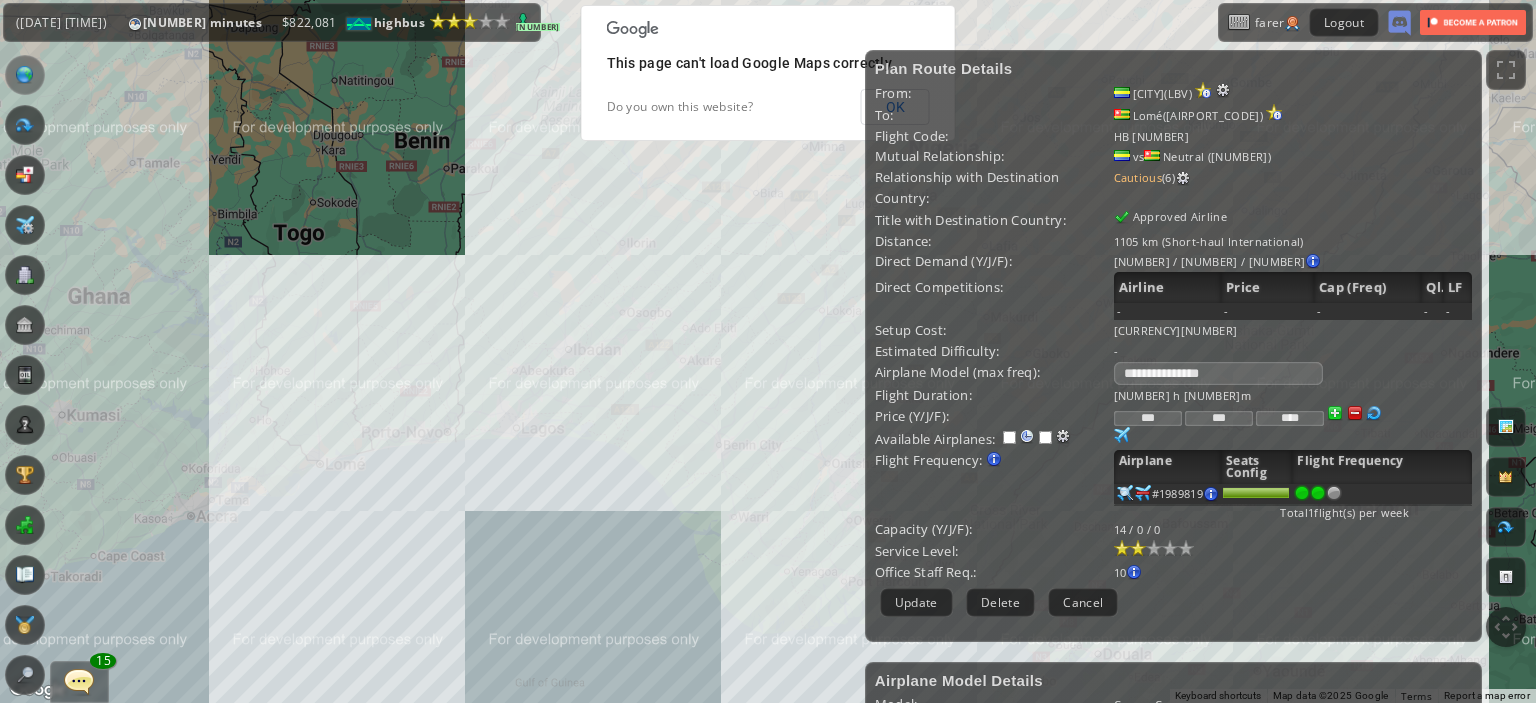 click at bounding box center (1318, 493) 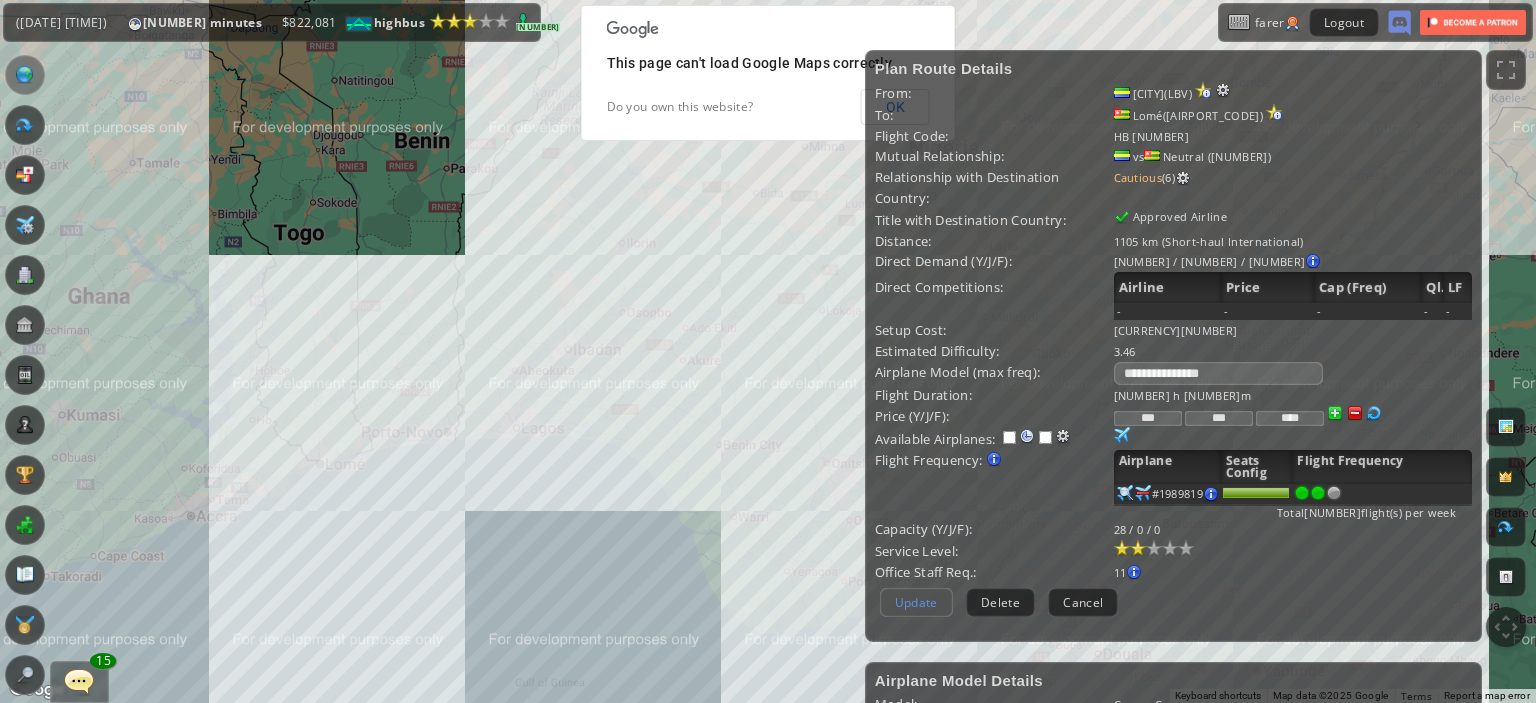 click on "Update" at bounding box center (916, 602) 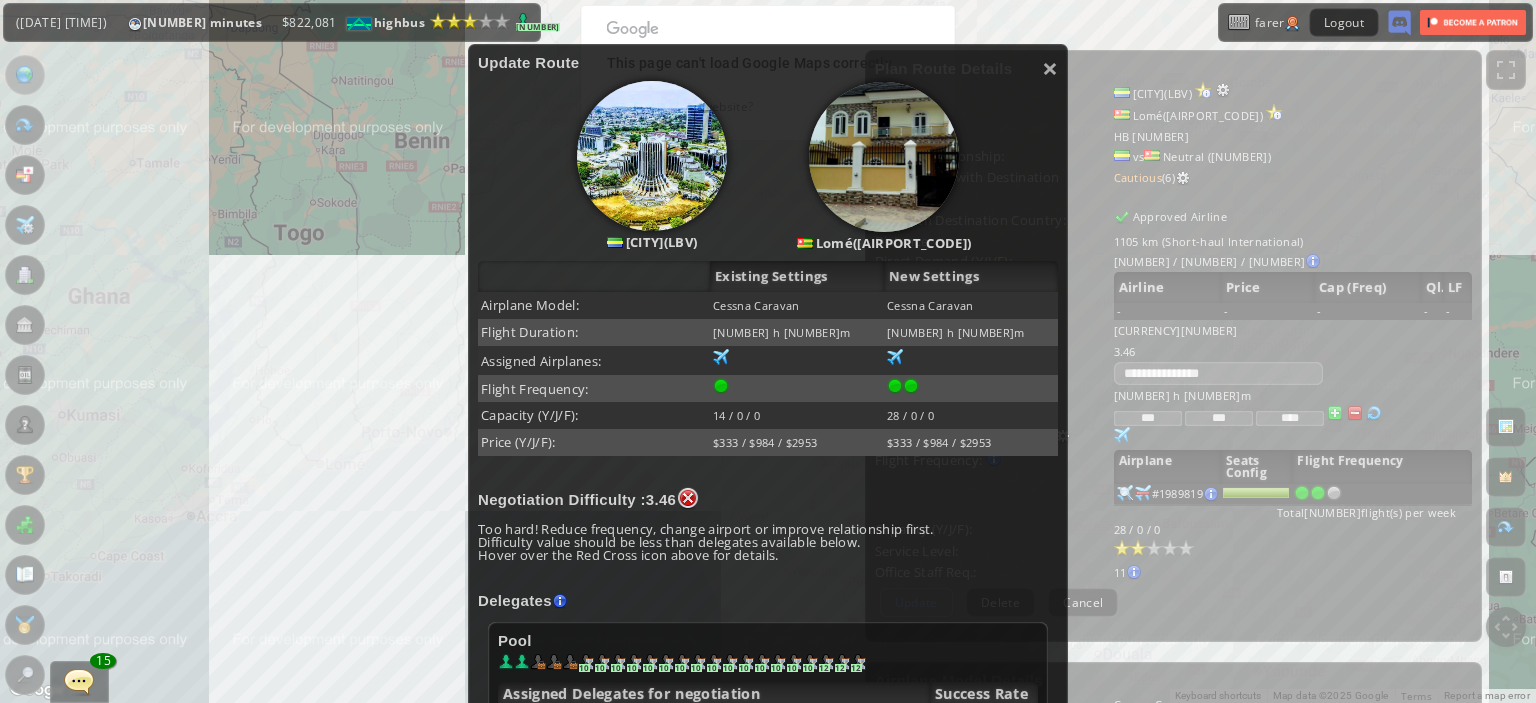 scroll, scrollTop: 562, scrollLeft: 0, axis: vertical 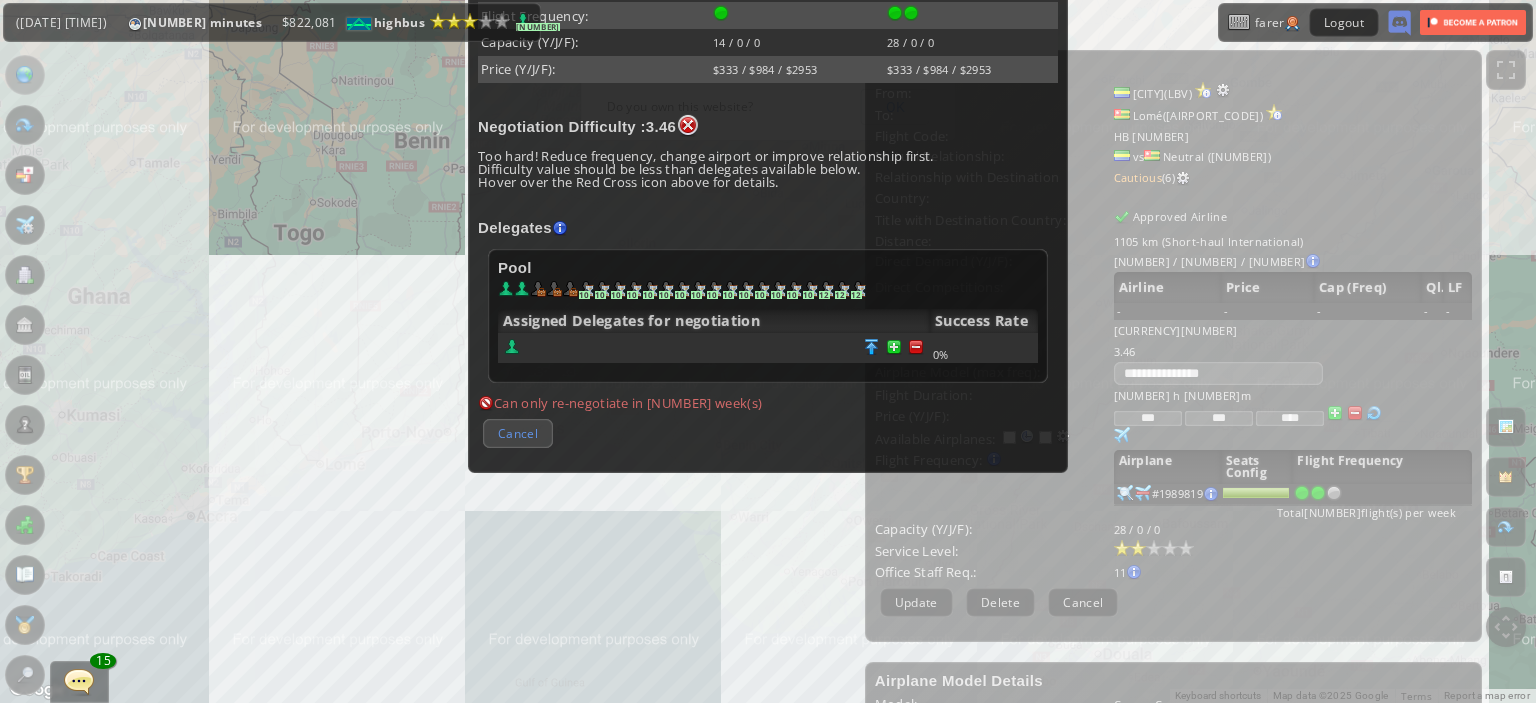 click on "Cancel" at bounding box center (518, 433) 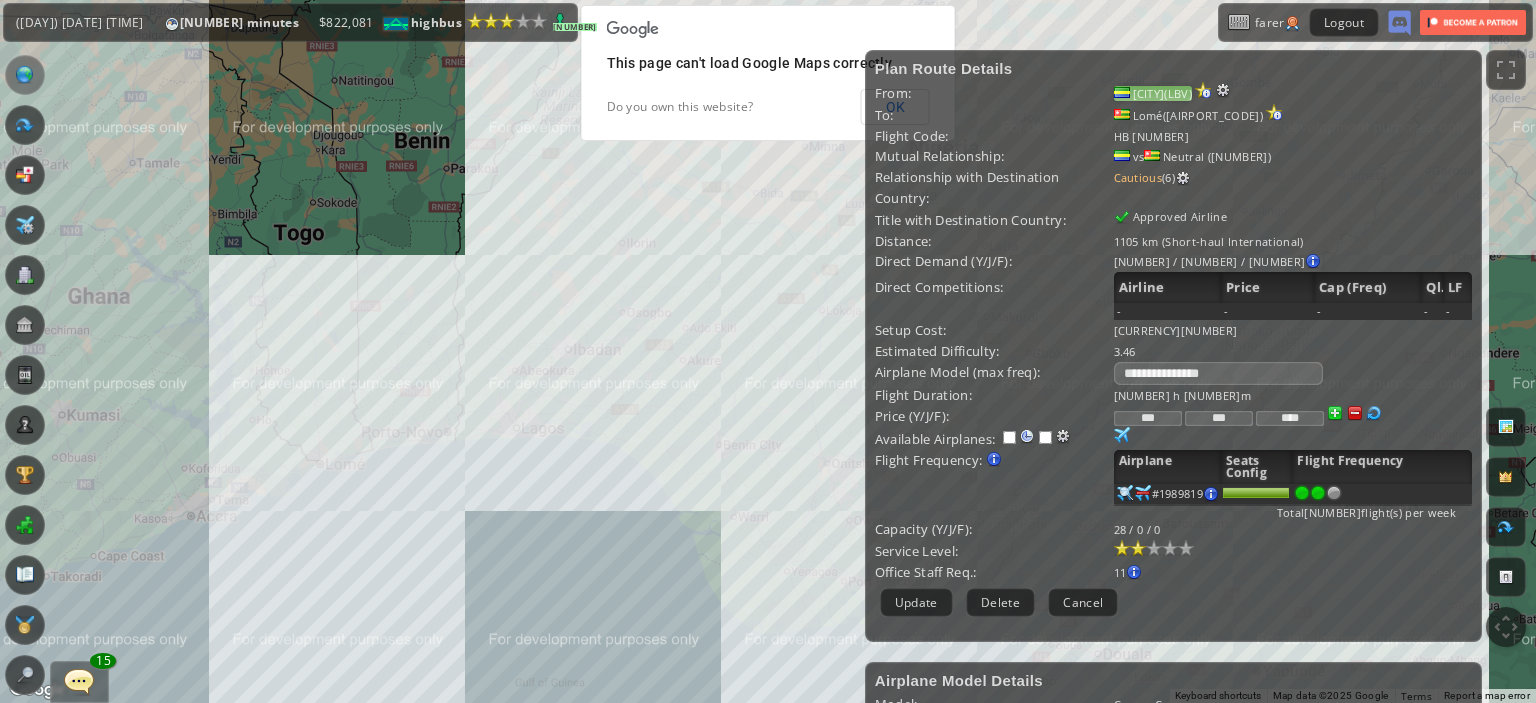 click on "[CITY](LBV)" at bounding box center [1153, 93] 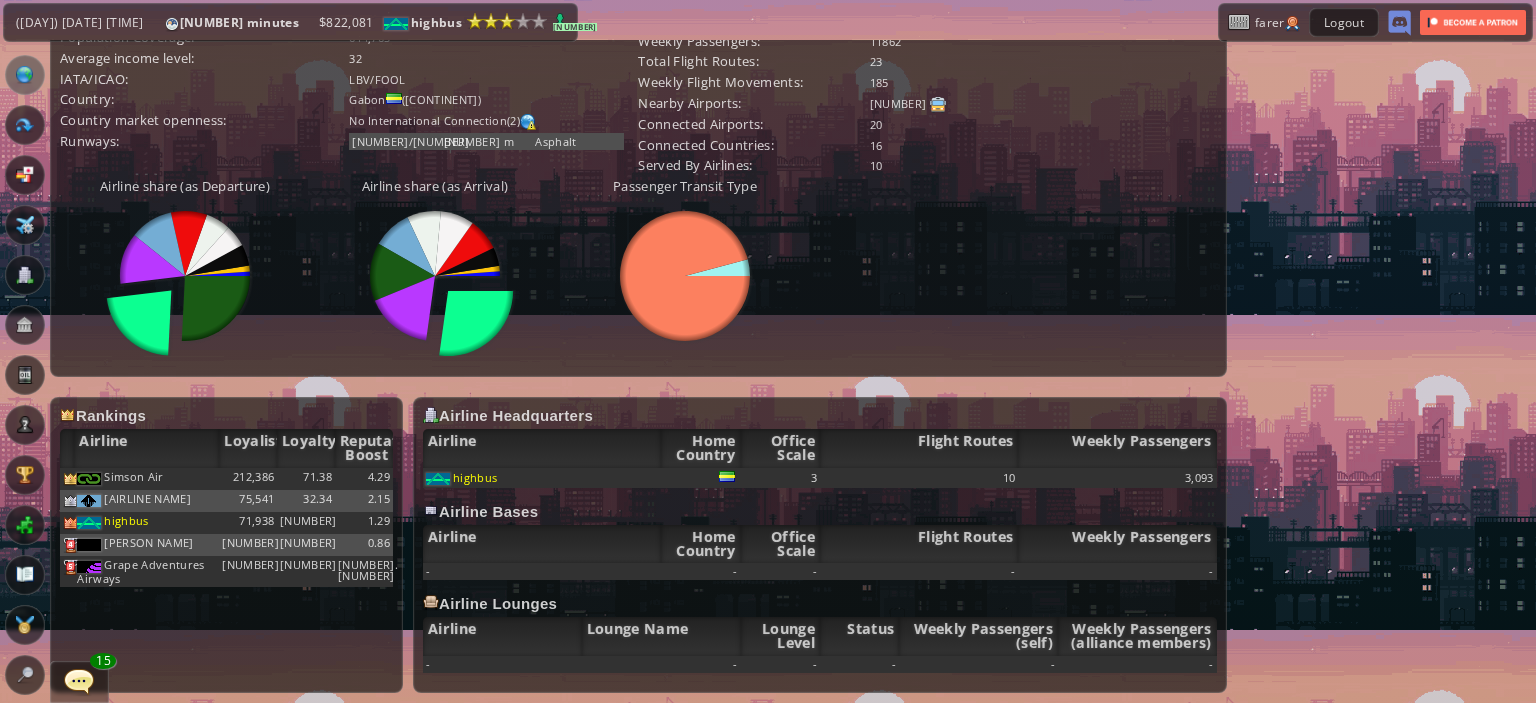 scroll, scrollTop: 0, scrollLeft: 0, axis: both 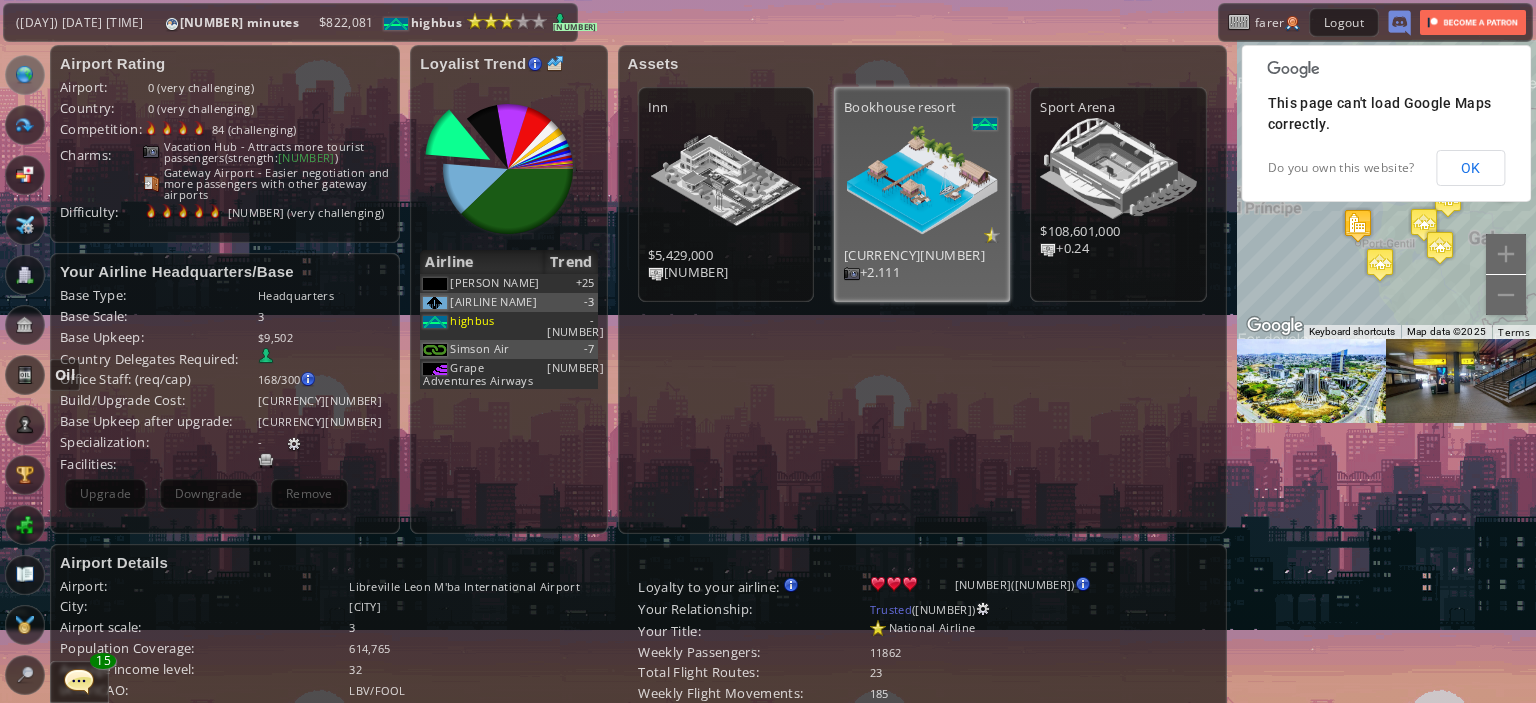 click at bounding box center [25, 325] 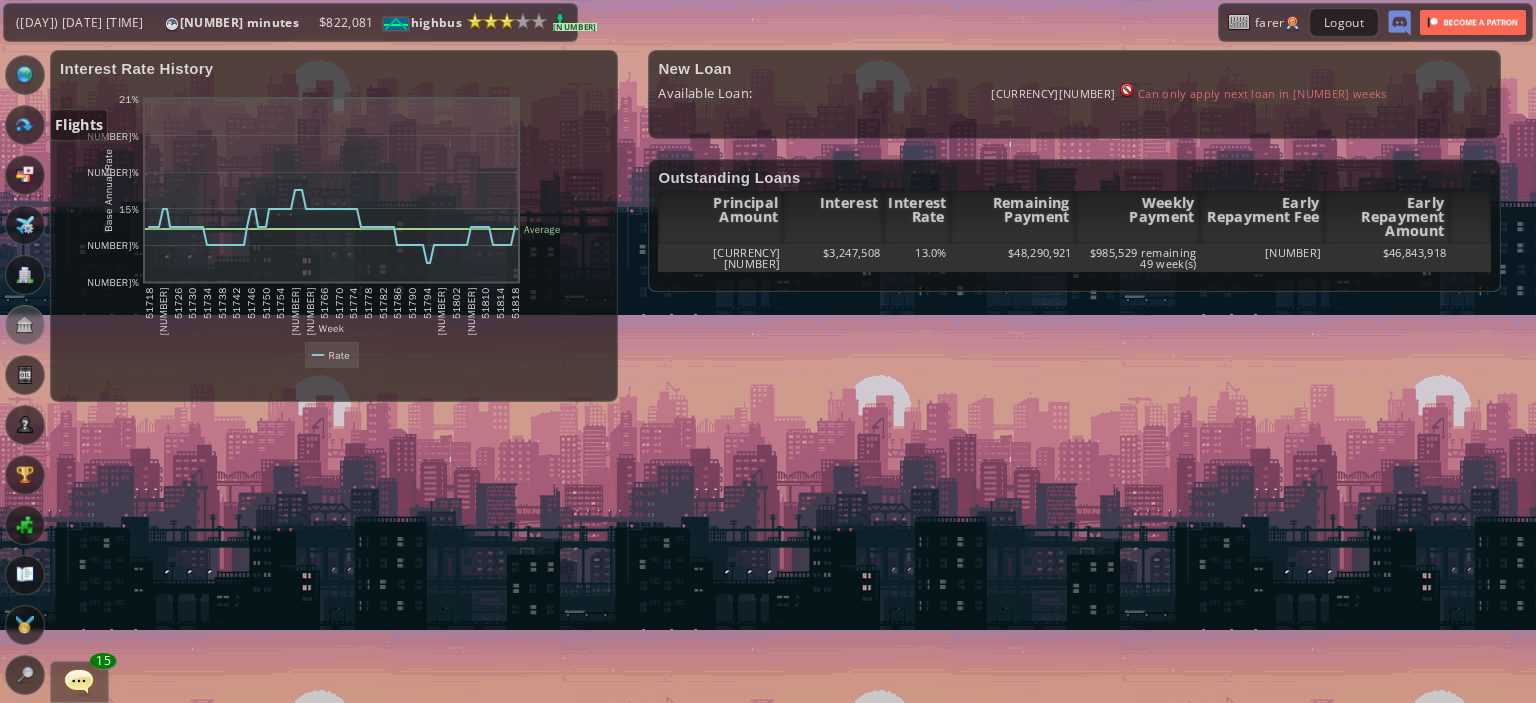 click at bounding box center (25, 125) 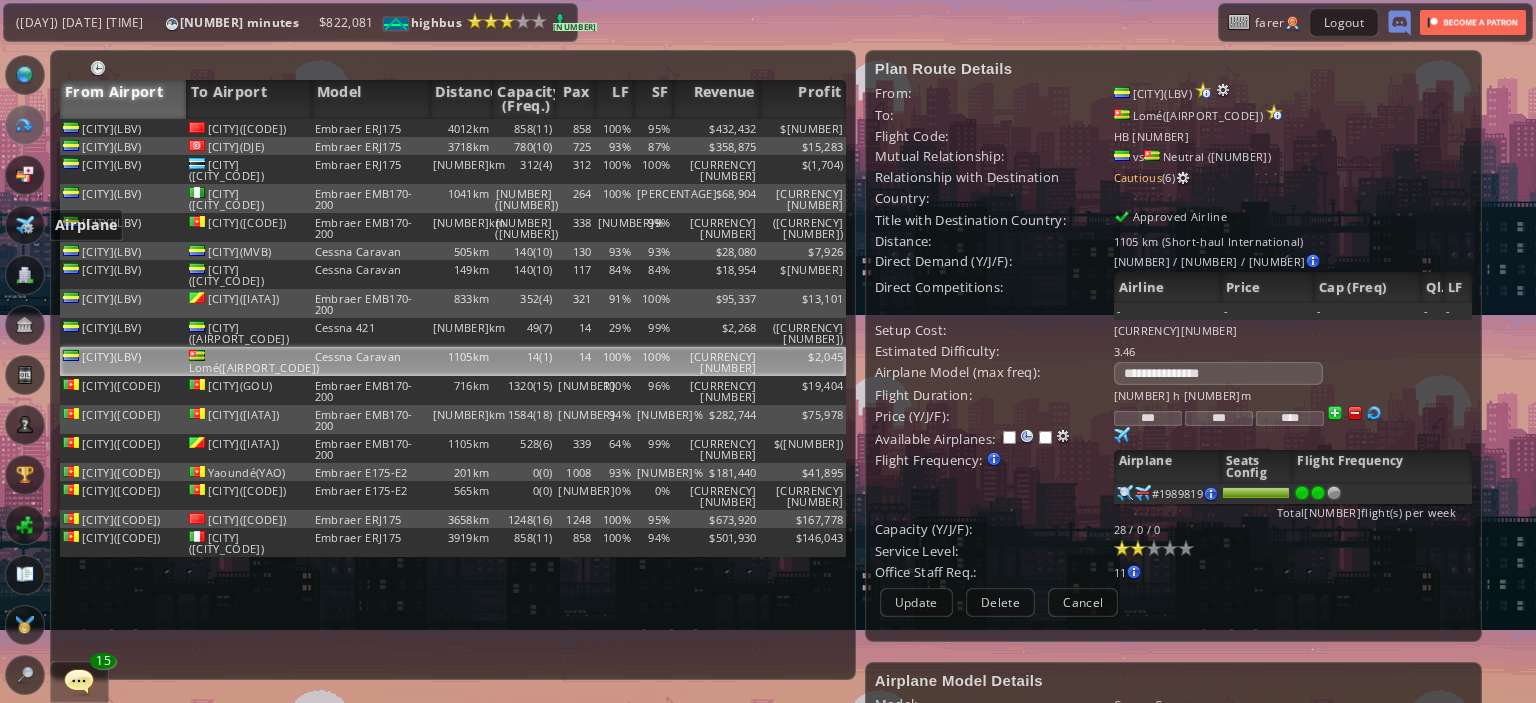 click at bounding box center [25, 225] 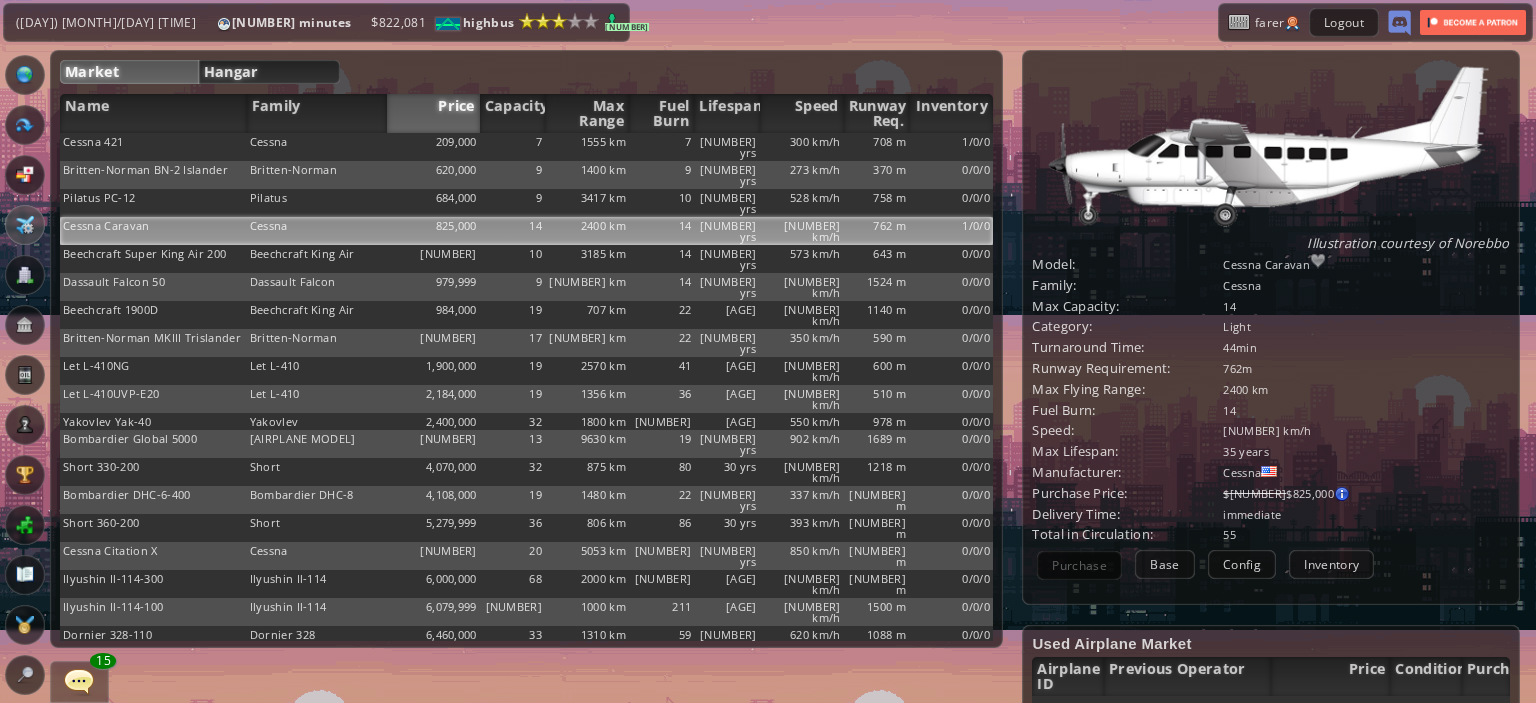 click on "Hangar" at bounding box center (269, 72) 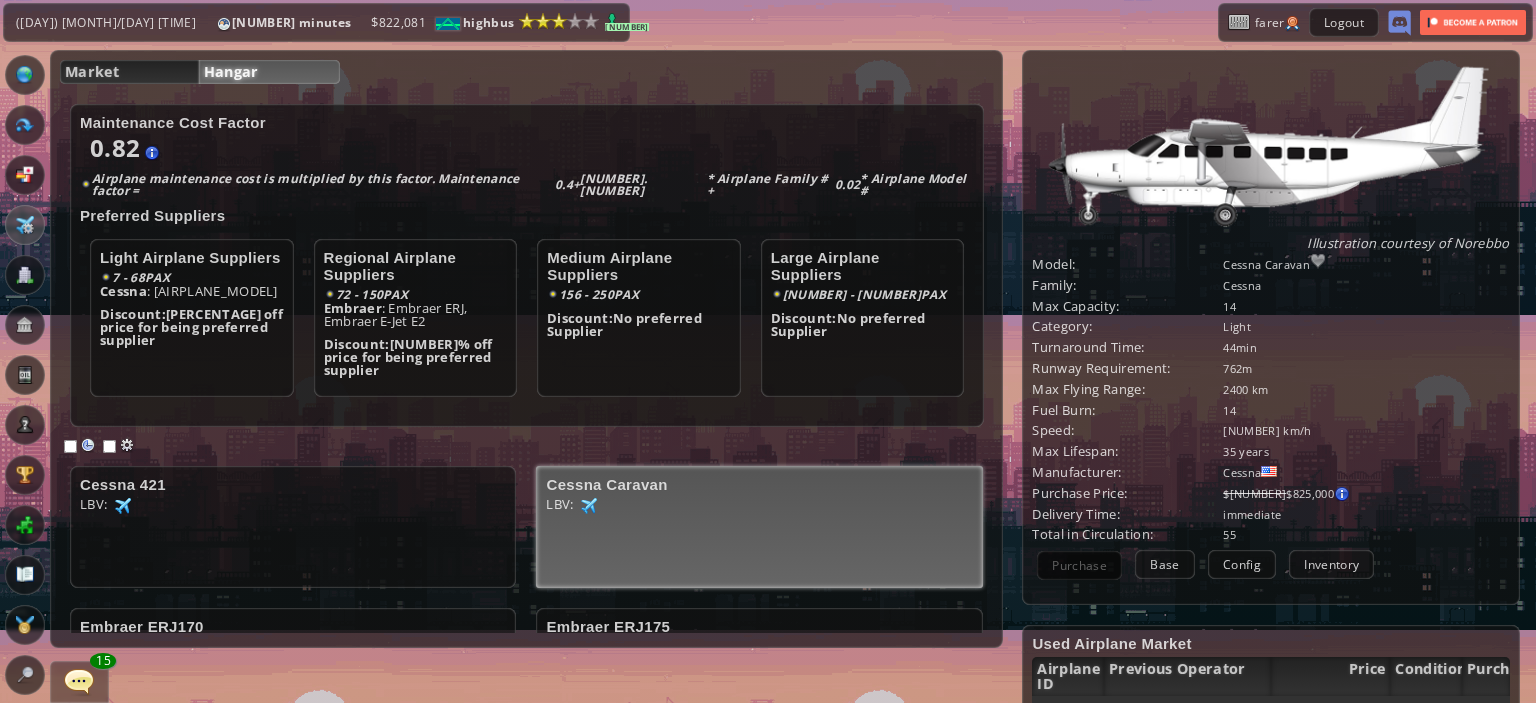 scroll, scrollTop: 335, scrollLeft: 0, axis: vertical 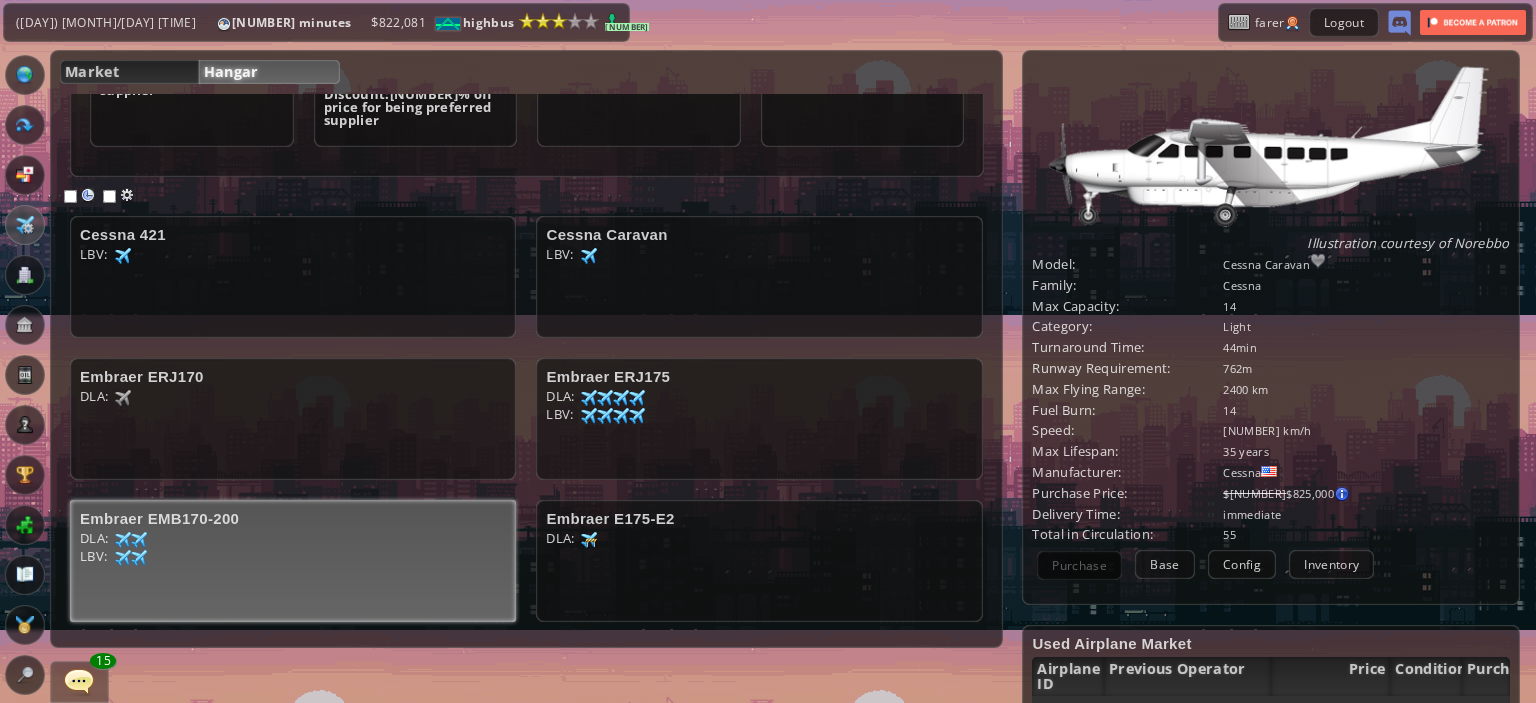 click at bounding box center [123, 256] 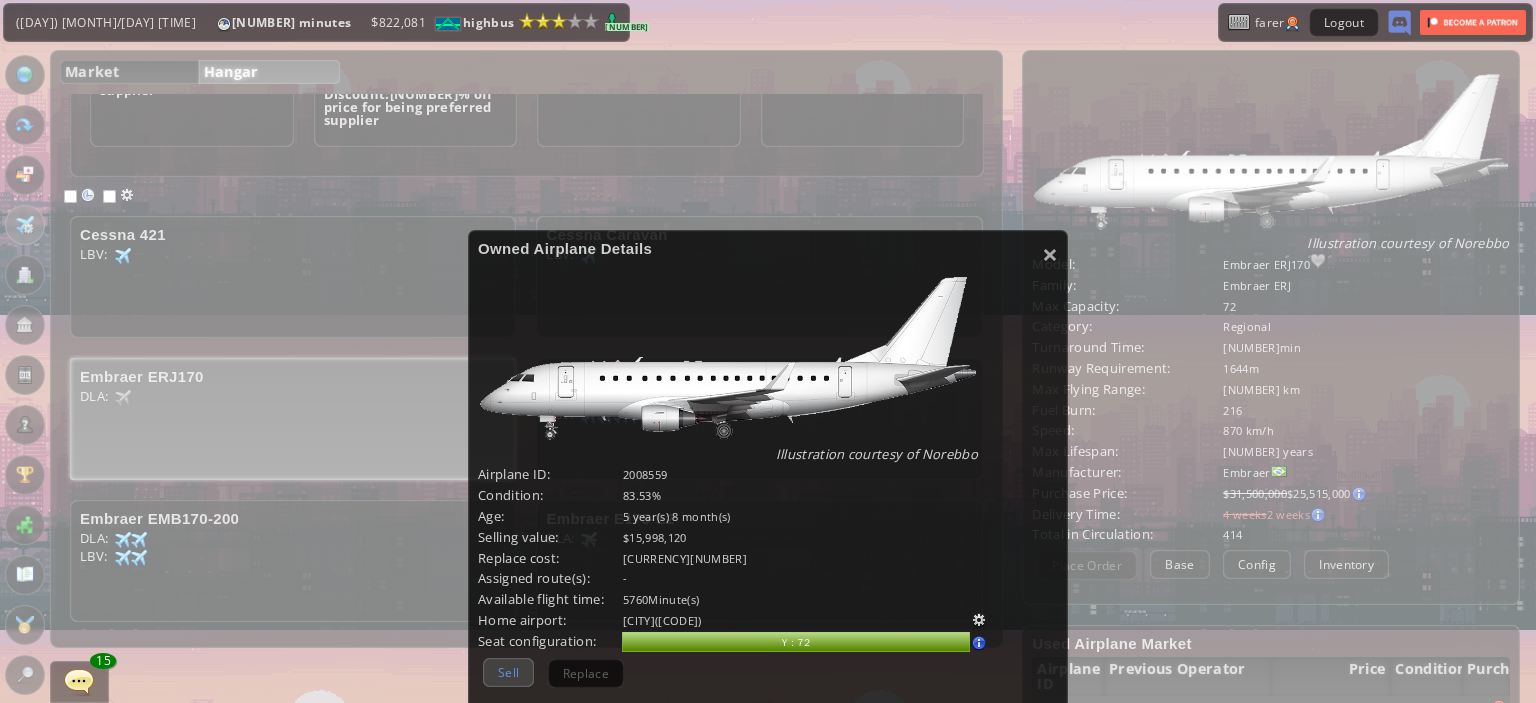 click on "Sell" at bounding box center (508, 672) 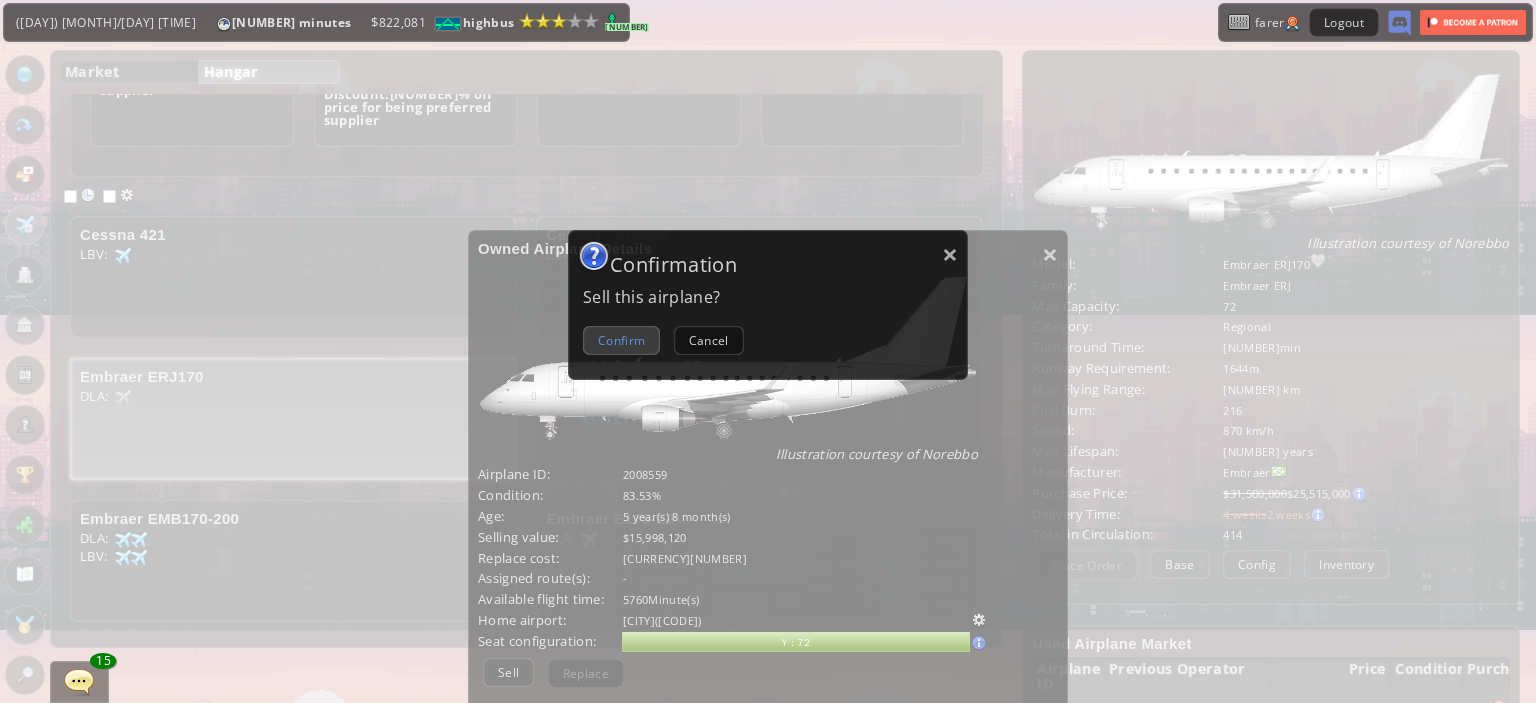 click on "Confirm" at bounding box center (621, 340) 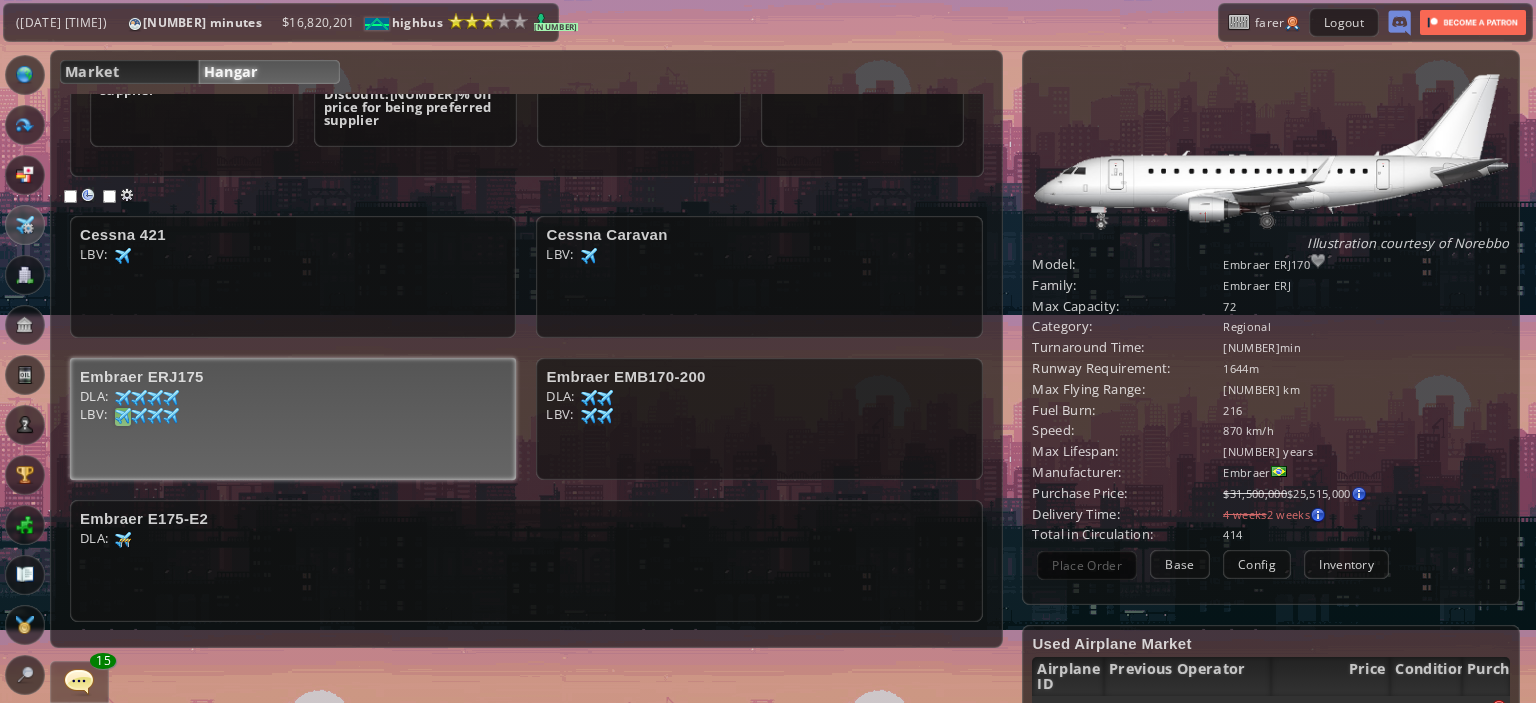click at bounding box center [123, 256] 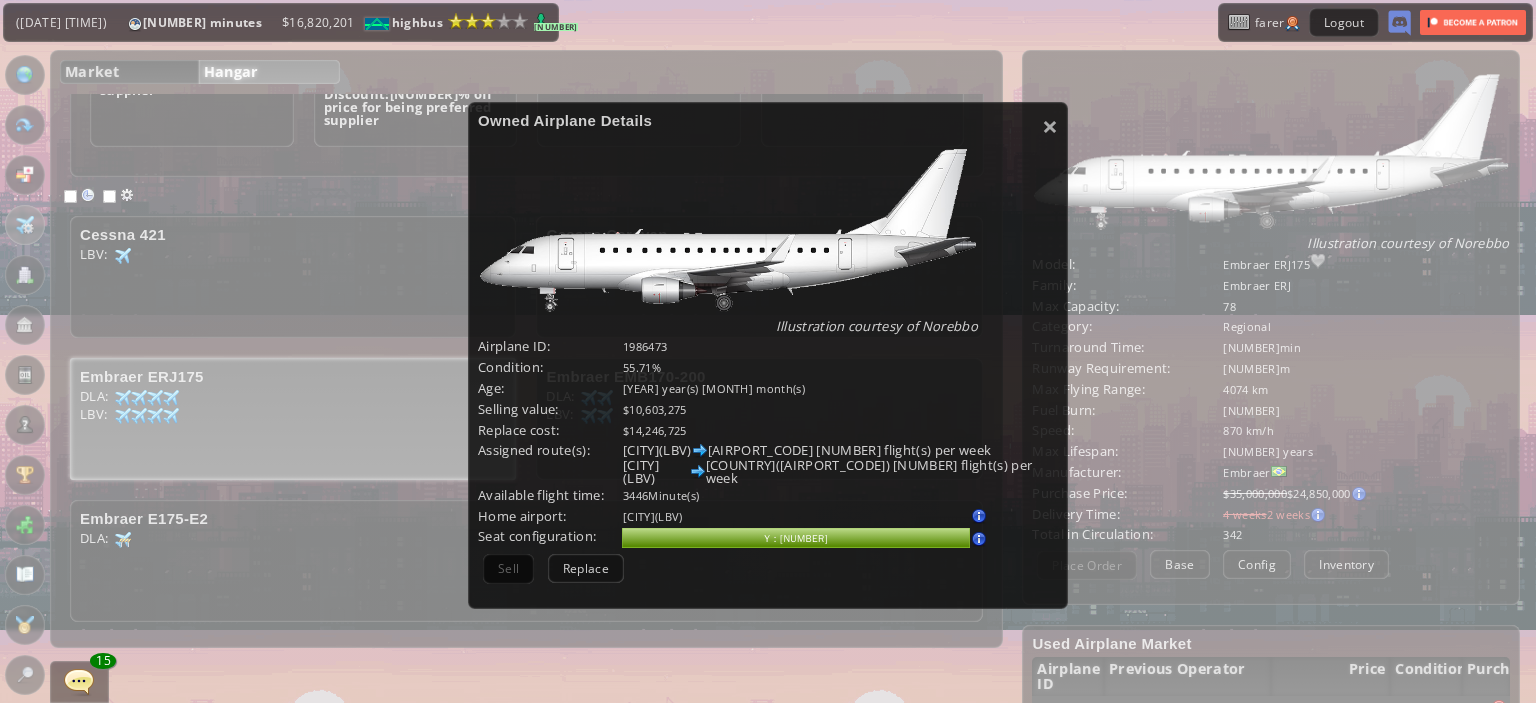 scroll, scrollTop: 130, scrollLeft: 0, axis: vertical 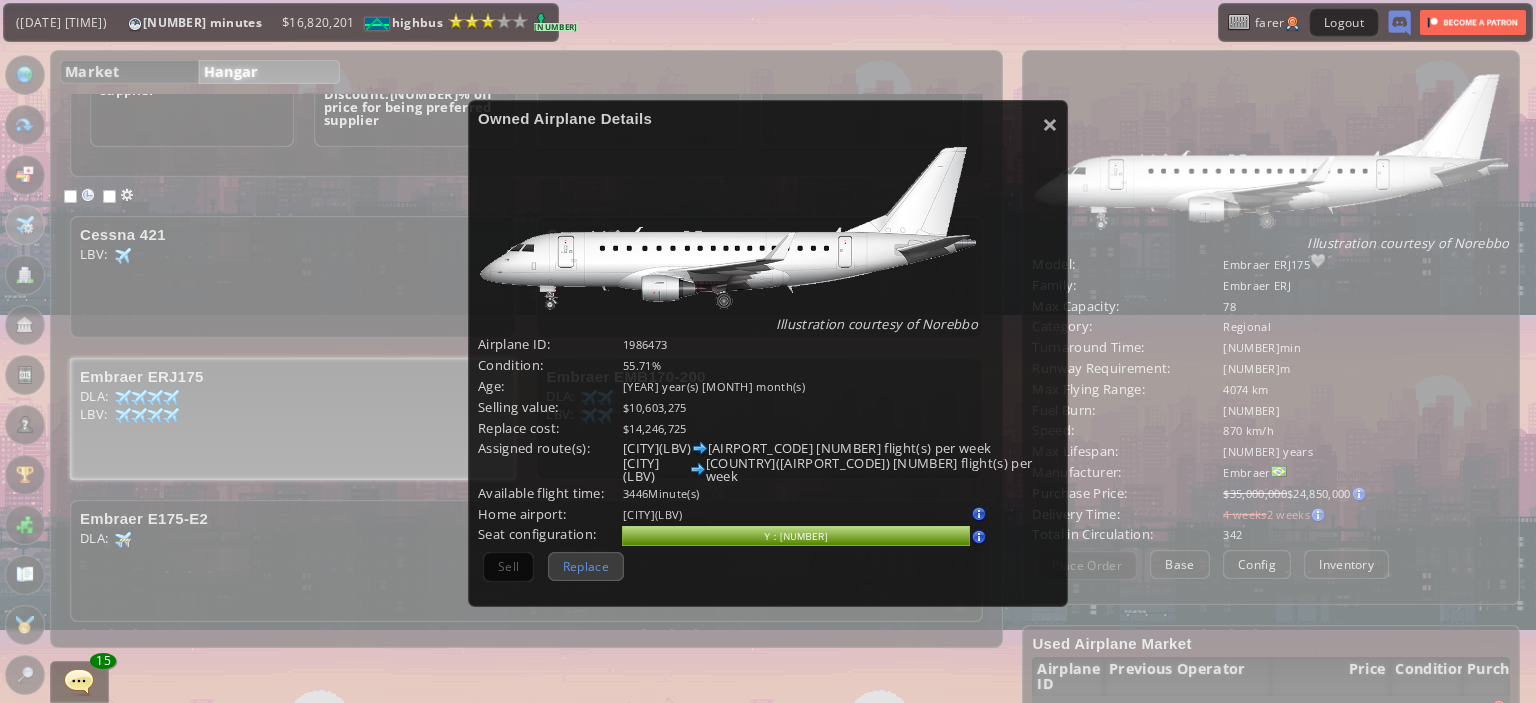 click on "Replace" at bounding box center (586, 566) 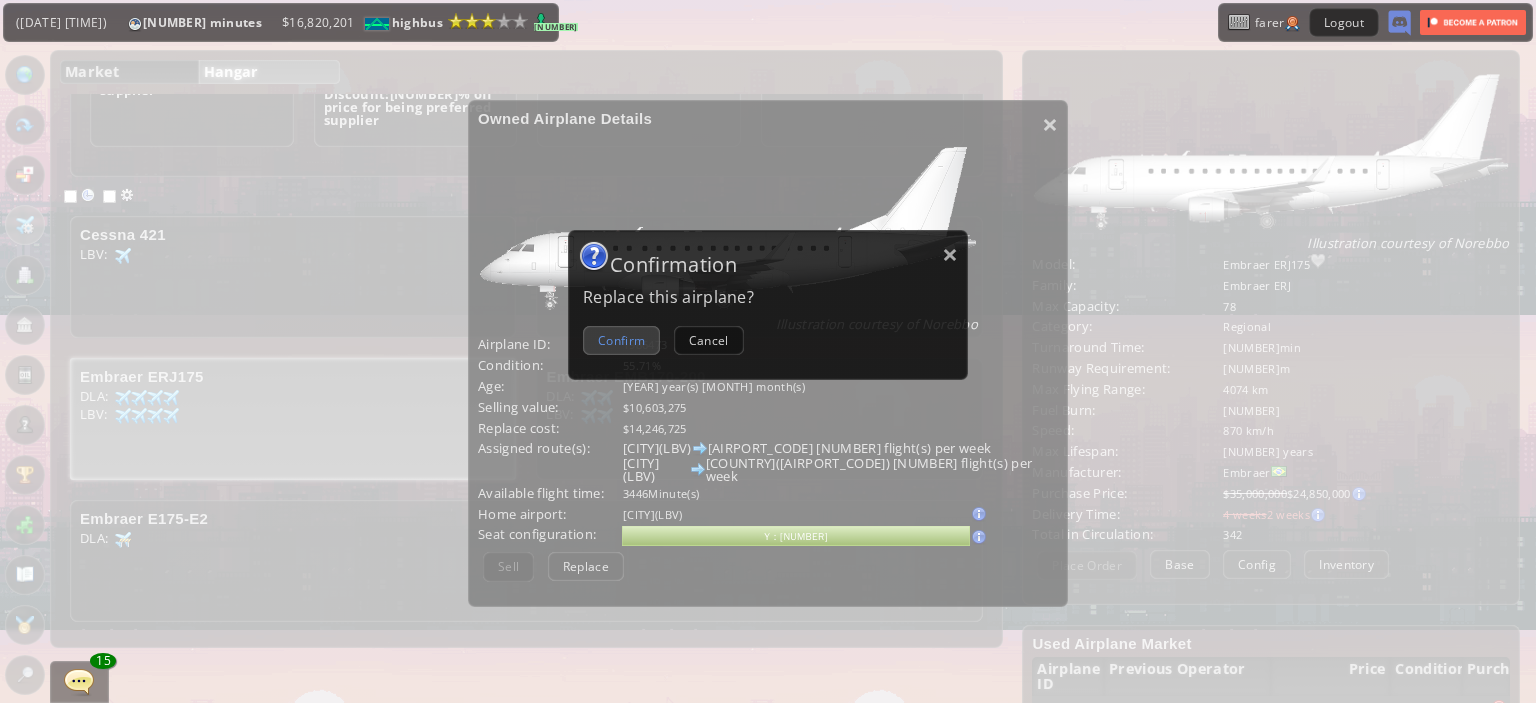 click on "Confirm" at bounding box center [621, 340] 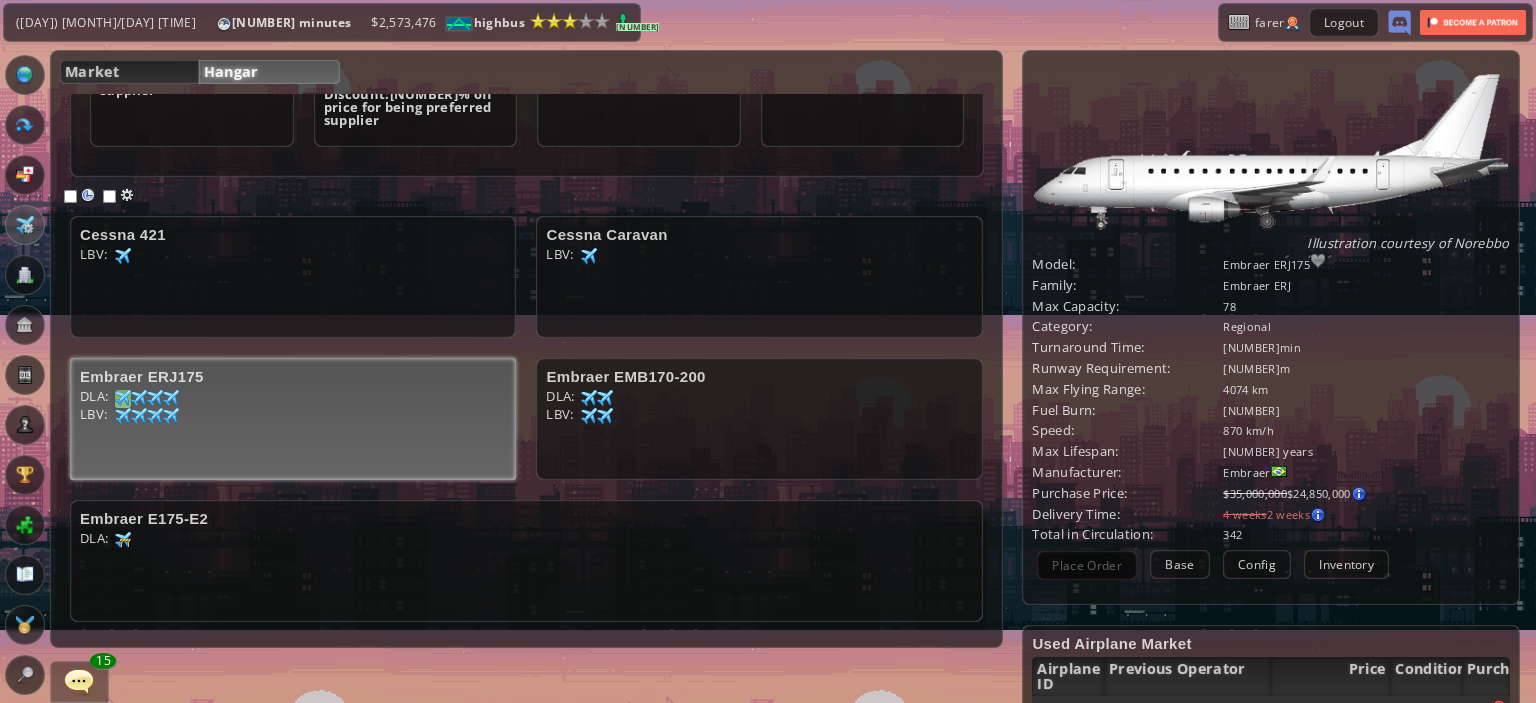 click at bounding box center (123, 256) 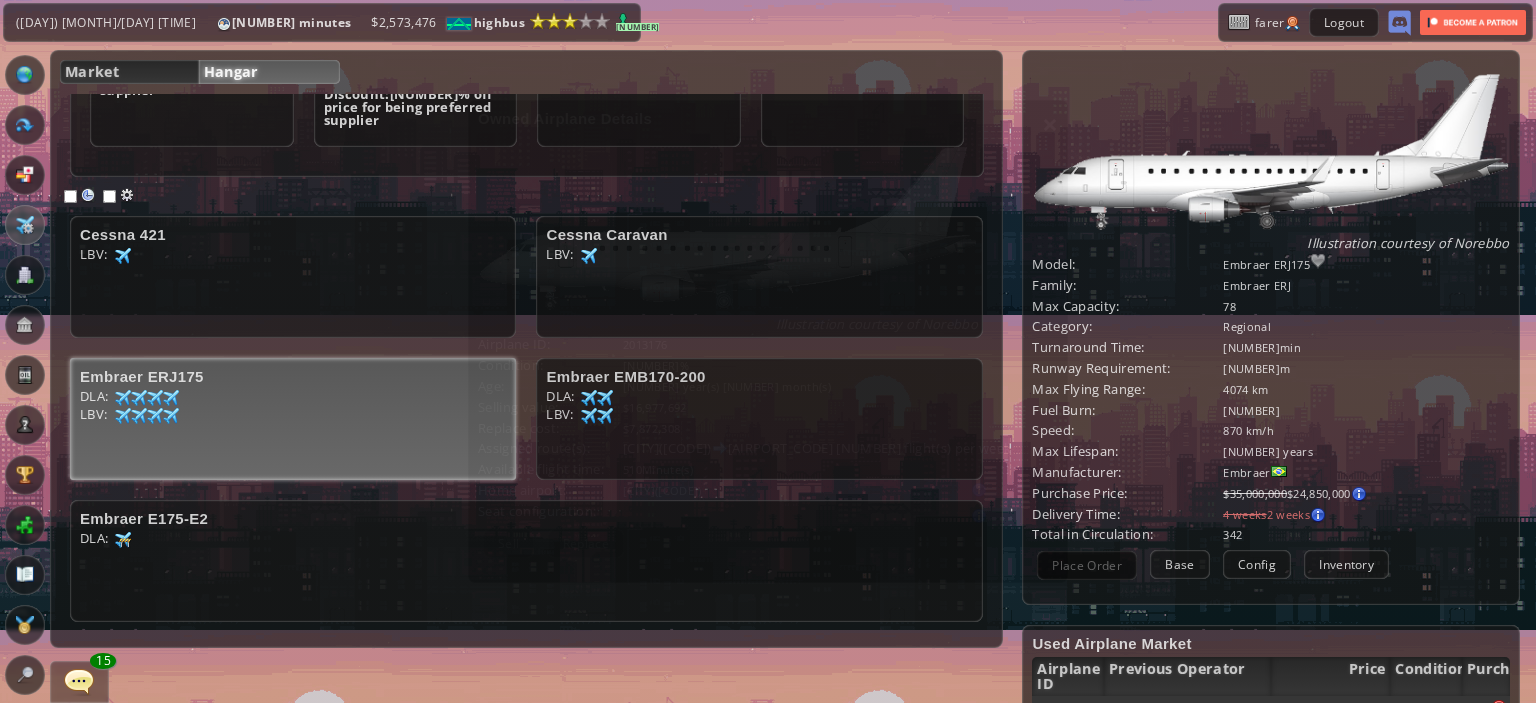 scroll, scrollTop: 130, scrollLeft: 0, axis: vertical 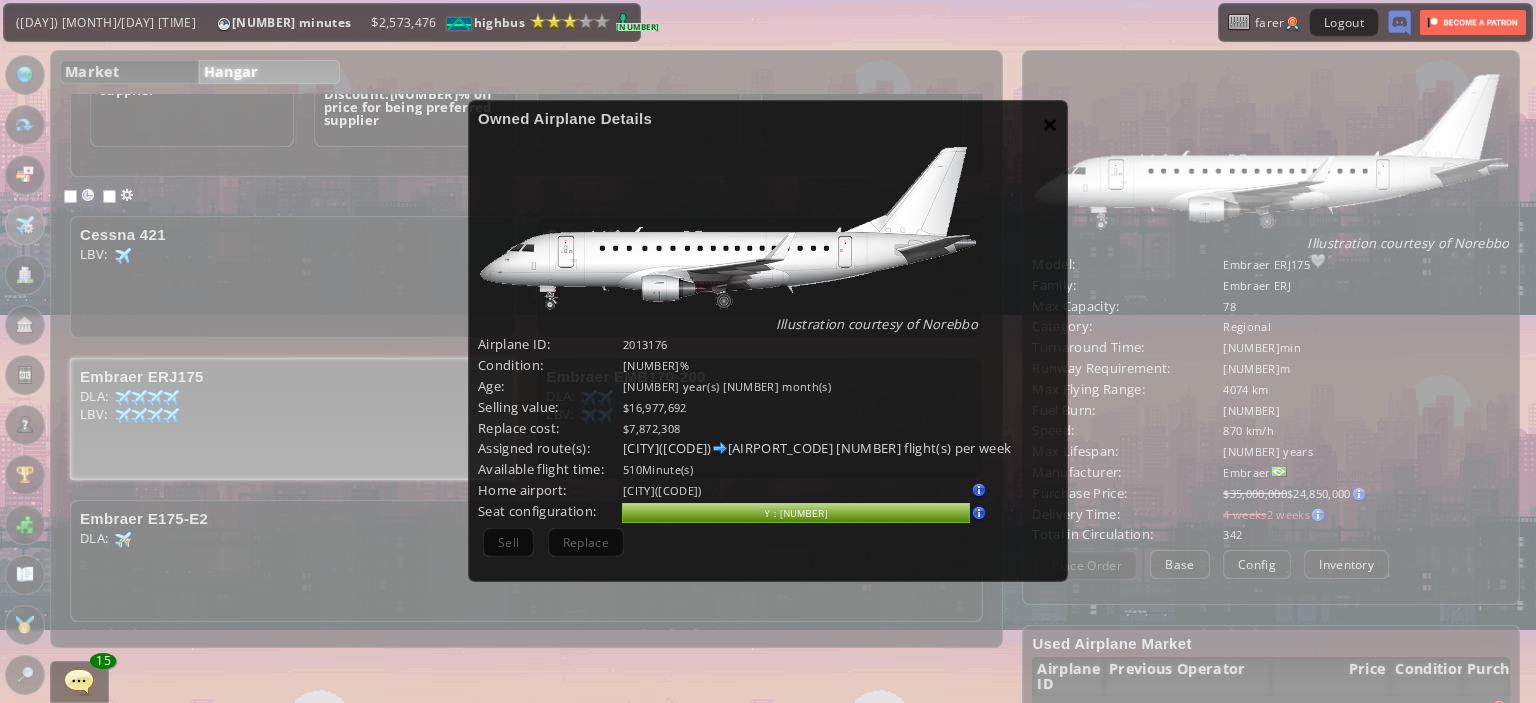 click on "×" at bounding box center [1050, 124] 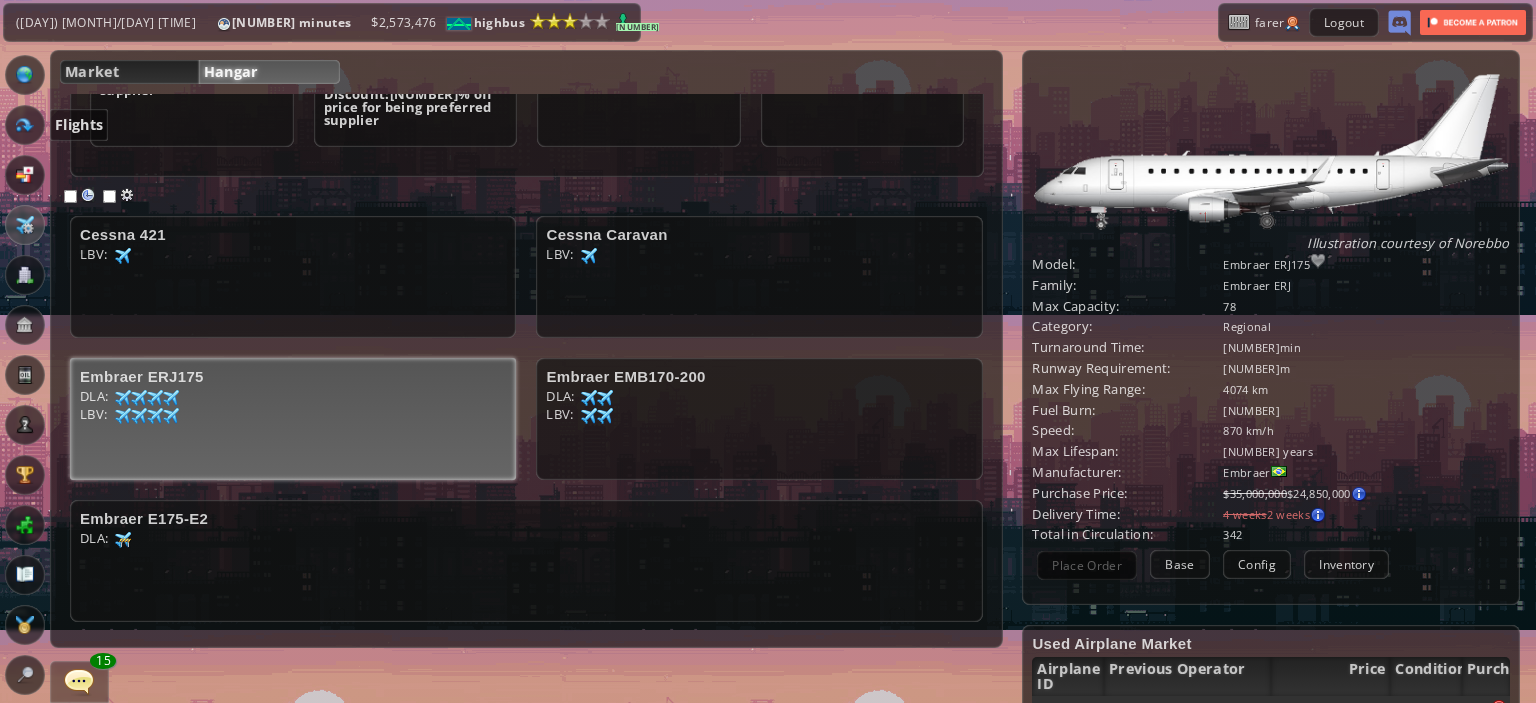click at bounding box center (25, 125) 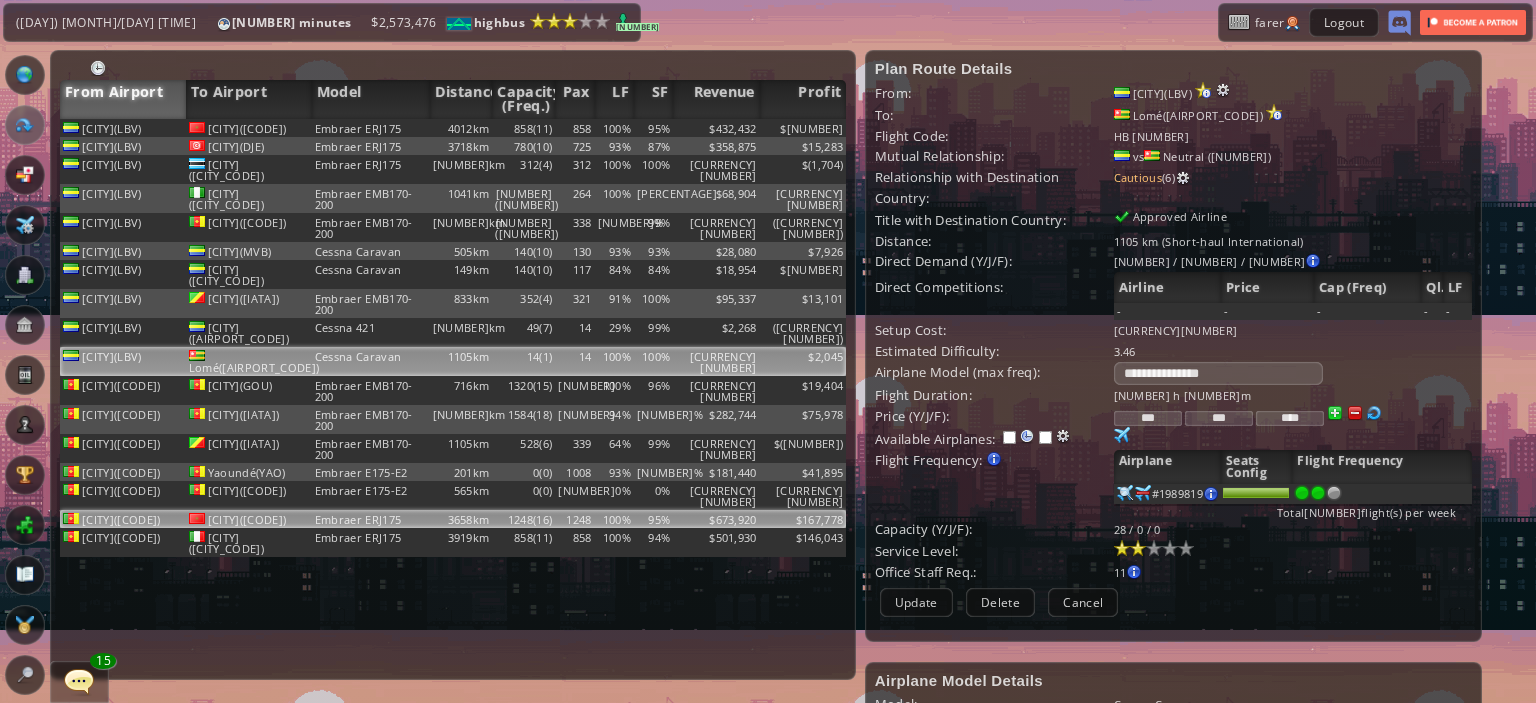 click on "95%" at bounding box center [653, 128] 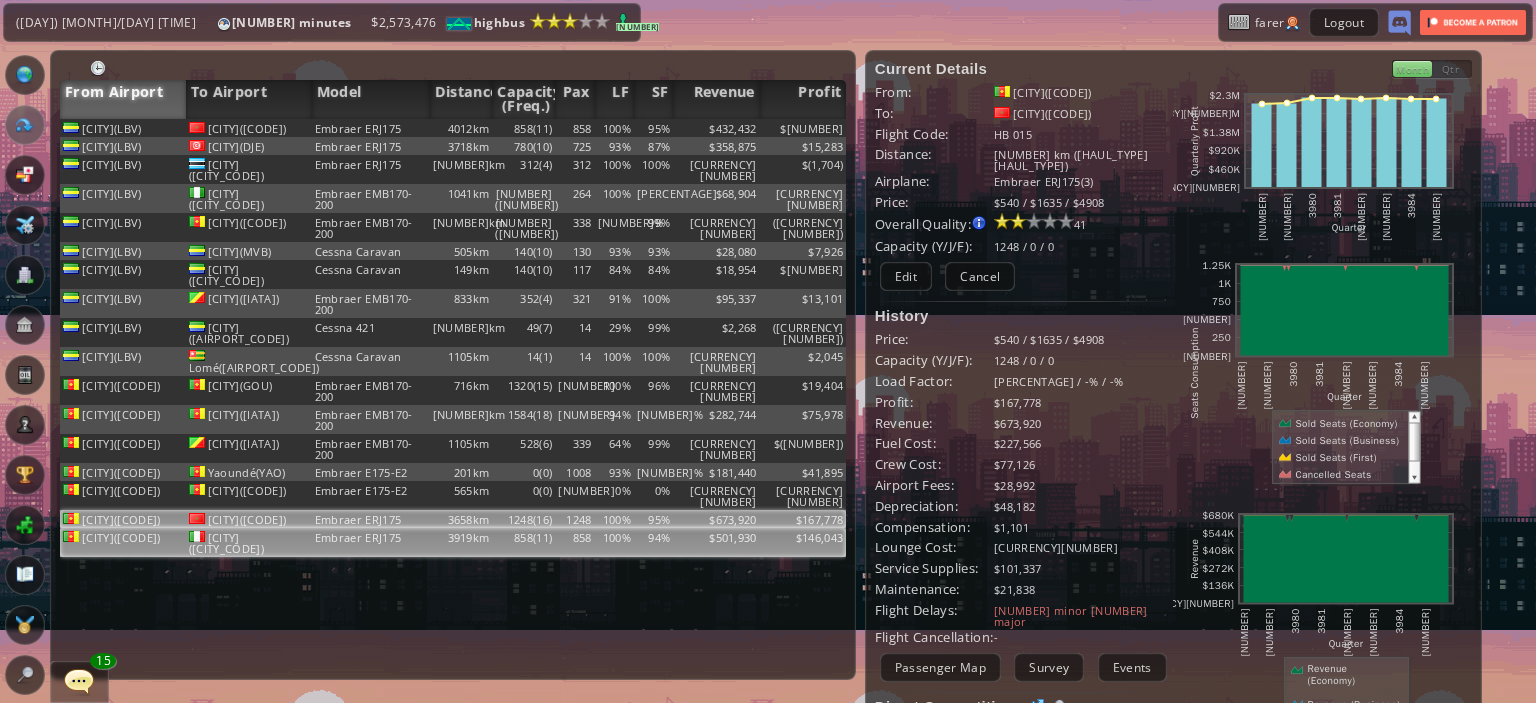 click on "100%" at bounding box center [614, 128] 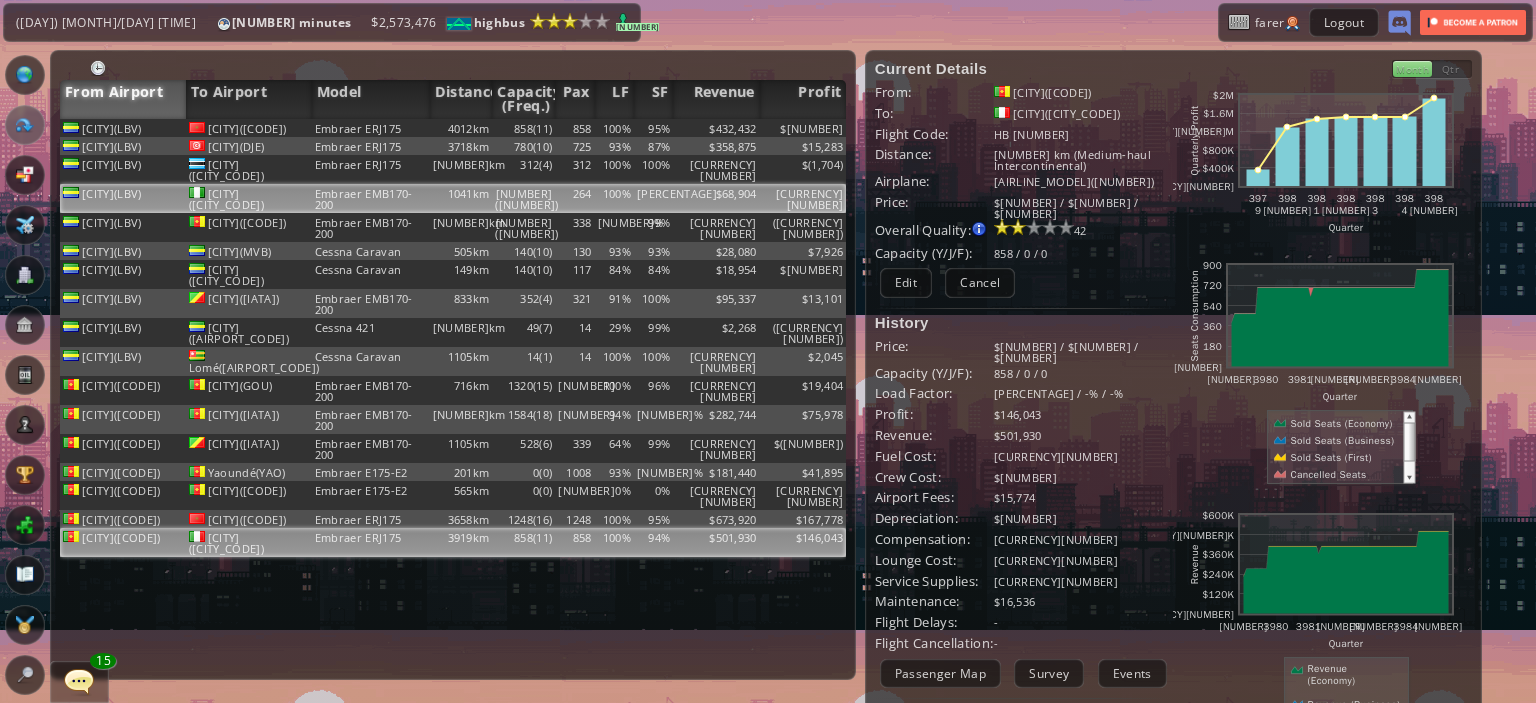 click on "[PERCENTAGE]" at bounding box center [653, 128] 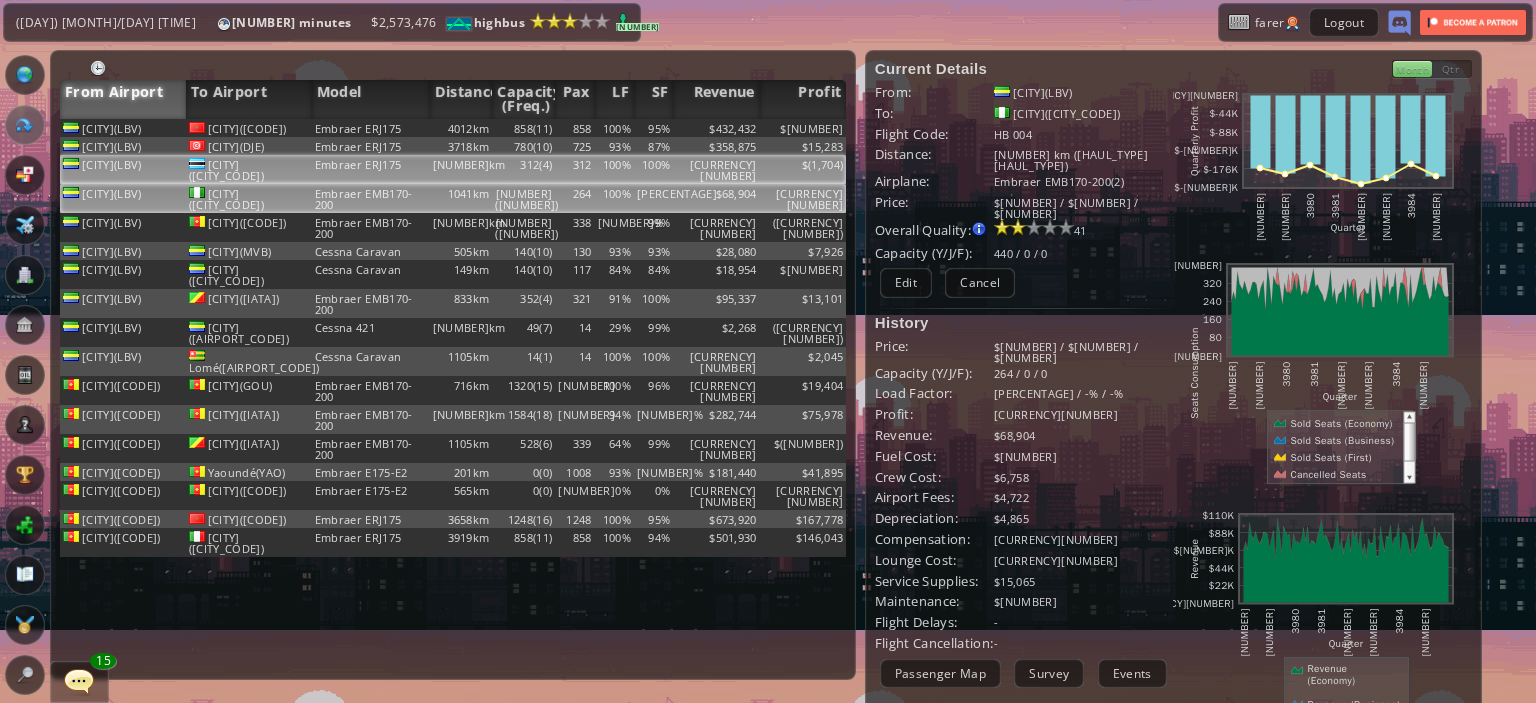 click on "100%" at bounding box center [653, 128] 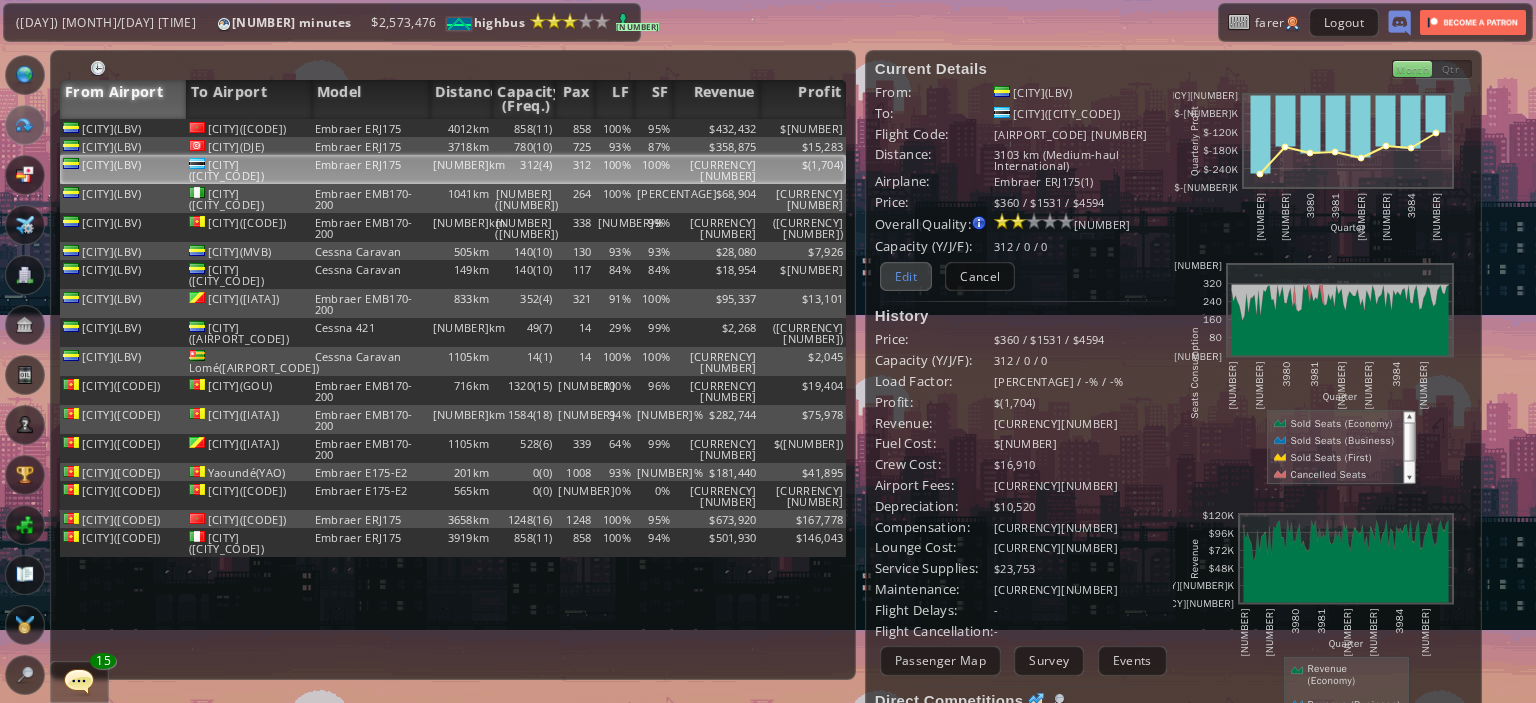 click on "Edit" at bounding box center [906, 276] 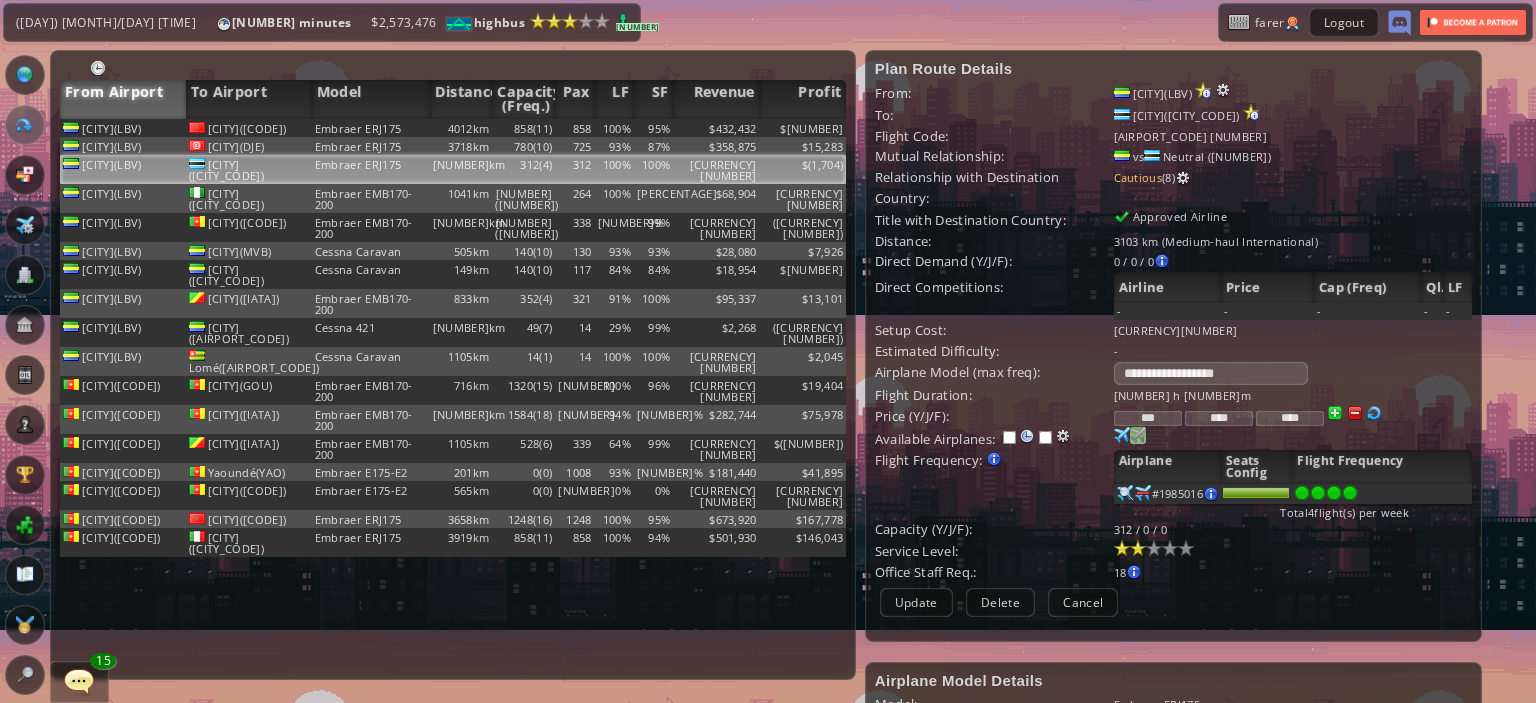 click at bounding box center [1122, 435] 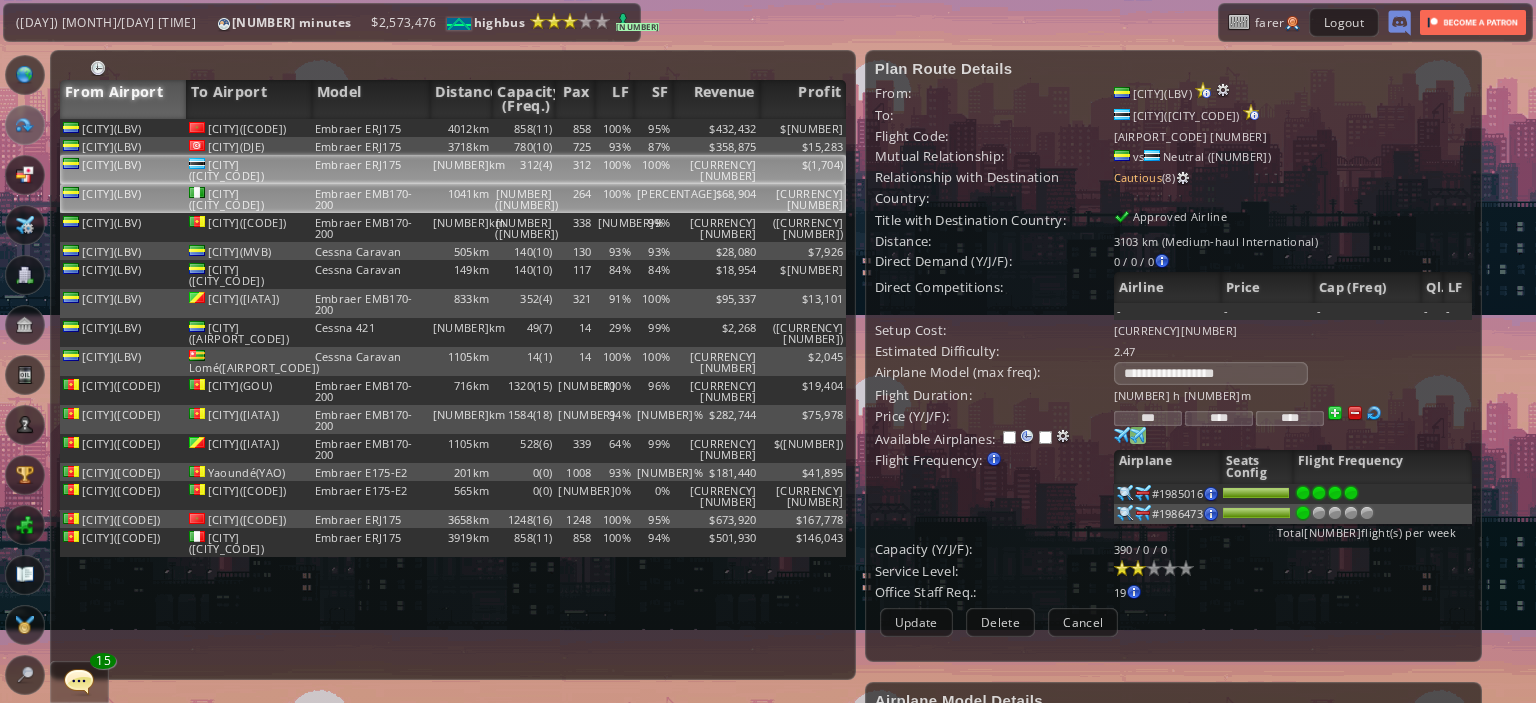 click on "$68,904" at bounding box center [716, 128] 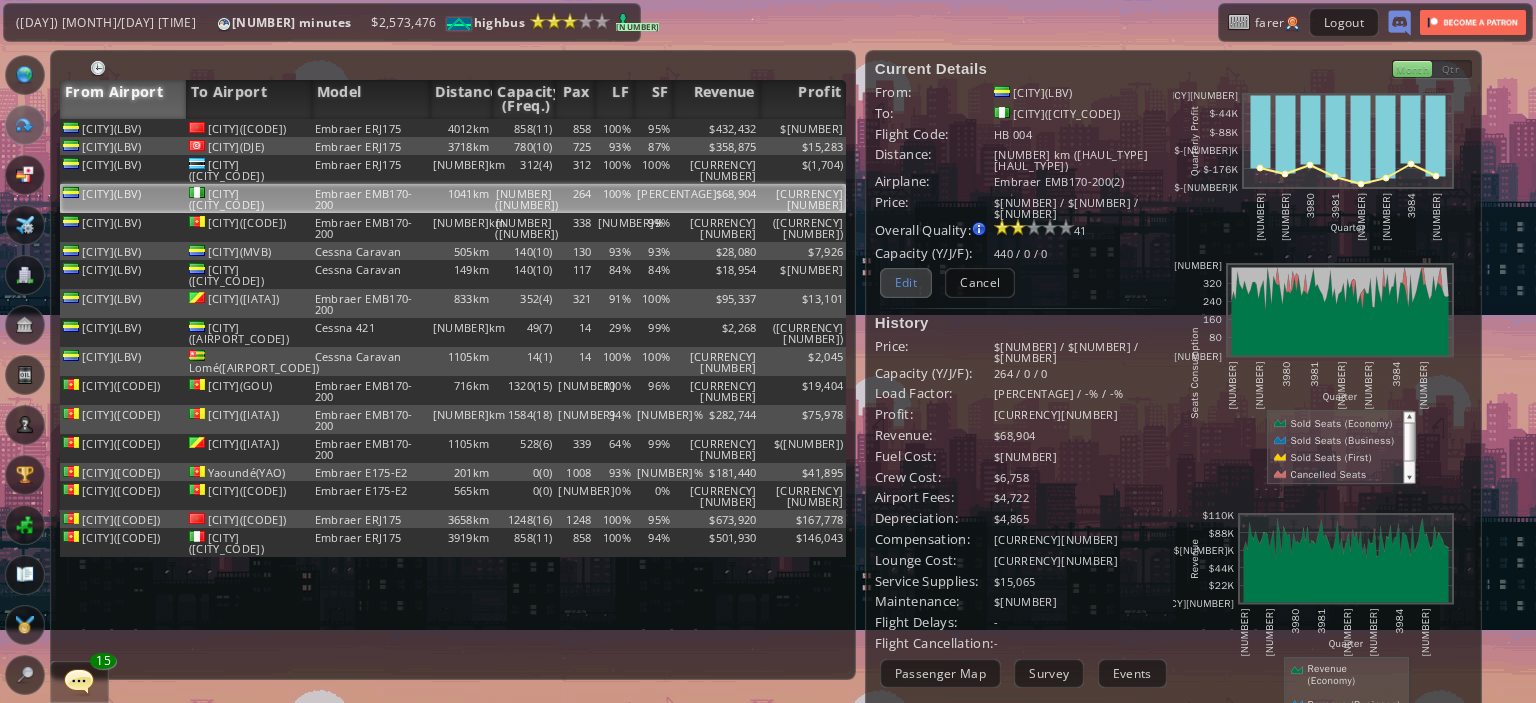 click on "Edit" at bounding box center [906, 282] 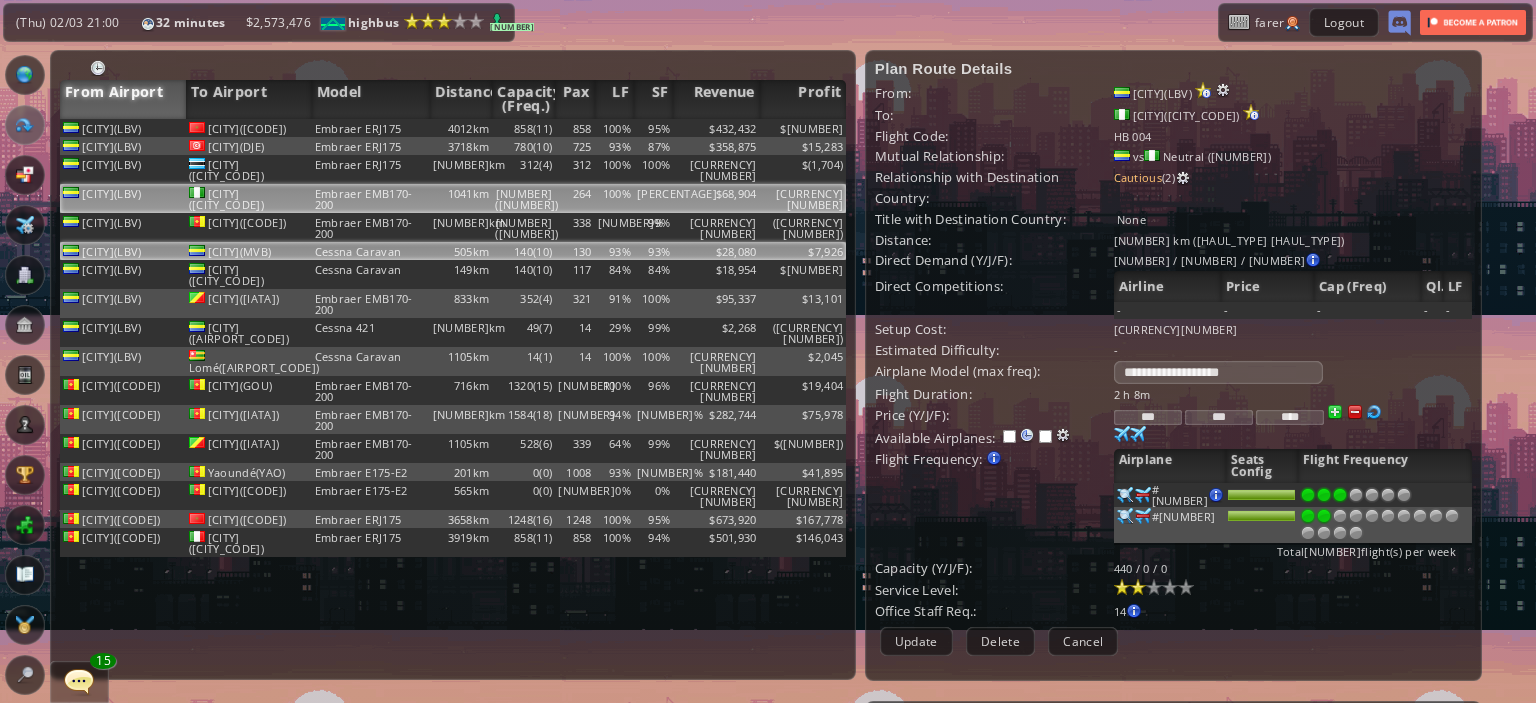 click on "93%" at bounding box center (653, 128) 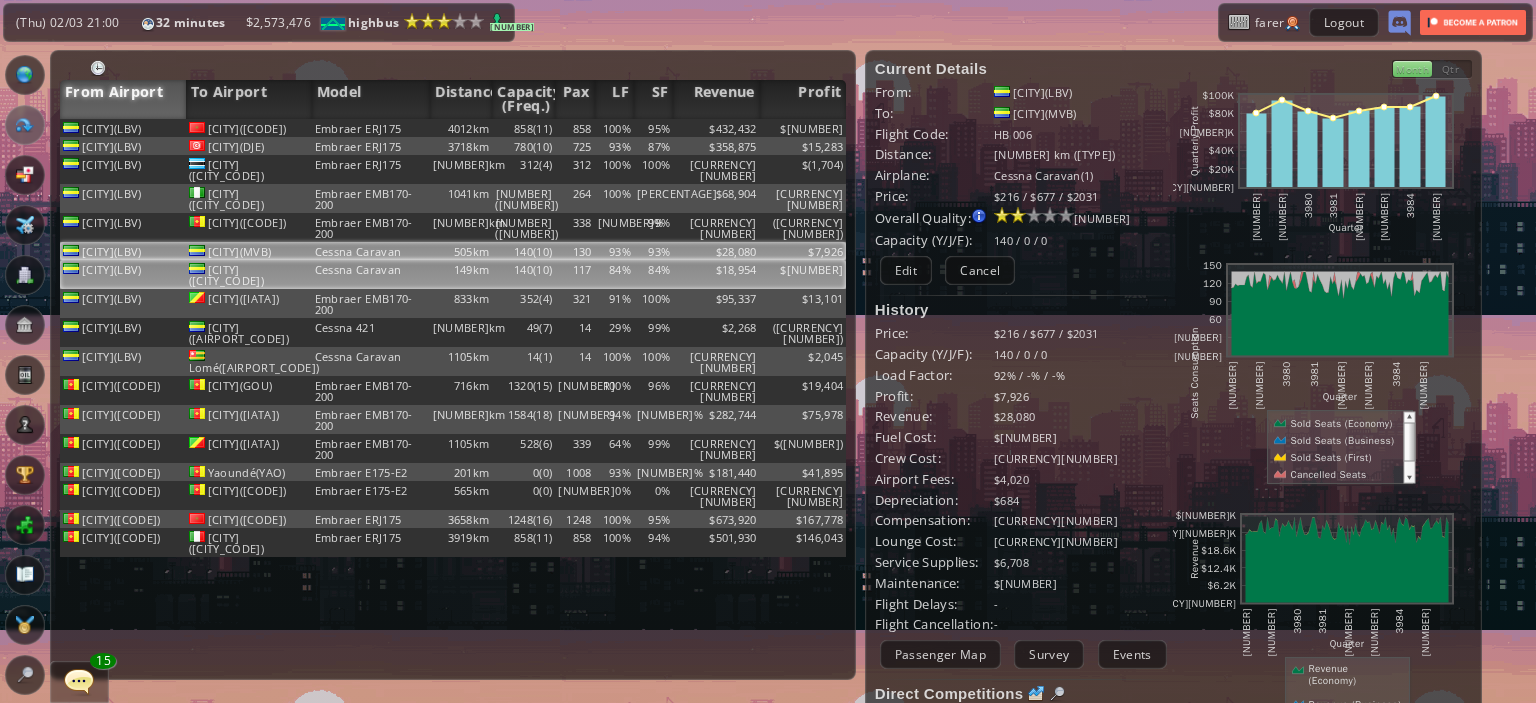 click on "84%" at bounding box center (653, 128) 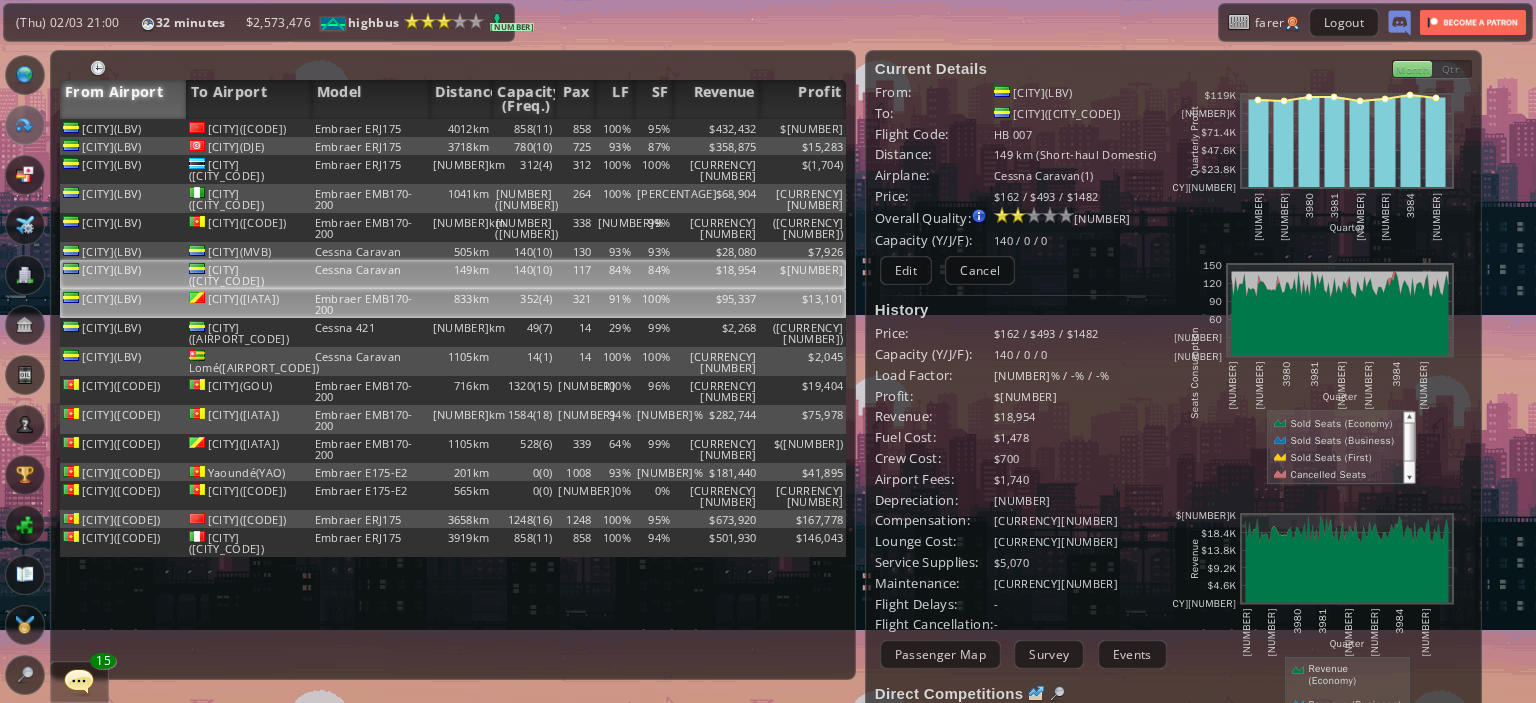 click on "100%" at bounding box center [653, 128] 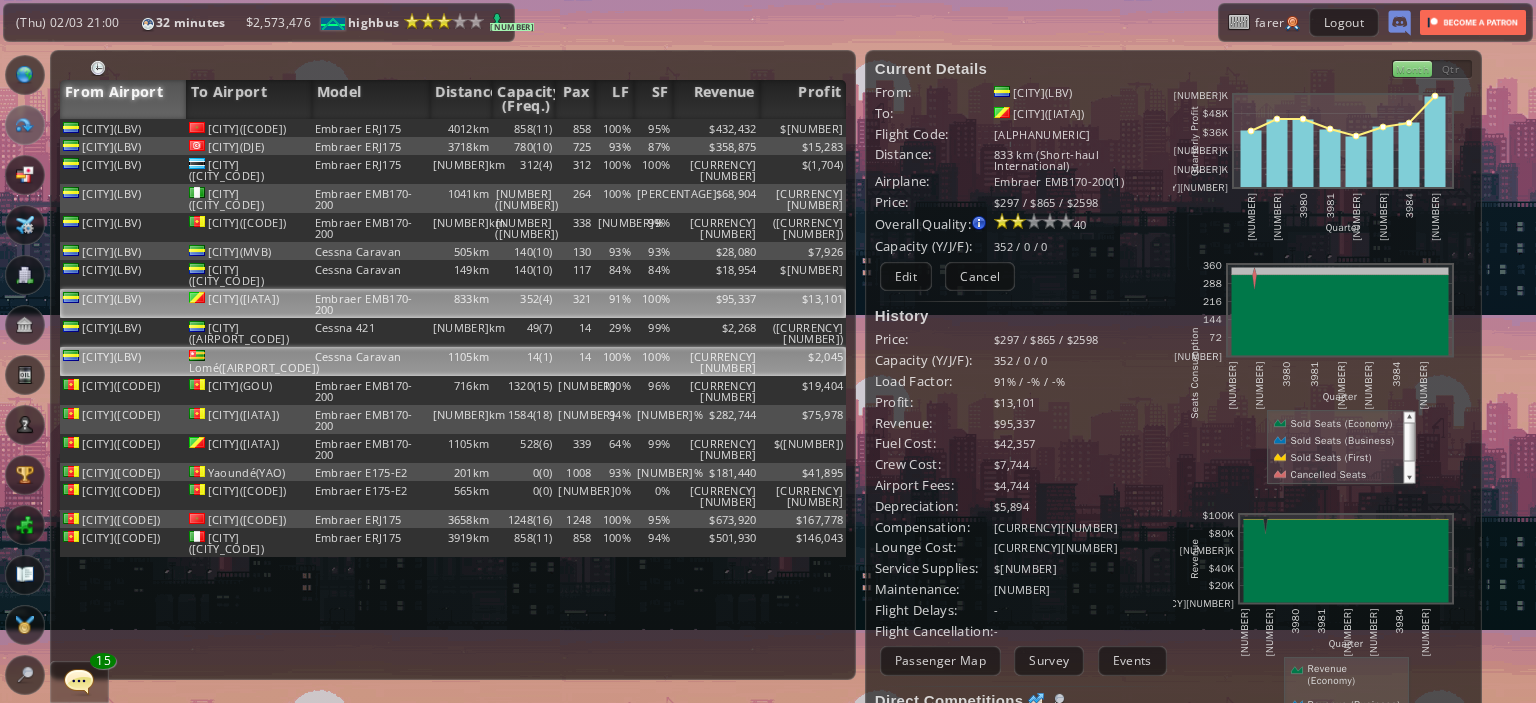 click on "100%" at bounding box center (653, 128) 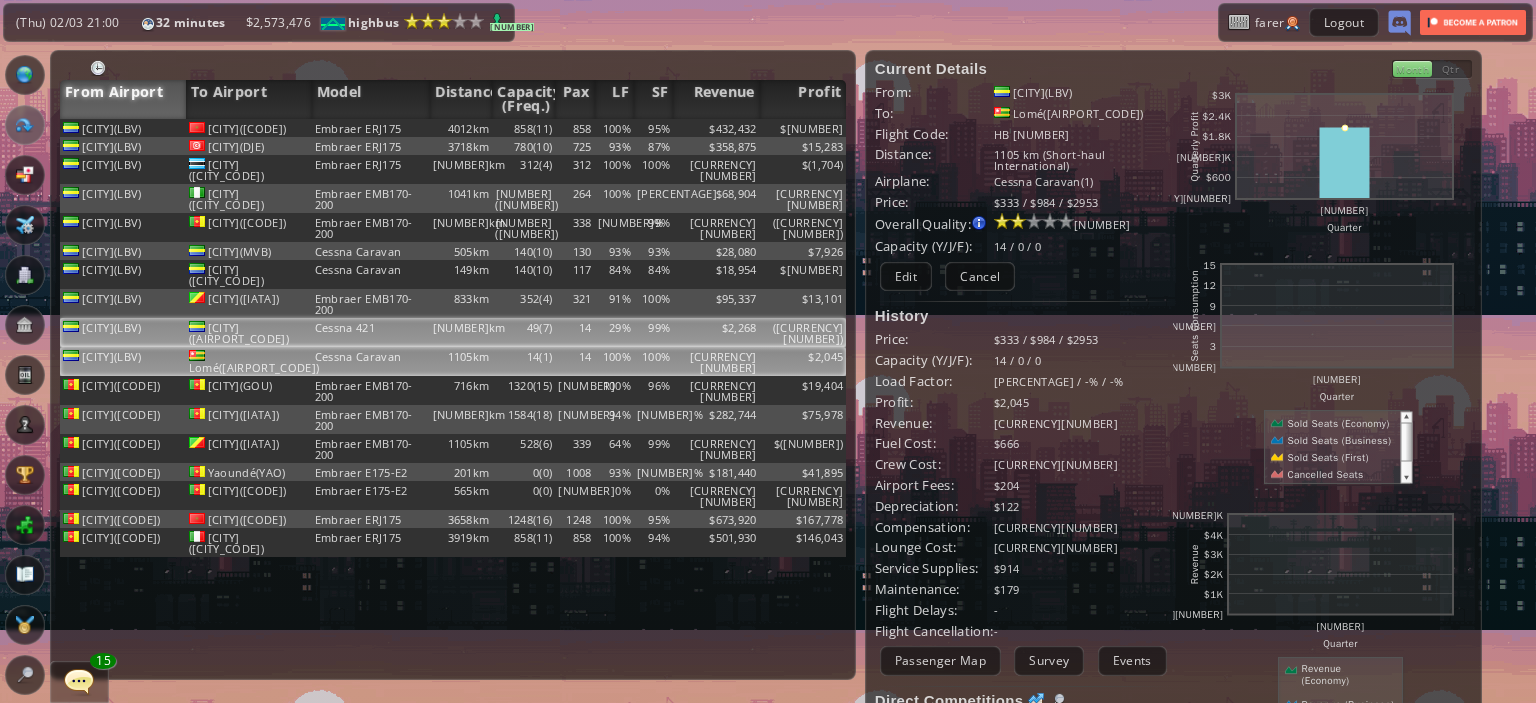 click on "99%" at bounding box center [653, 128] 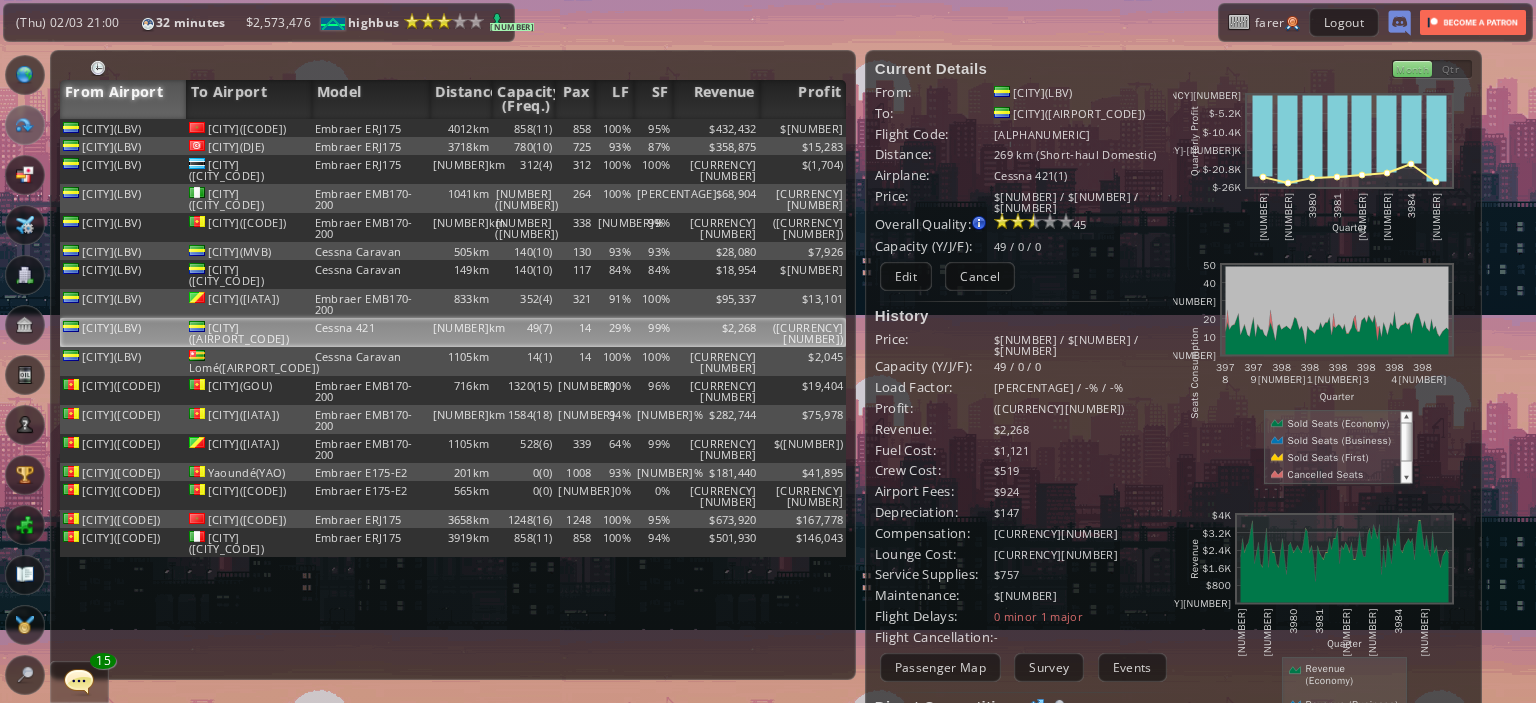 click at bounding box center (25, 375) 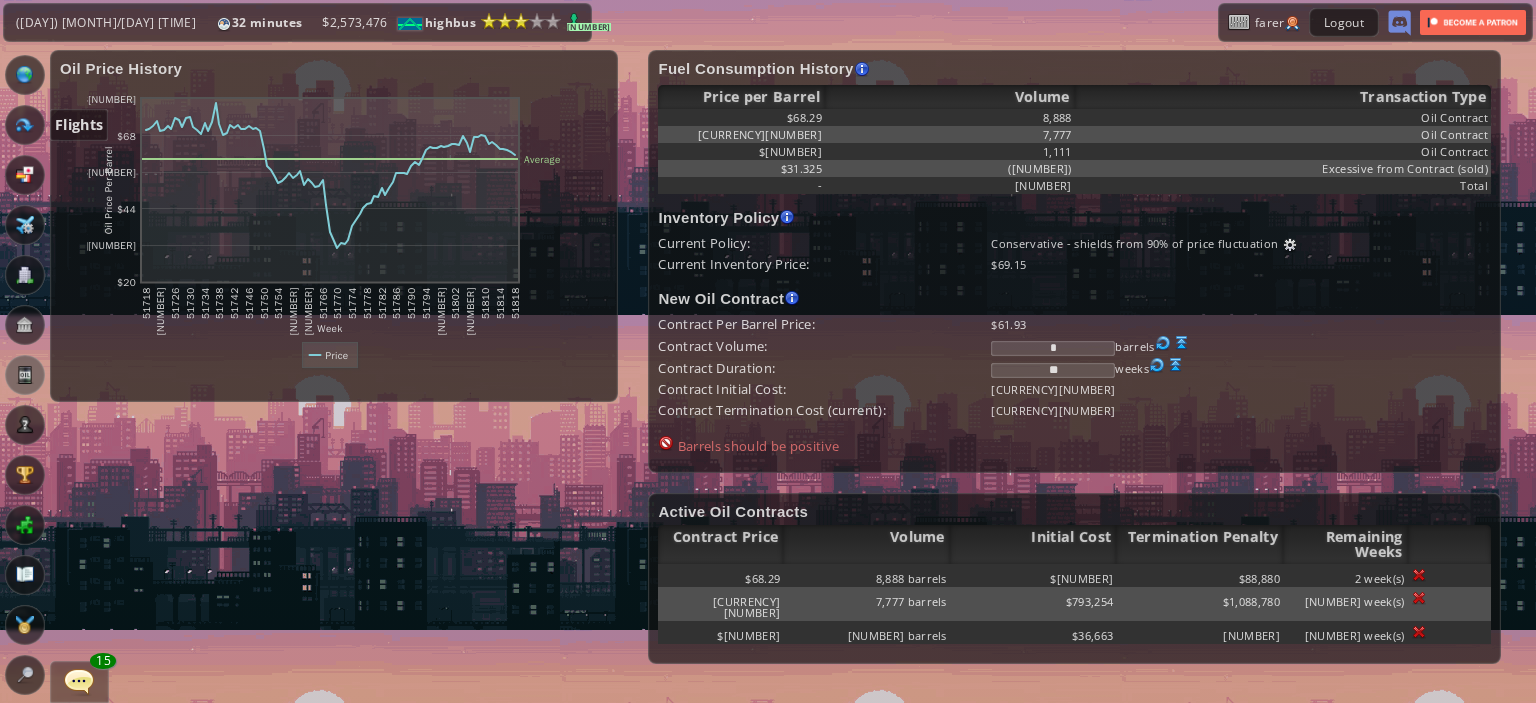 click at bounding box center (25, 125) 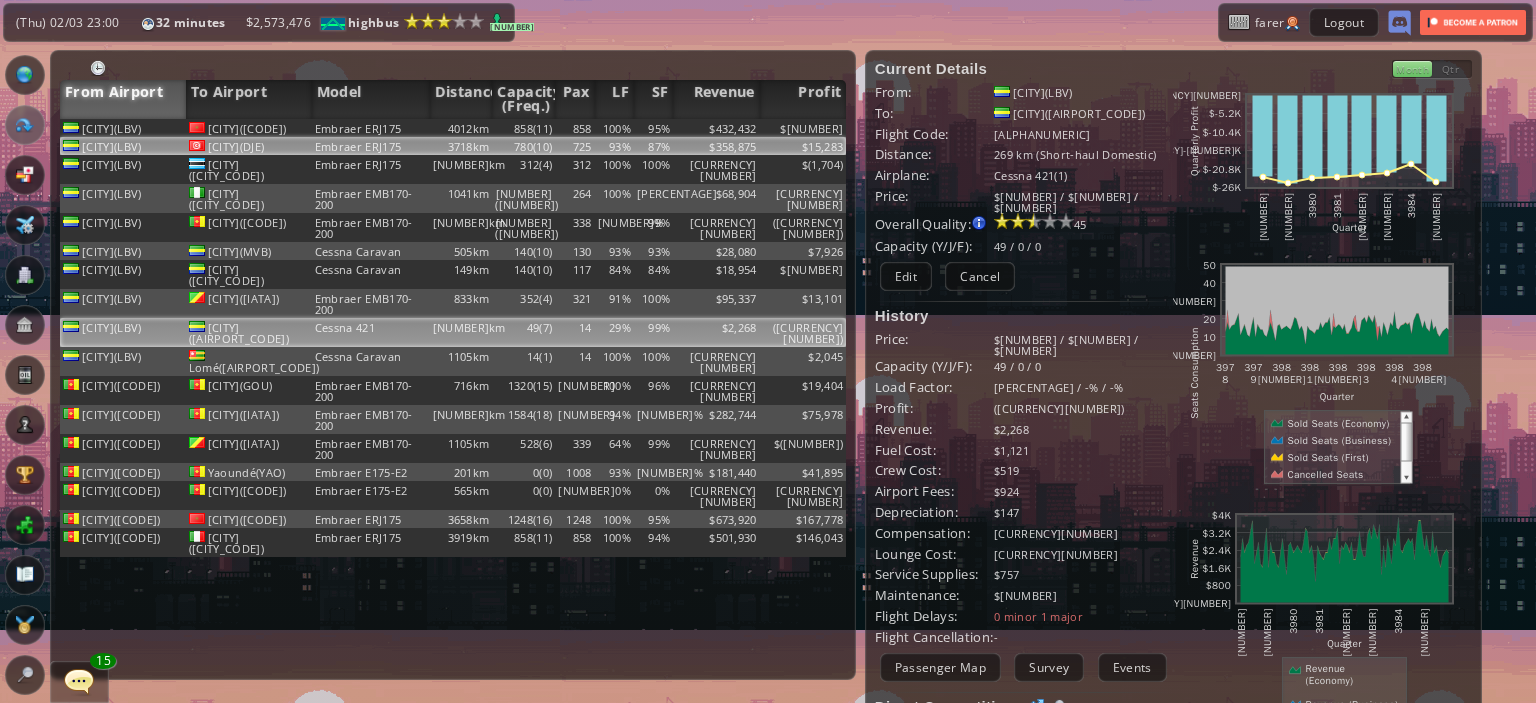 click on "93%" at bounding box center [614, 128] 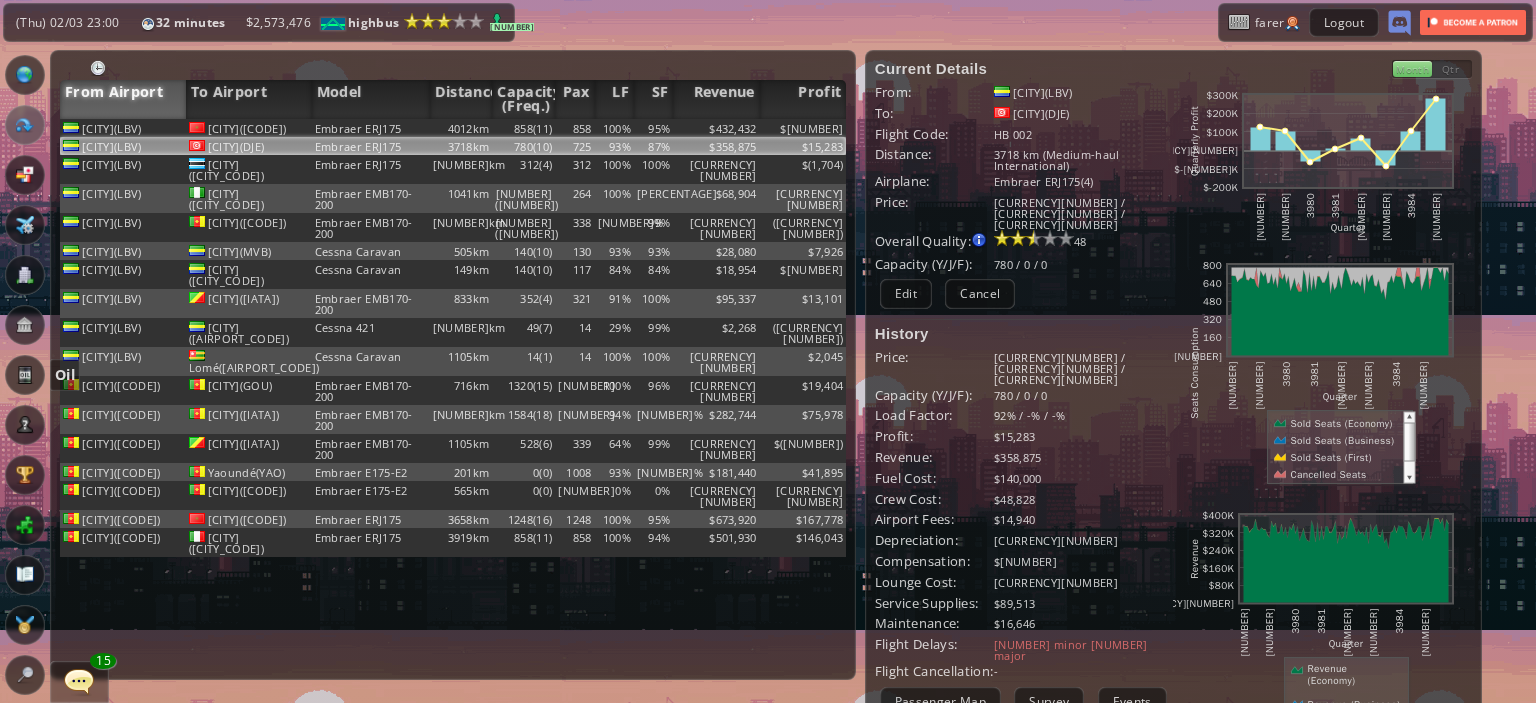 click at bounding box center [25, 375] 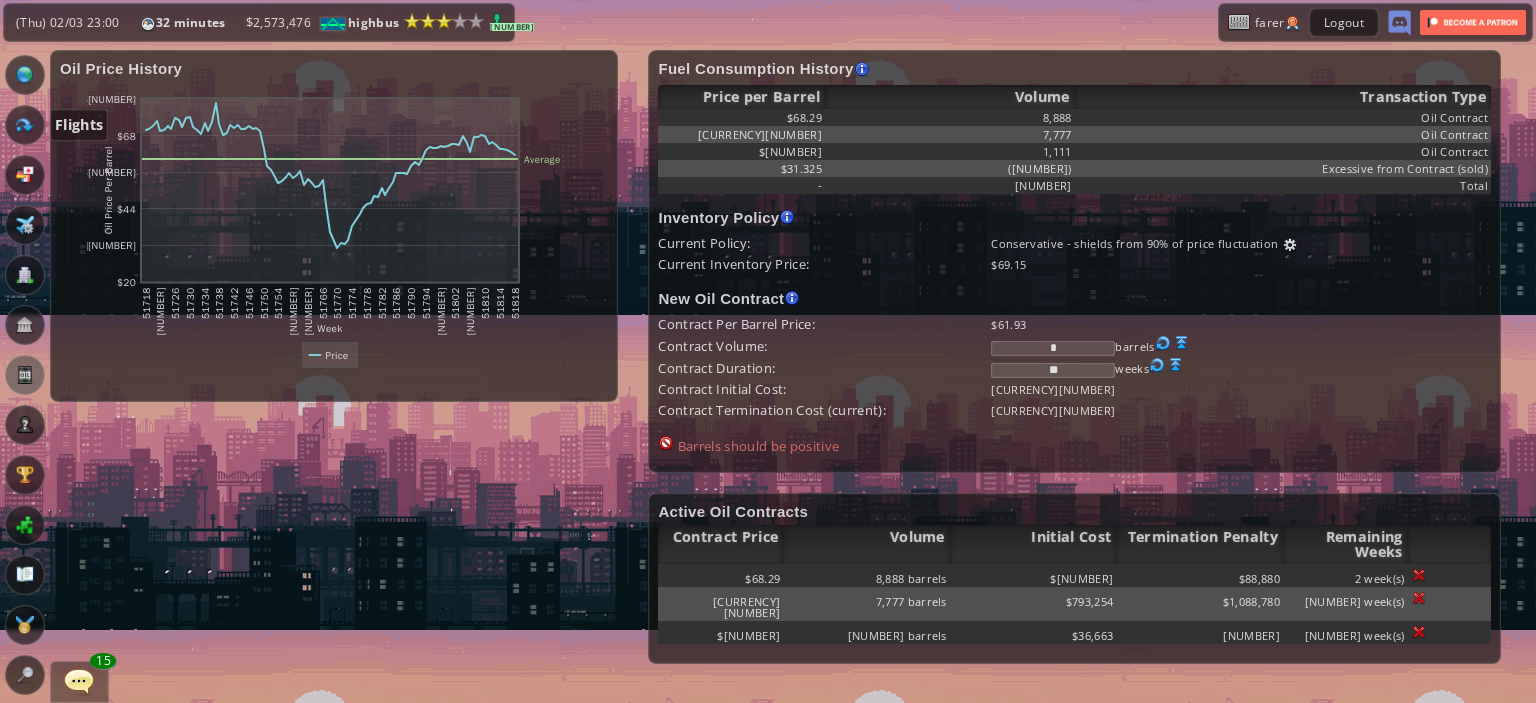 click at bounding box center [25, 125] 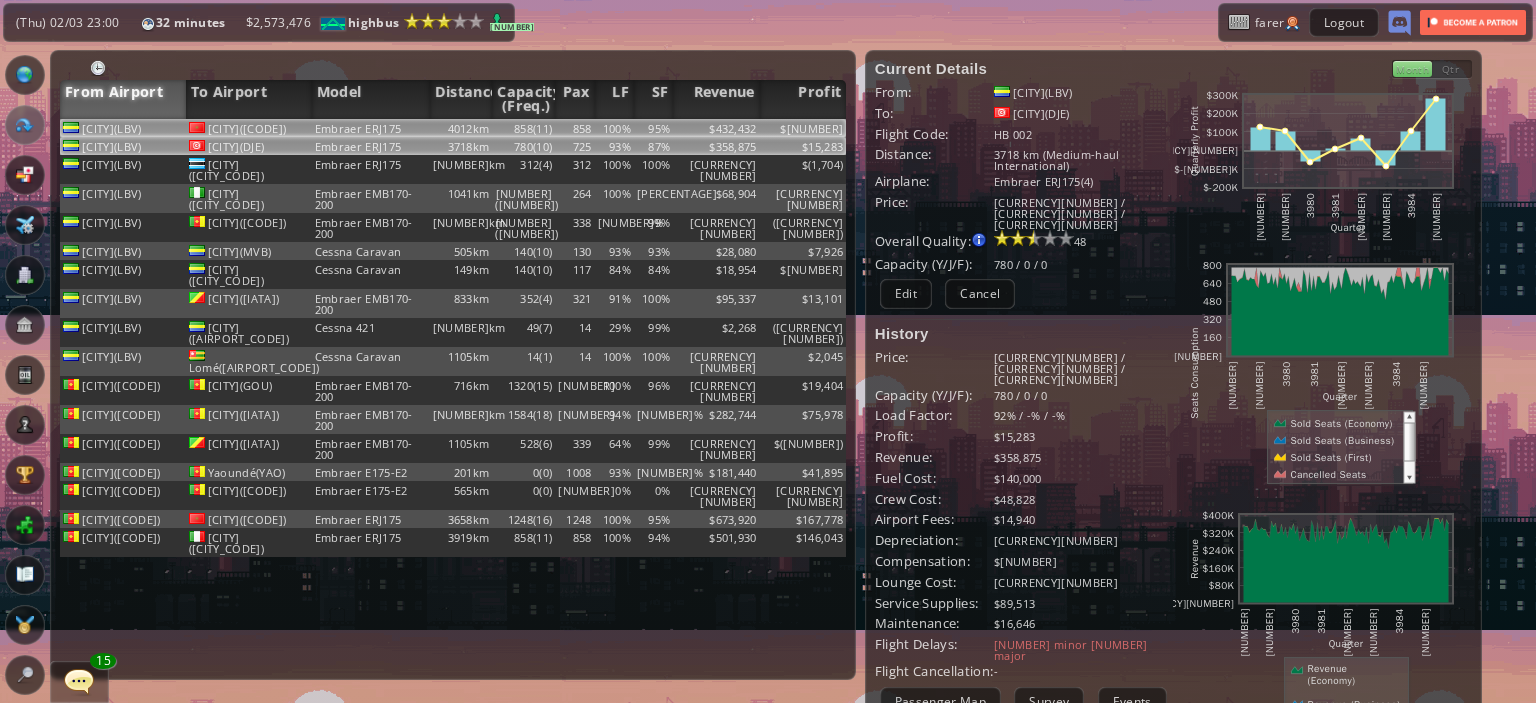 click on "858(11)" at bounding box center (523, 128) 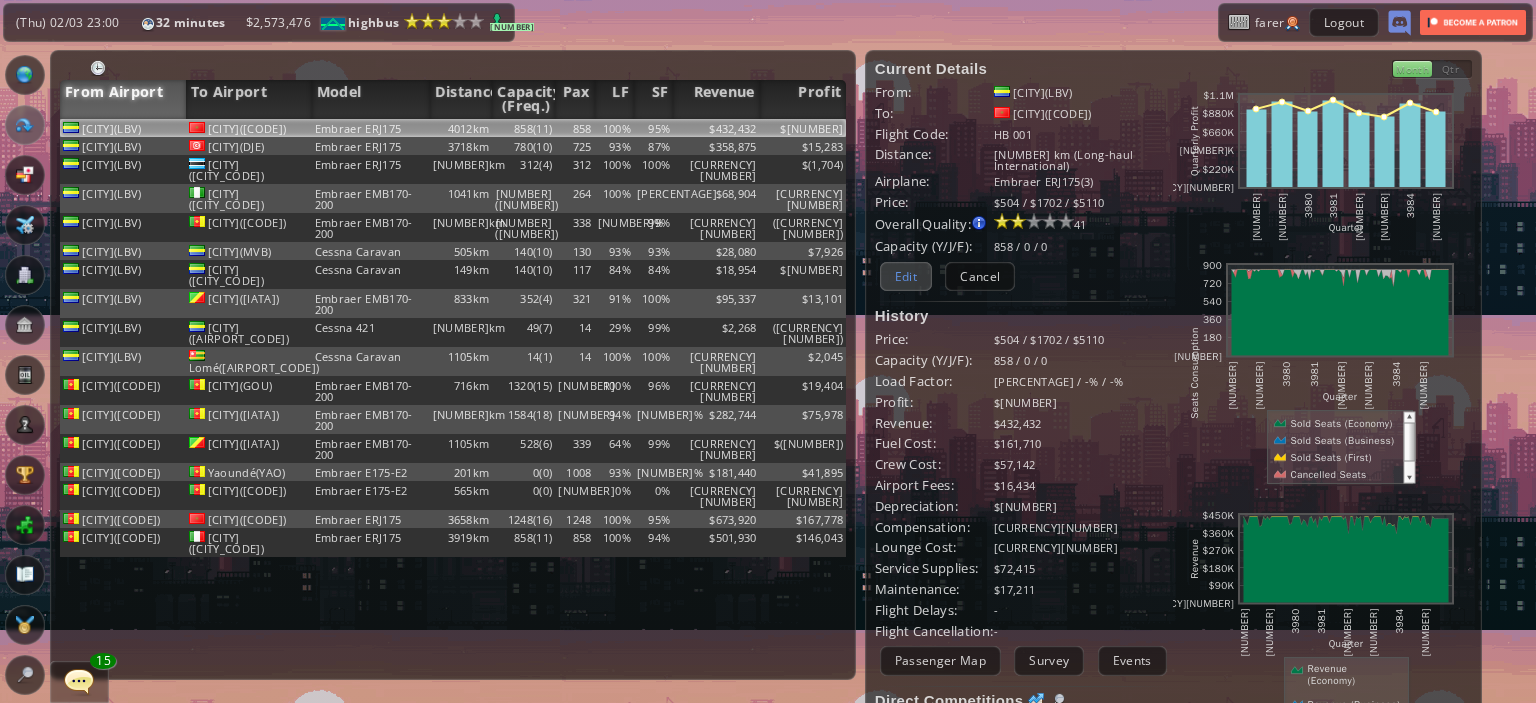 click on "Edit" at bounding box center (906, 276) 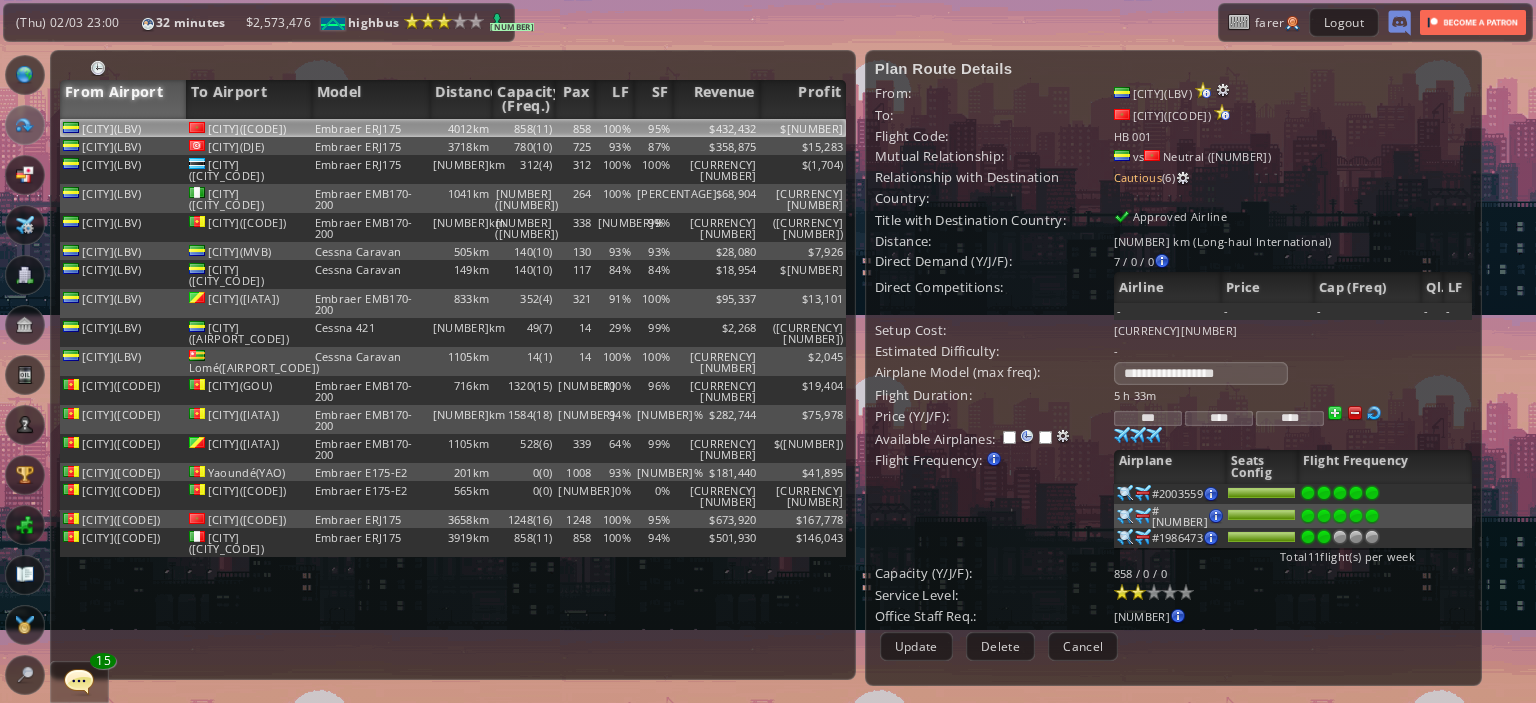 click at bounding box center [1324, 493] 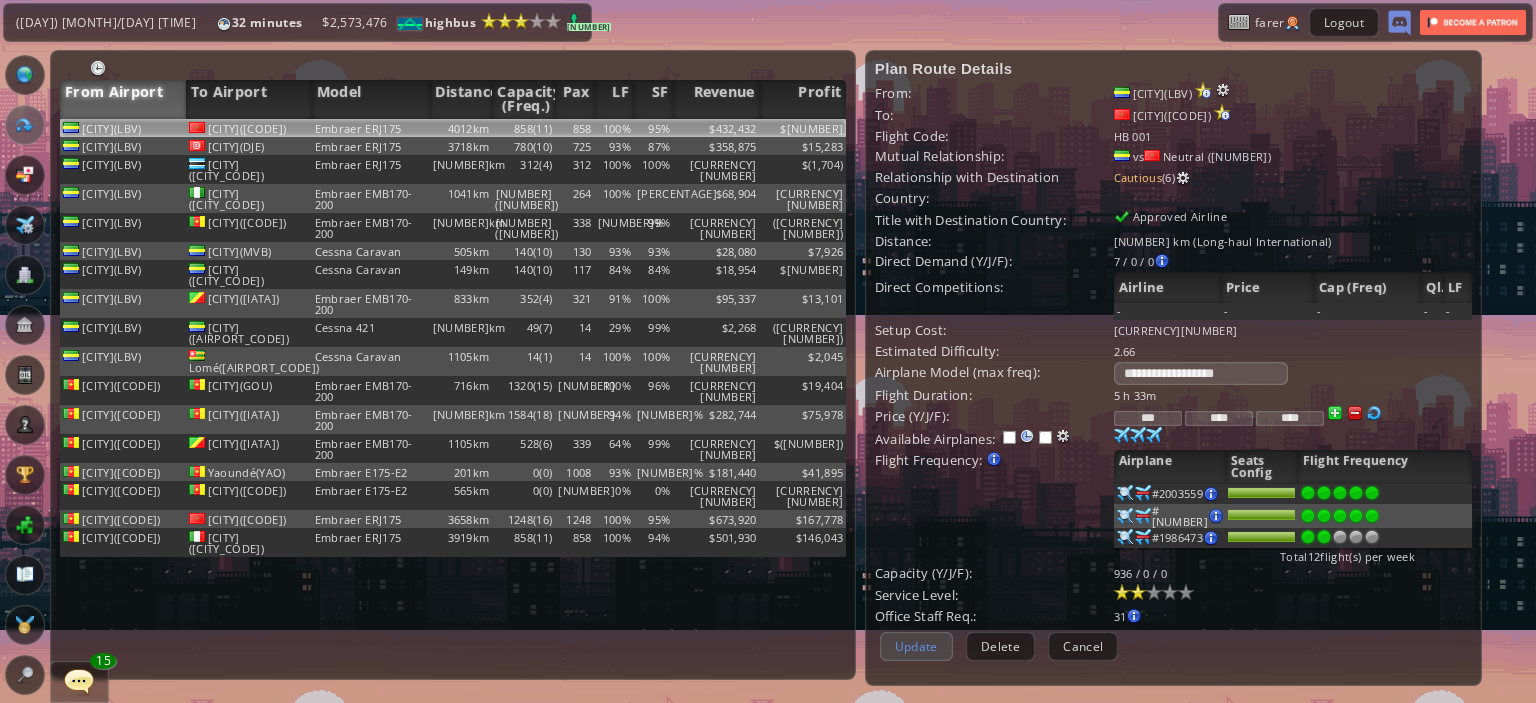 click on "Update" at bounding box center (916, 646) 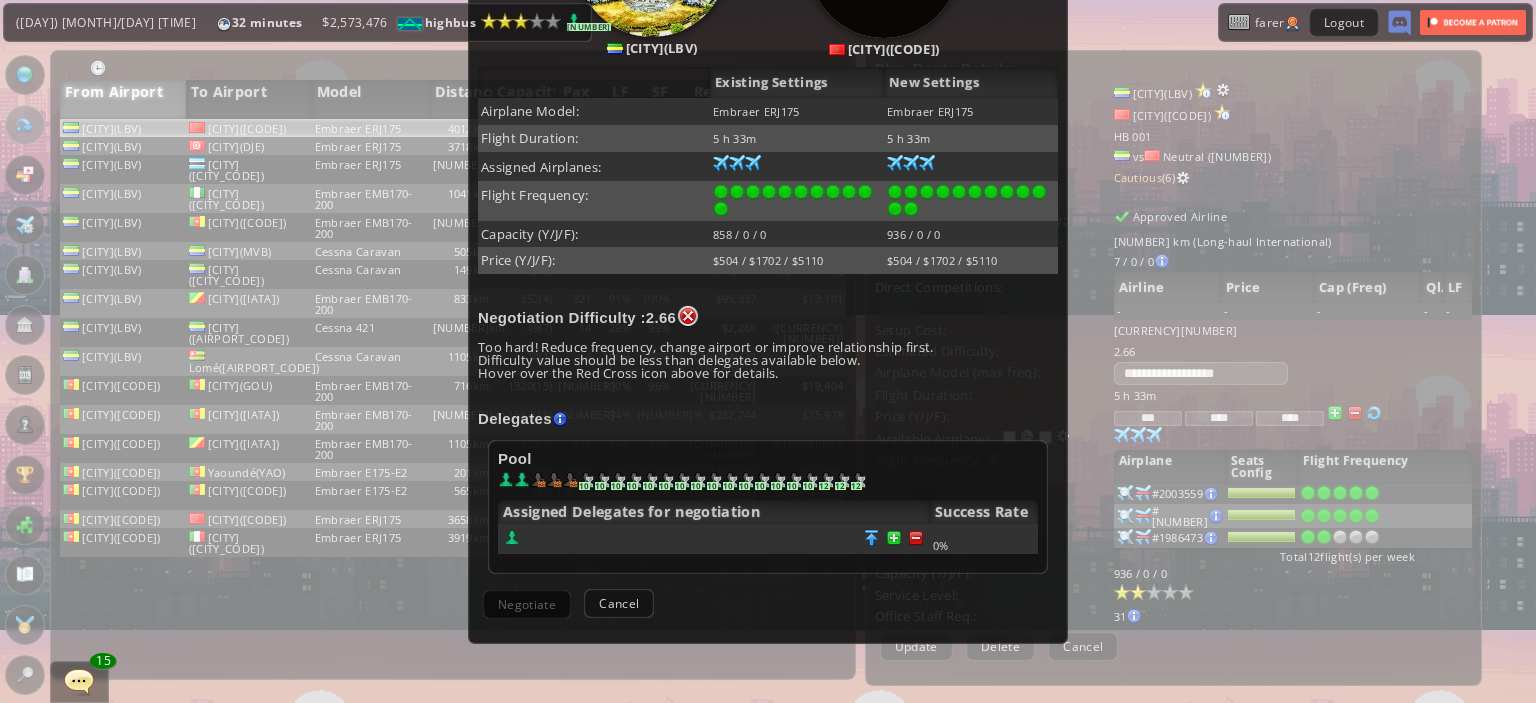 scroll, scrollTop: 388, scrollLeft: 0, axis: vertical 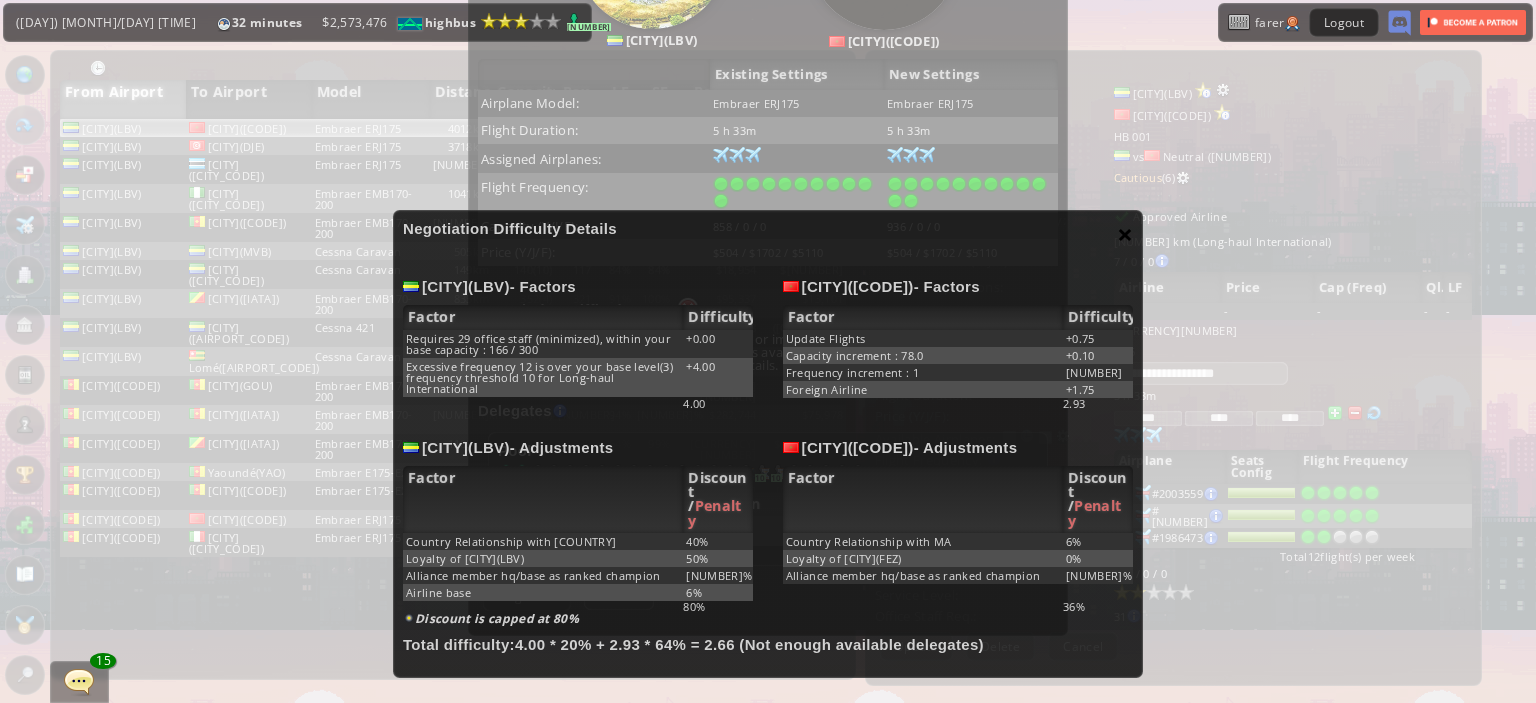 click on "×" at bounding box center [1125, 234] 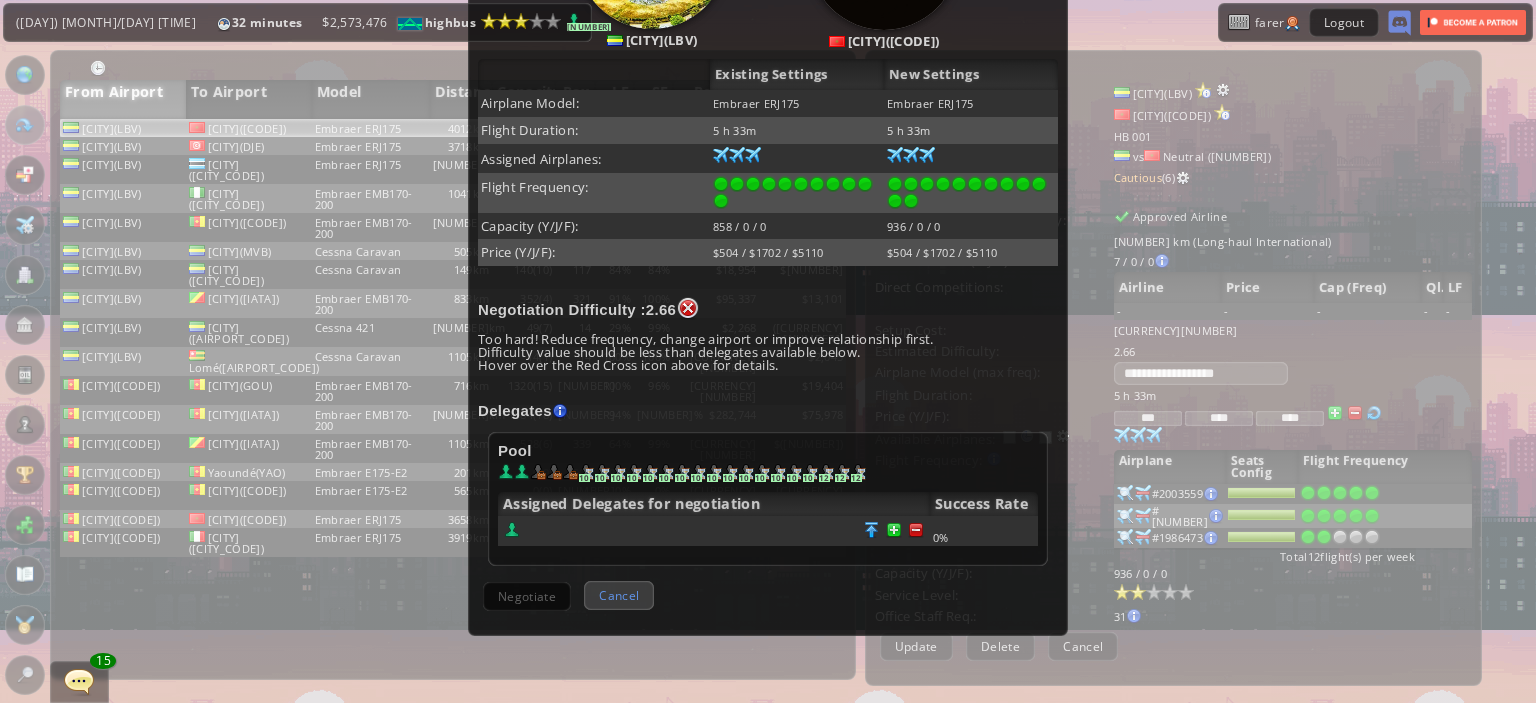 click on "Cancel" at bounding box center (619, 595) 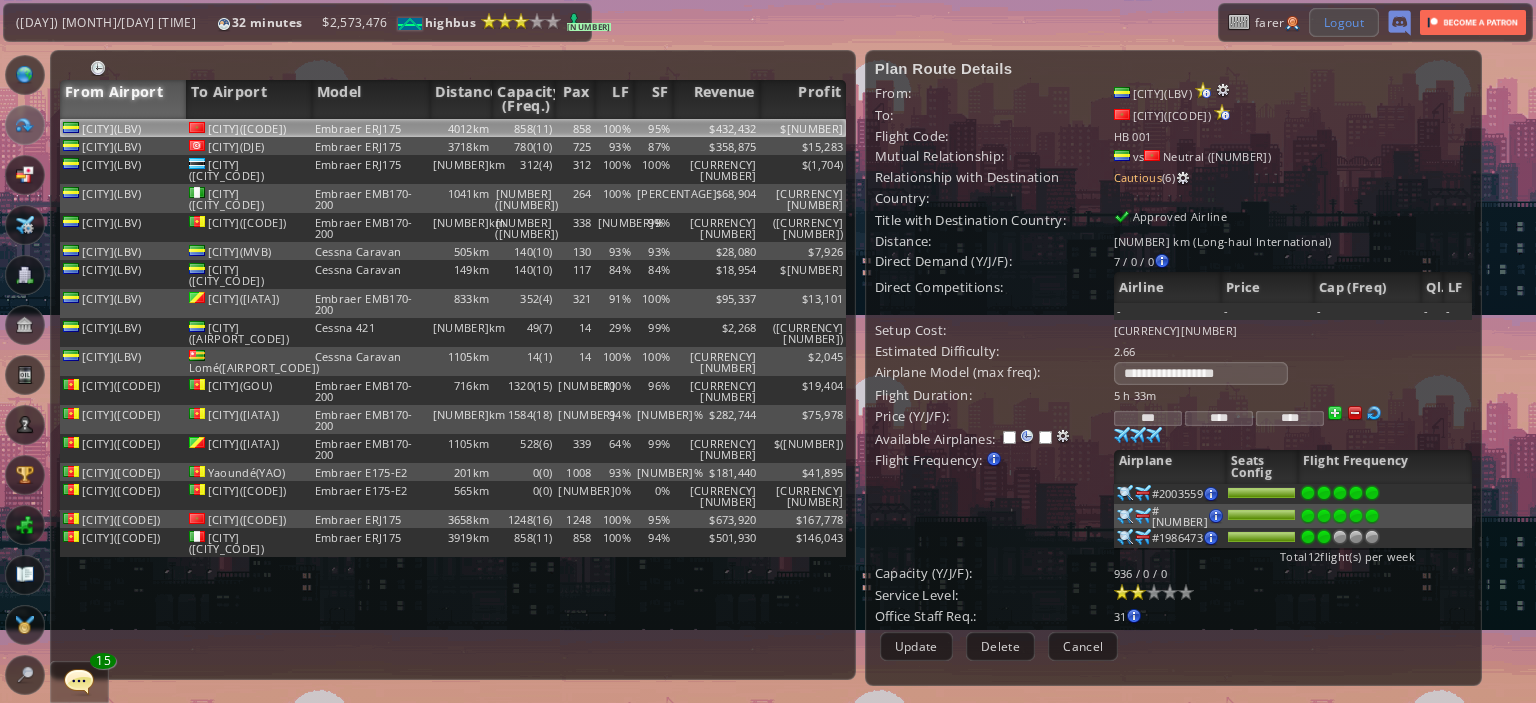 click on "Logout" at bounding box center (1344, 22) 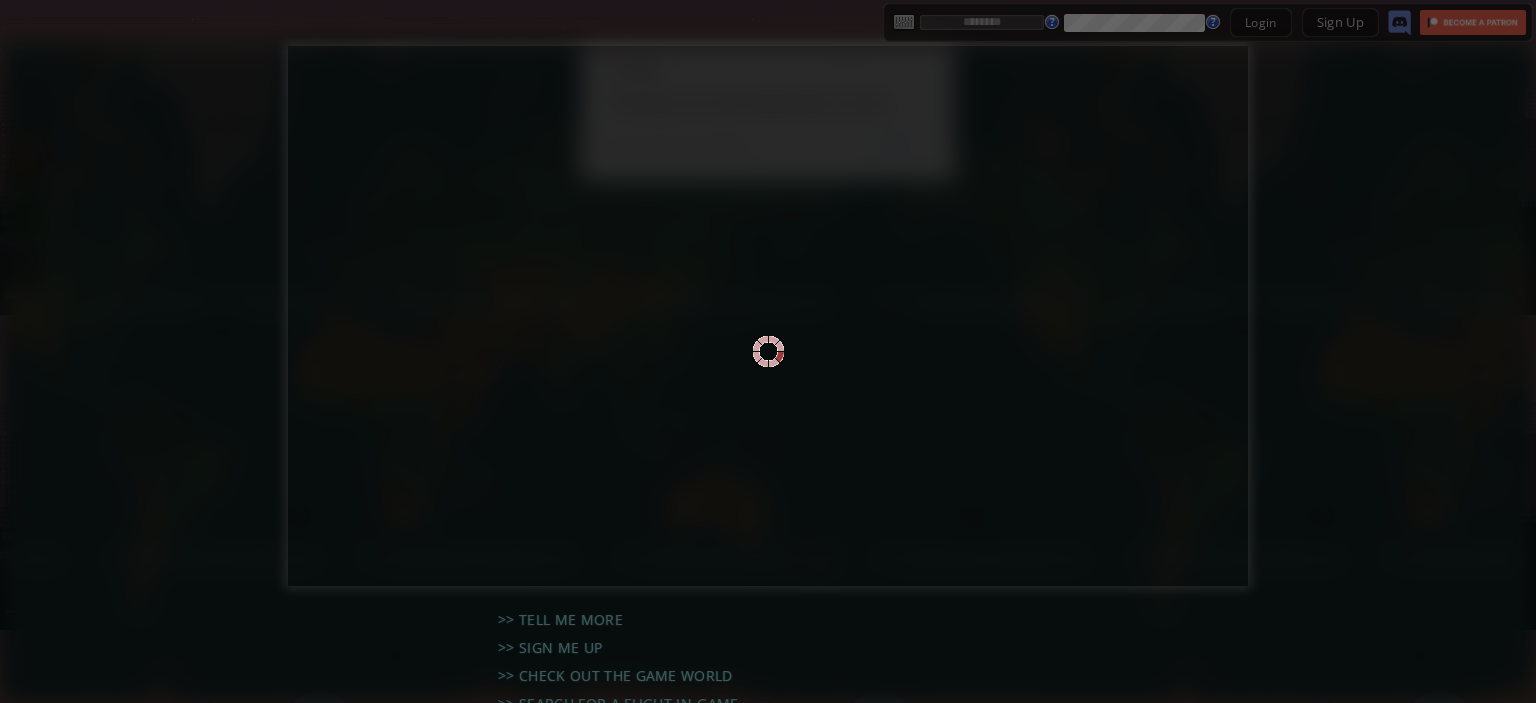 scroll, scrollTop: 0, scrollLeft: 0, axis: both 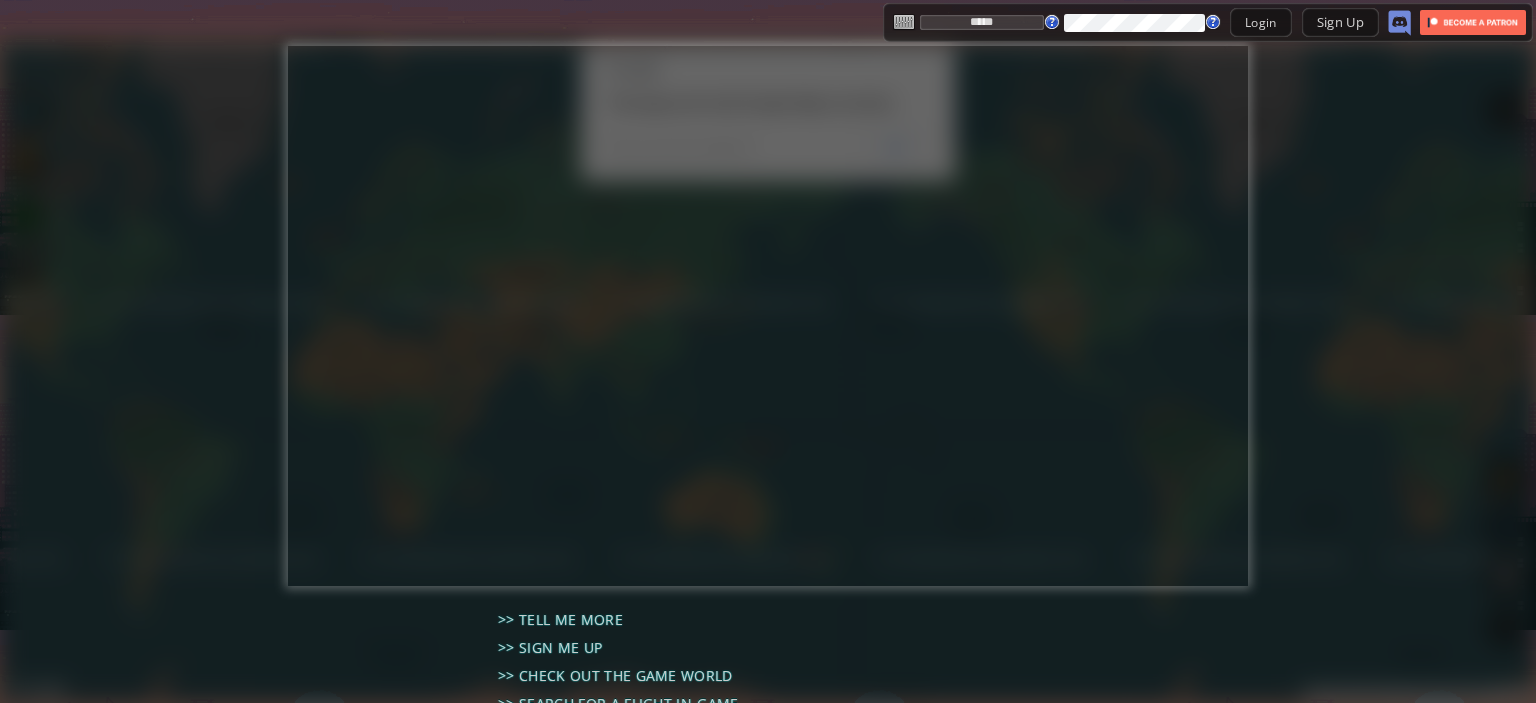 click on "*****" at bounding box center (982, 22) 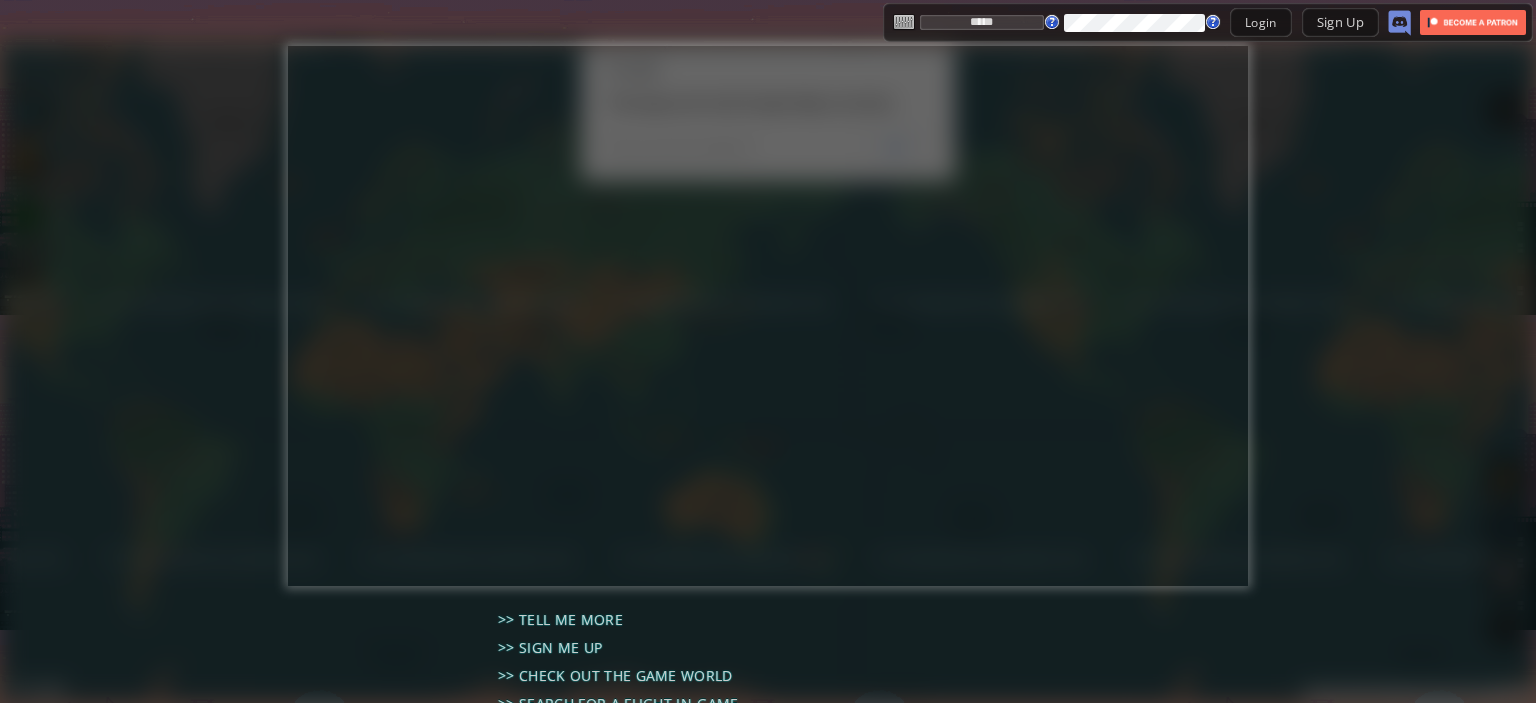 type on "[MASKED]" 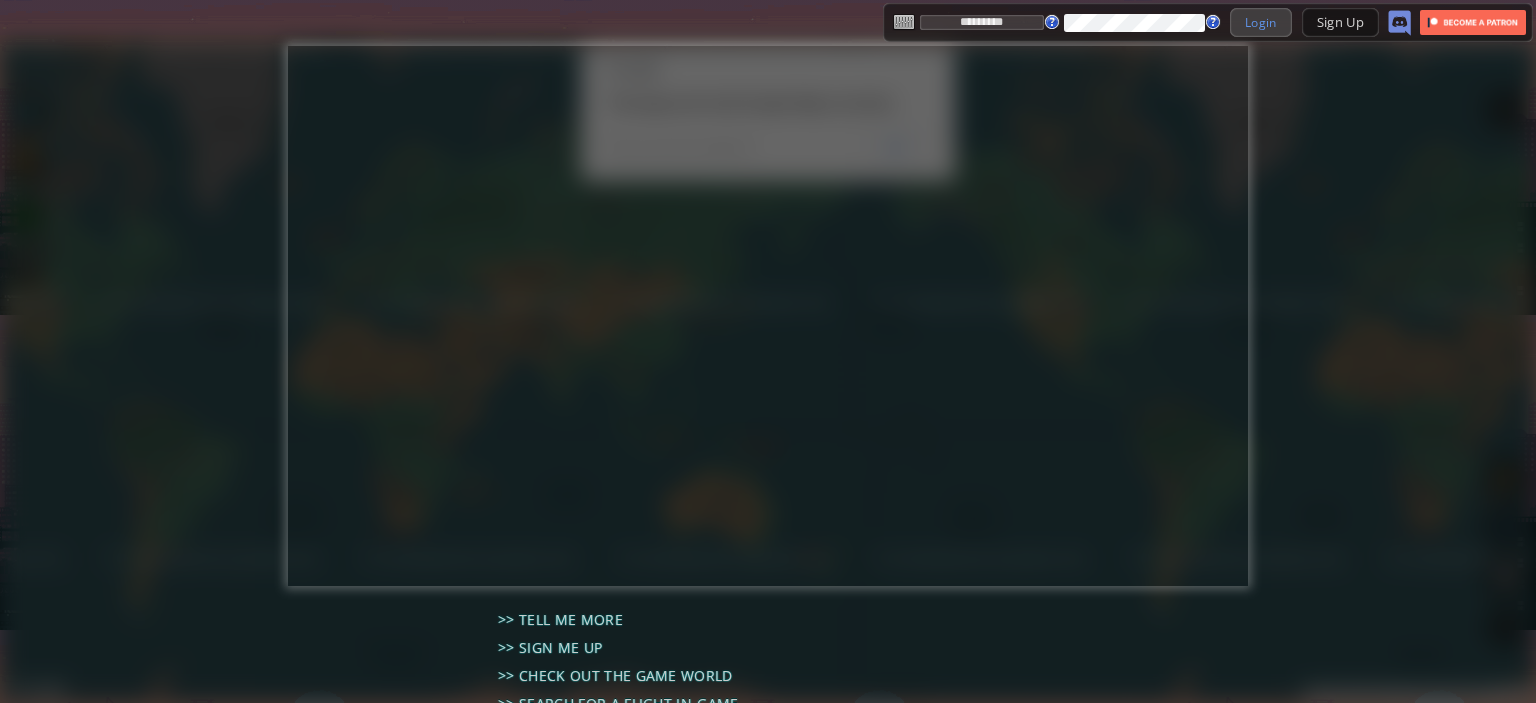 click on "Login" at bounding box center [1261, 22] 